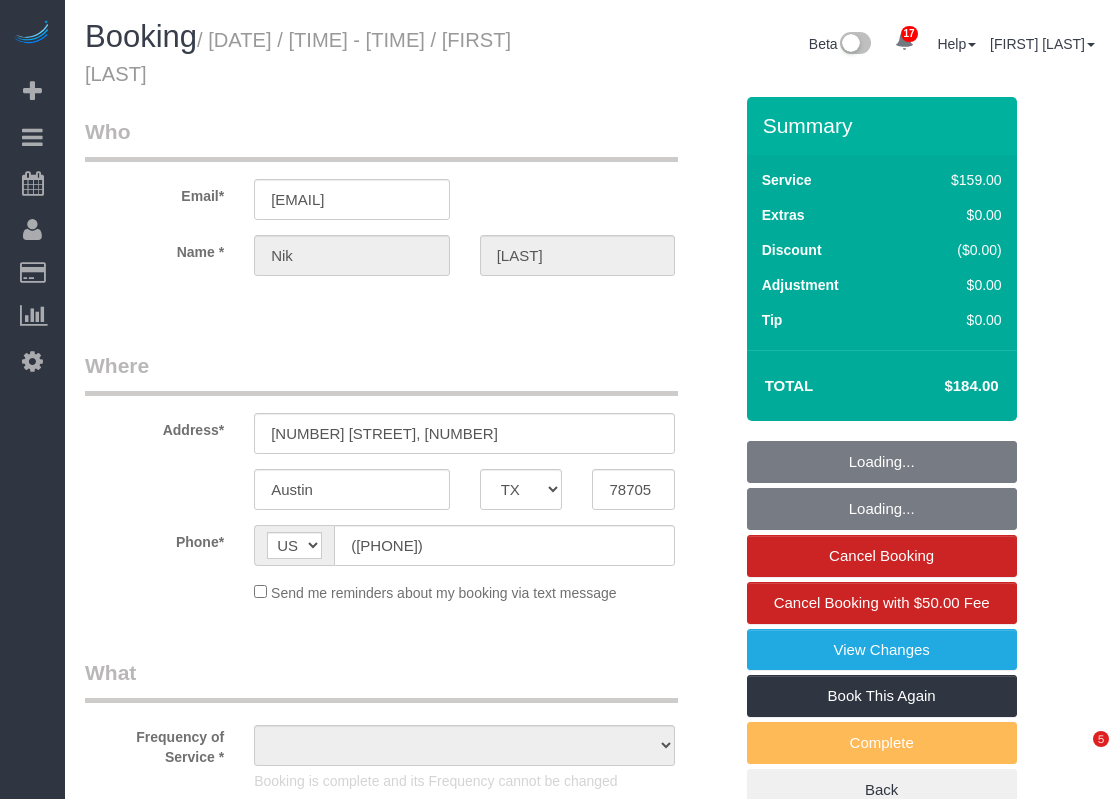 select on "TX" 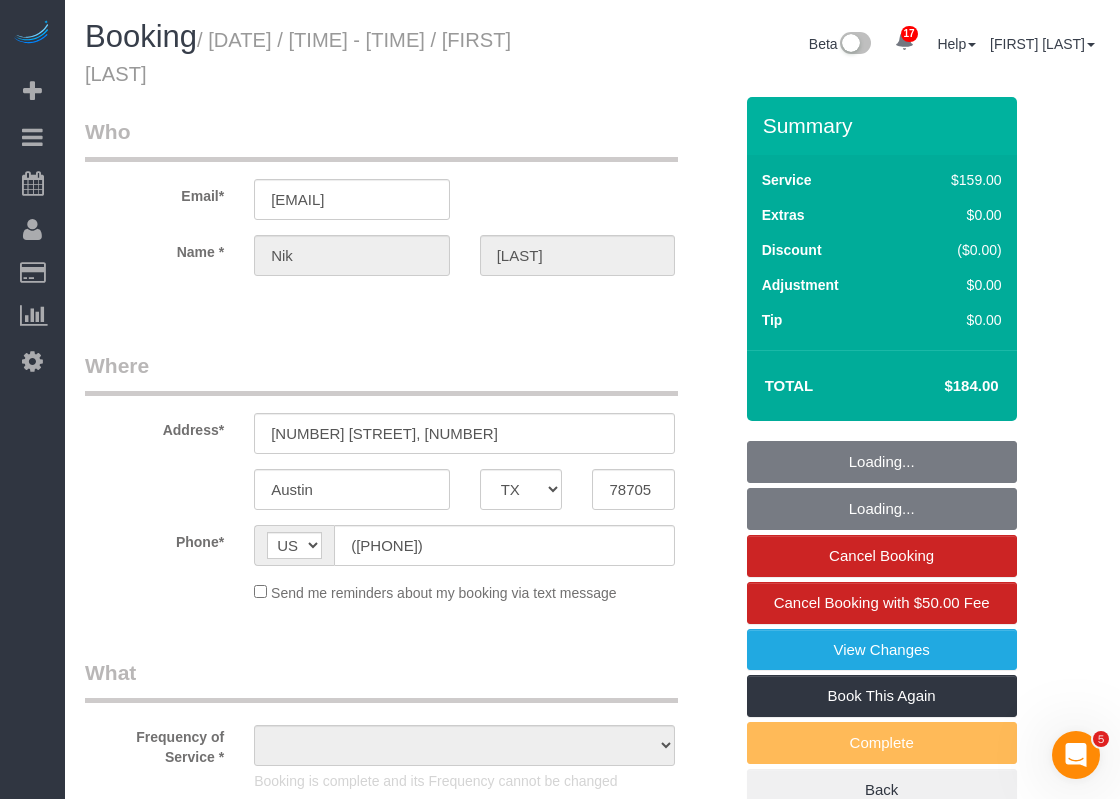 scroll, scrollTop: 0, scrollLeft: 0, axis: both 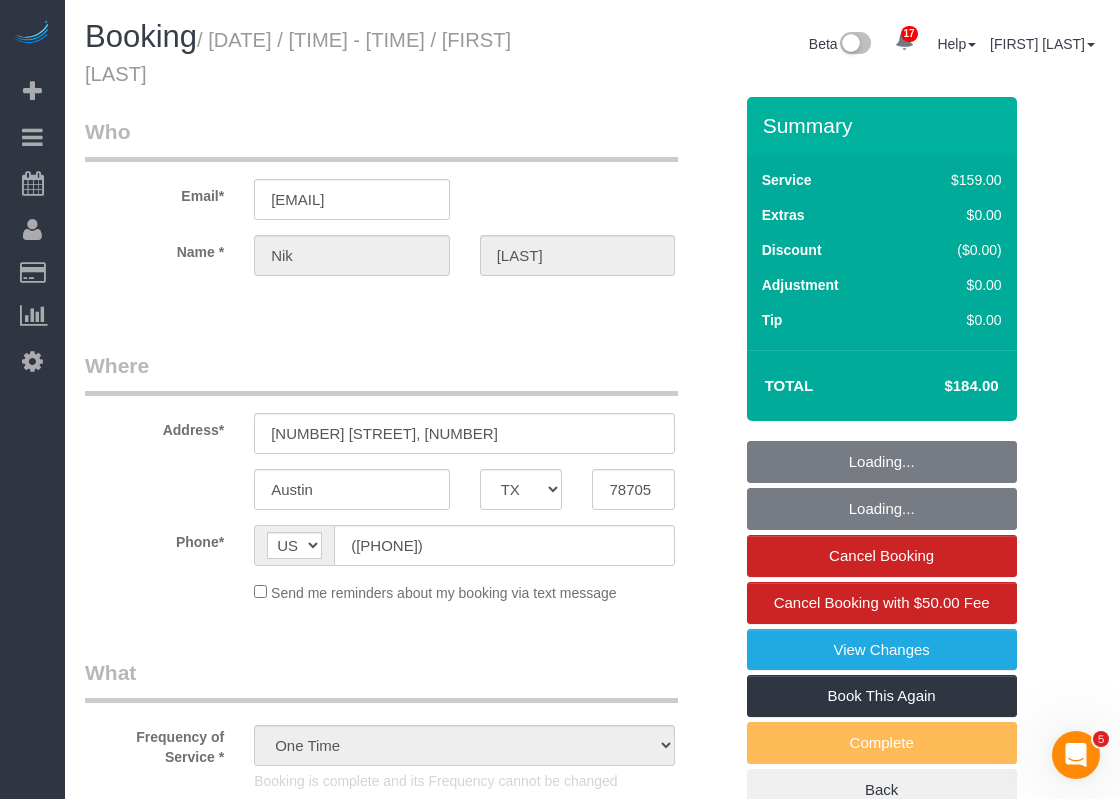 select on "string:fspay-b6f3522a-c4d6-4328-b909-4dd0c0b815e6" 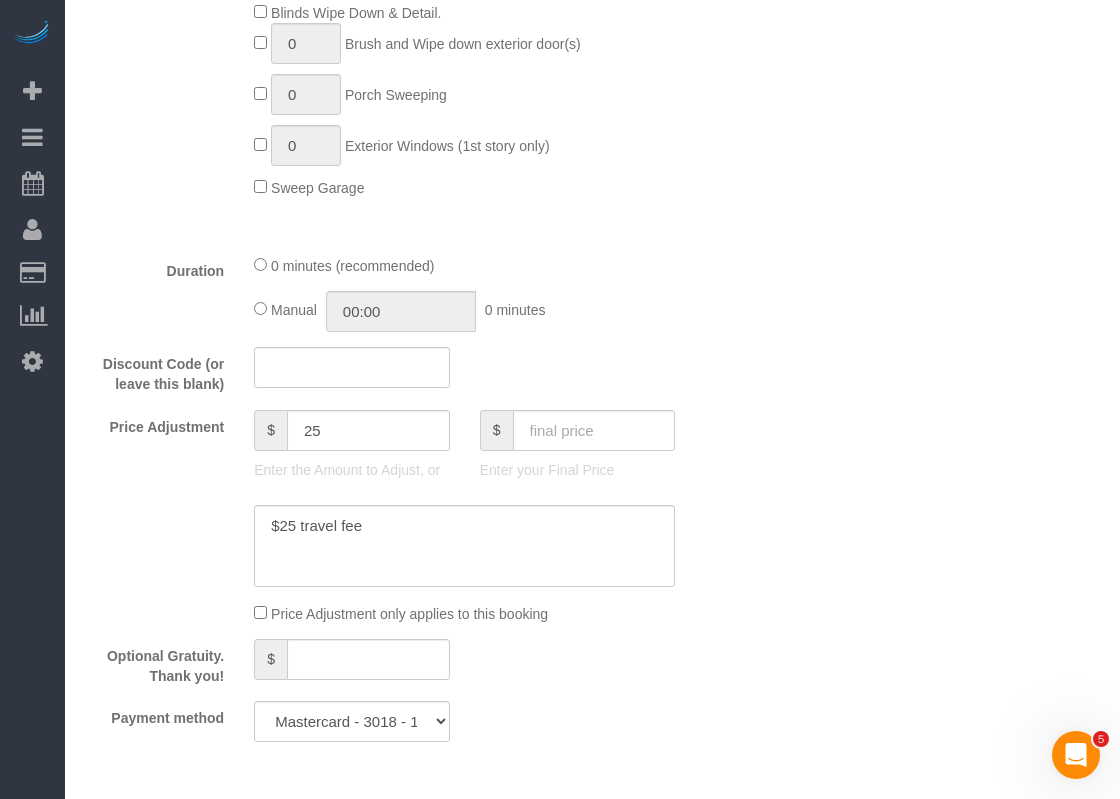 scroll, scrollTop: 1100, scrollLeft: 0, axis: vertical 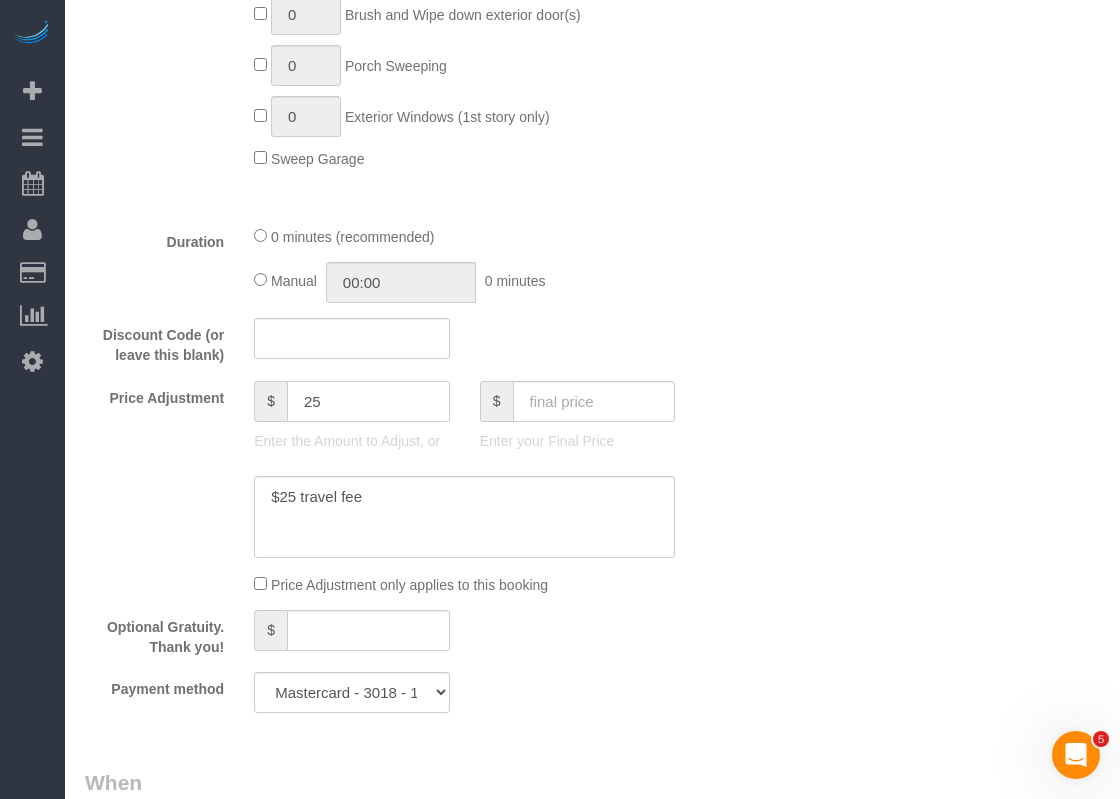 drag, startPoint x: 366, startPoint y: 405, endPoint x: 233, endPoint y: 395, distance: 133.37541 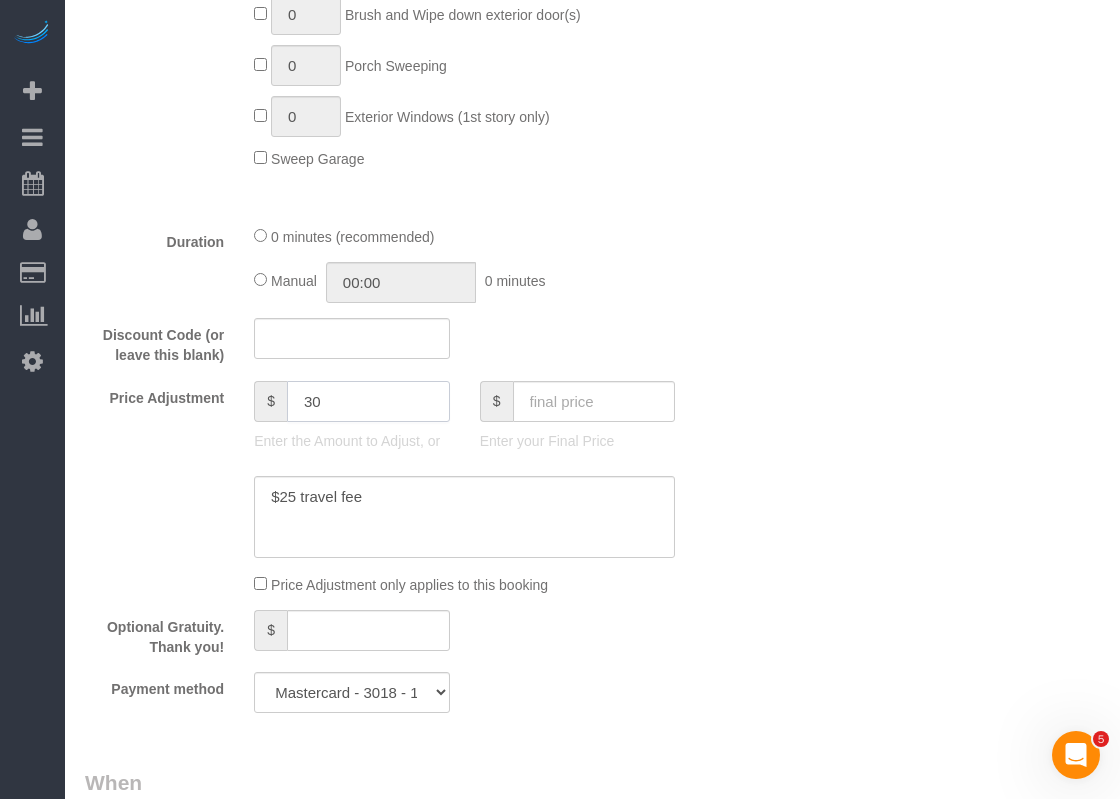 type on "30" 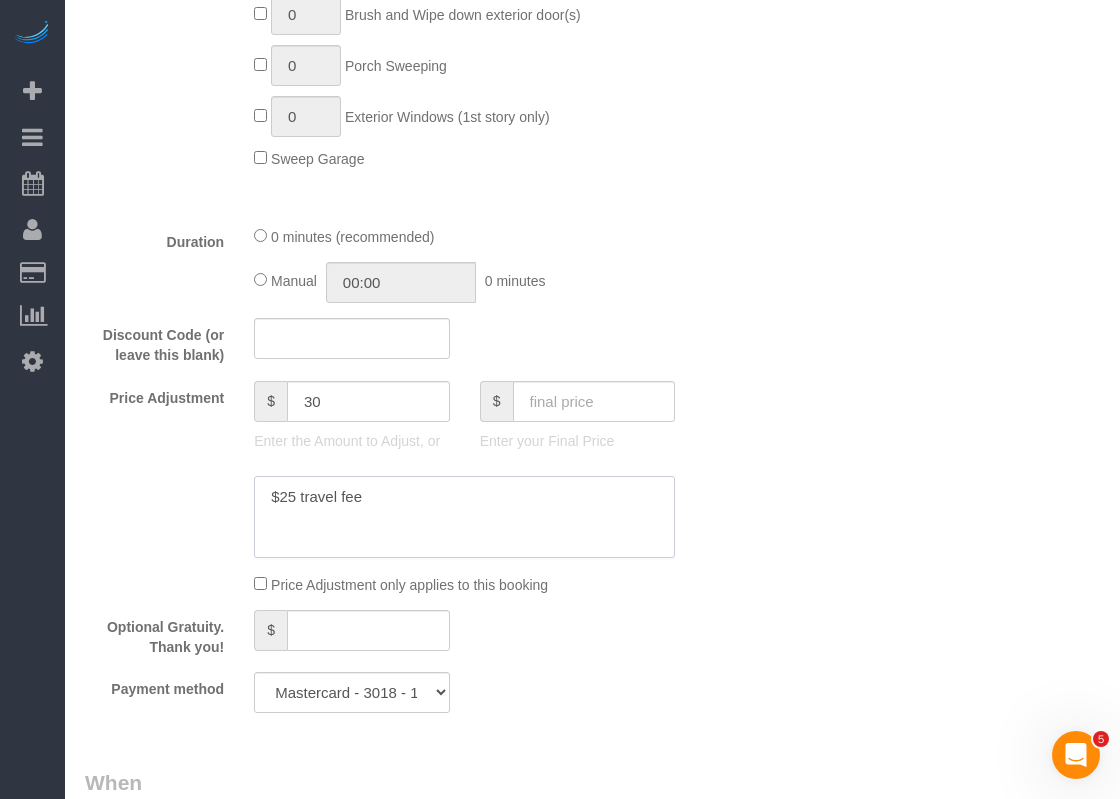 click 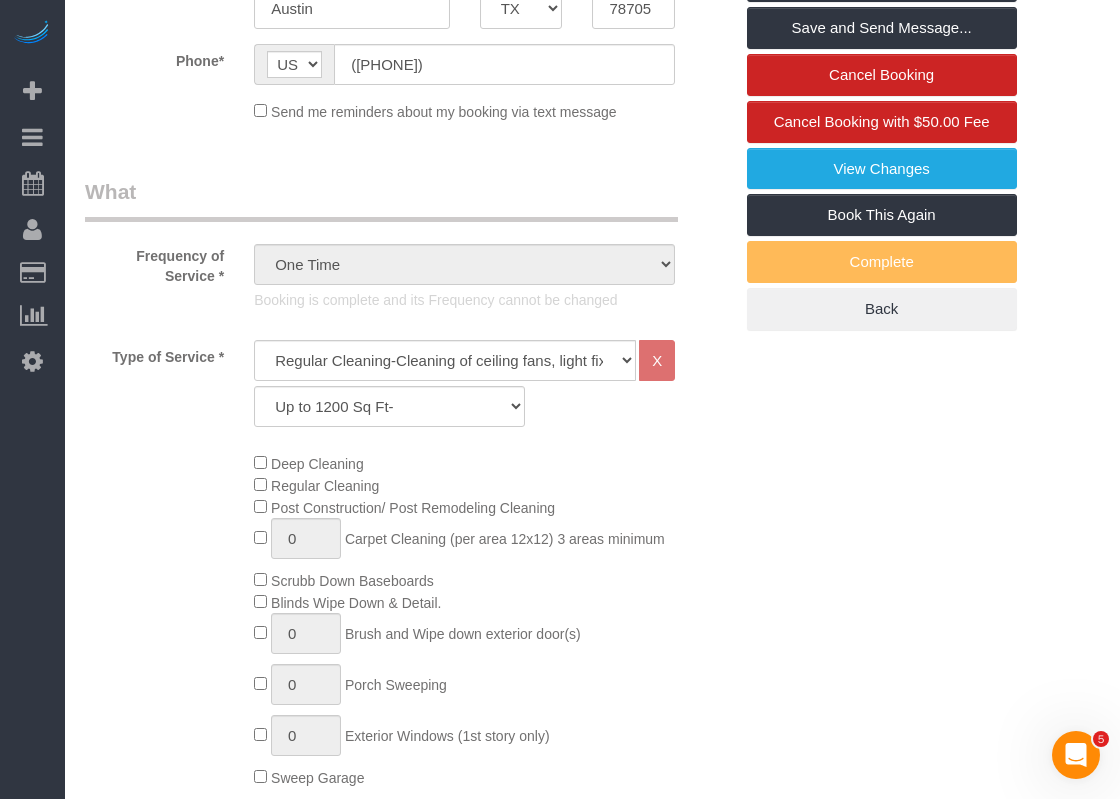 scroll, scrollTop: 0, scrollLeft: 0, axis: both 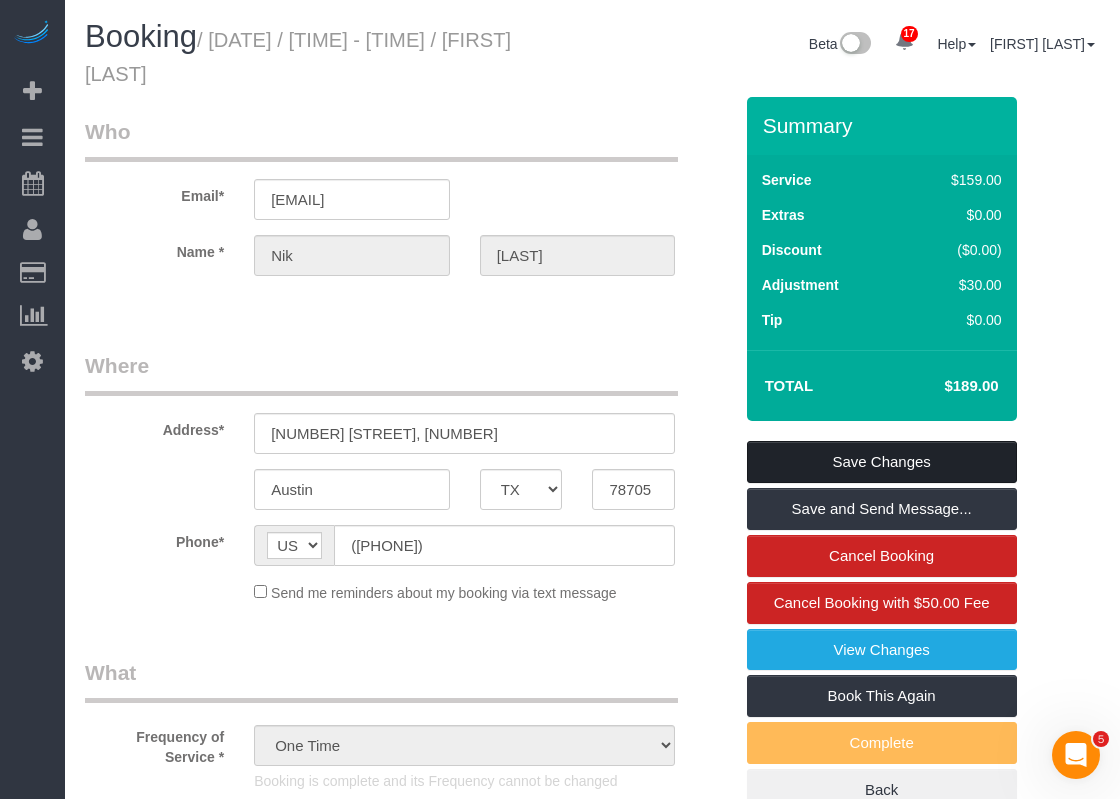 type on "$25 travel fee
$5 parking fee" 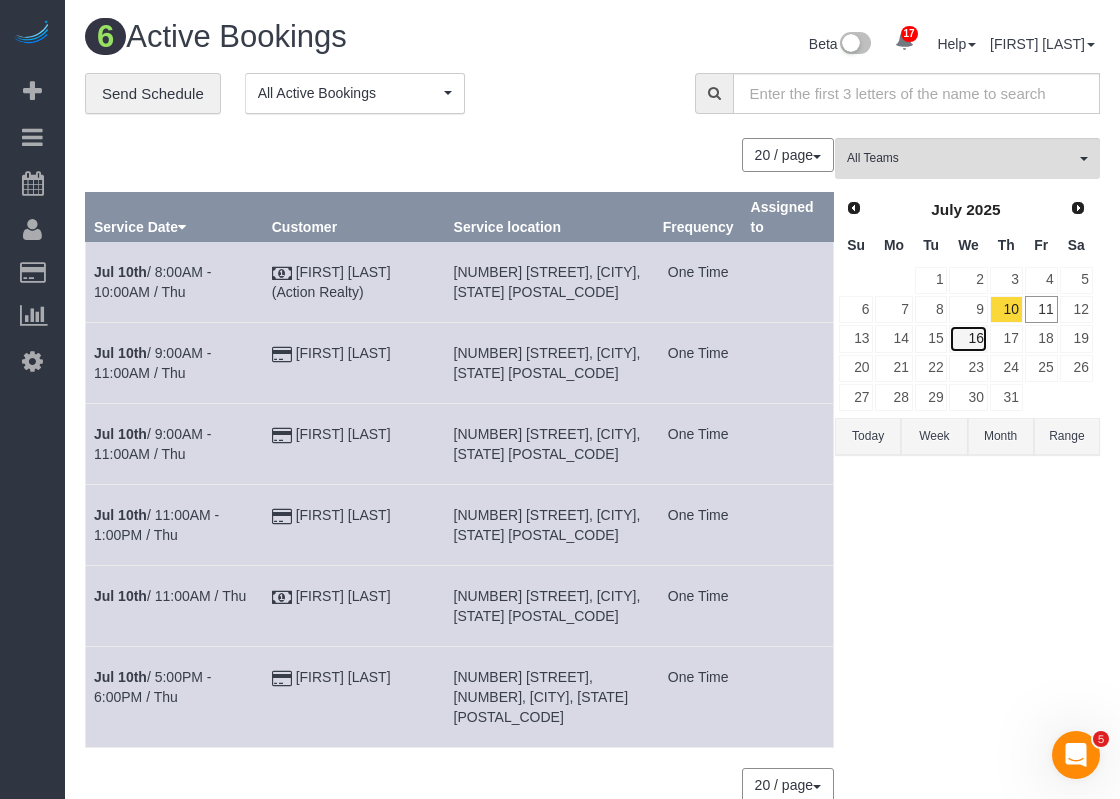 click on "16" at bounding box center [968, 338] 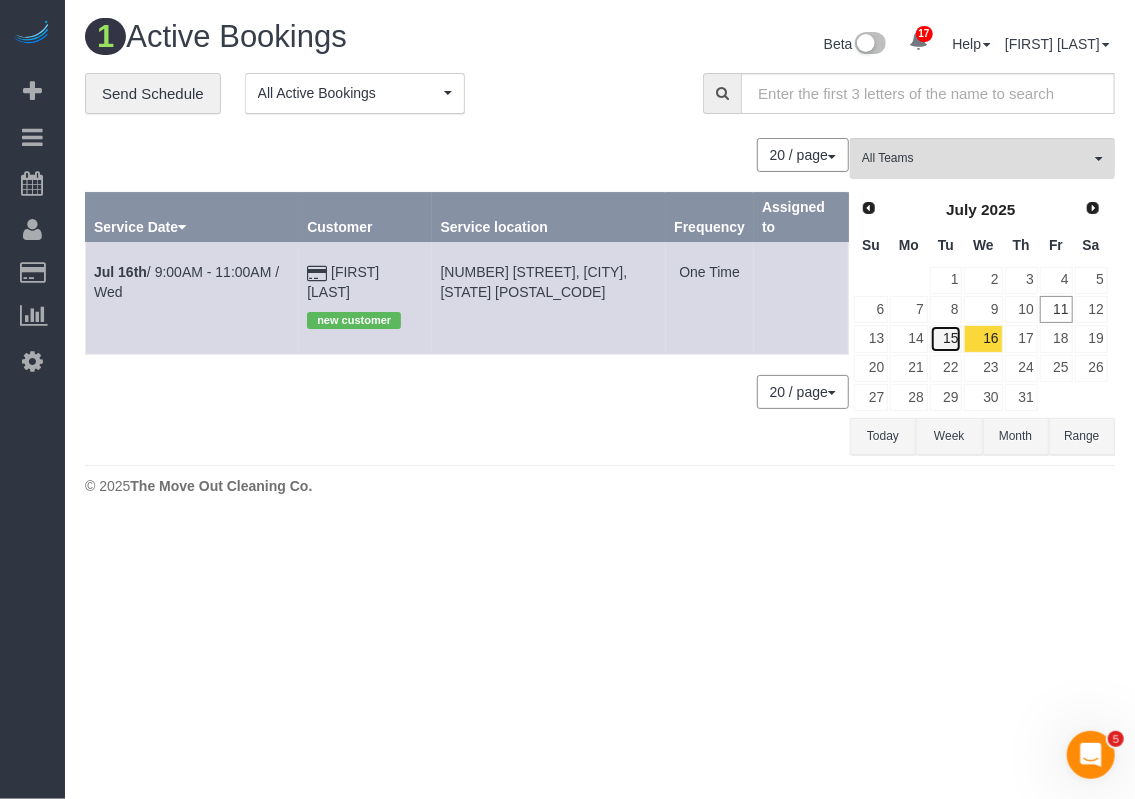 click on "15" at bounding box center (946, 338) 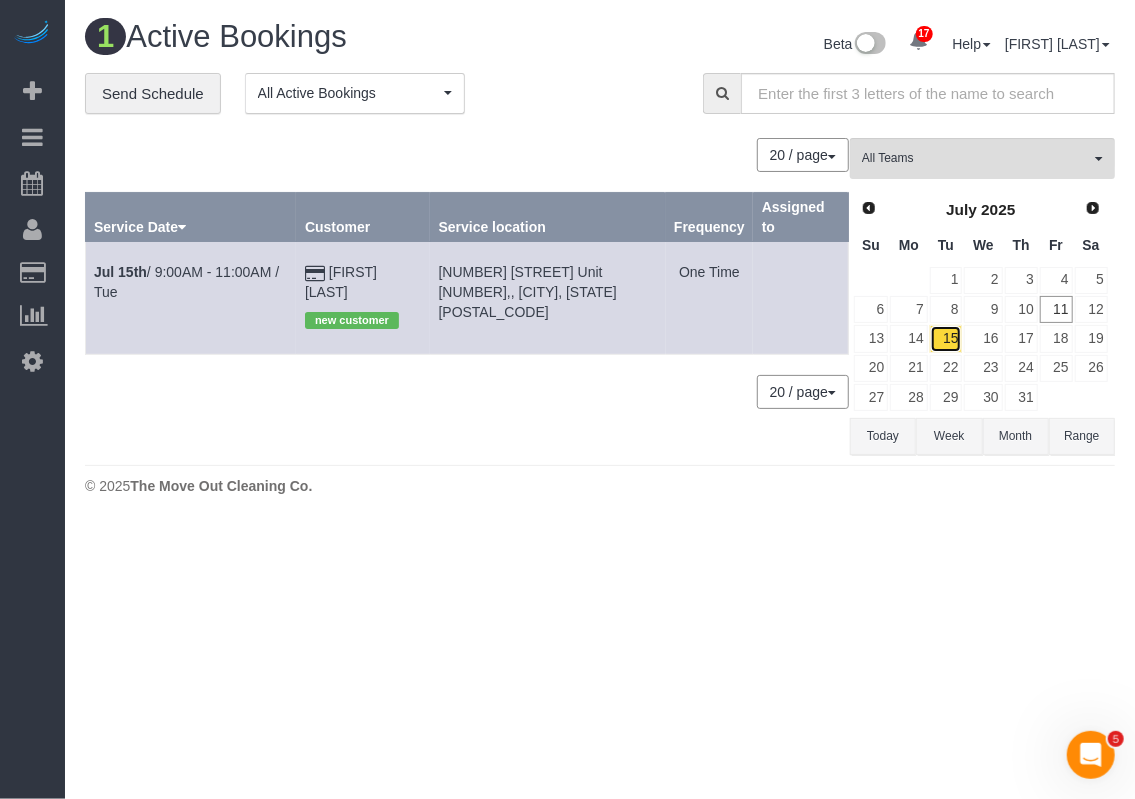 click on "15" at bounding box center (946, 338) 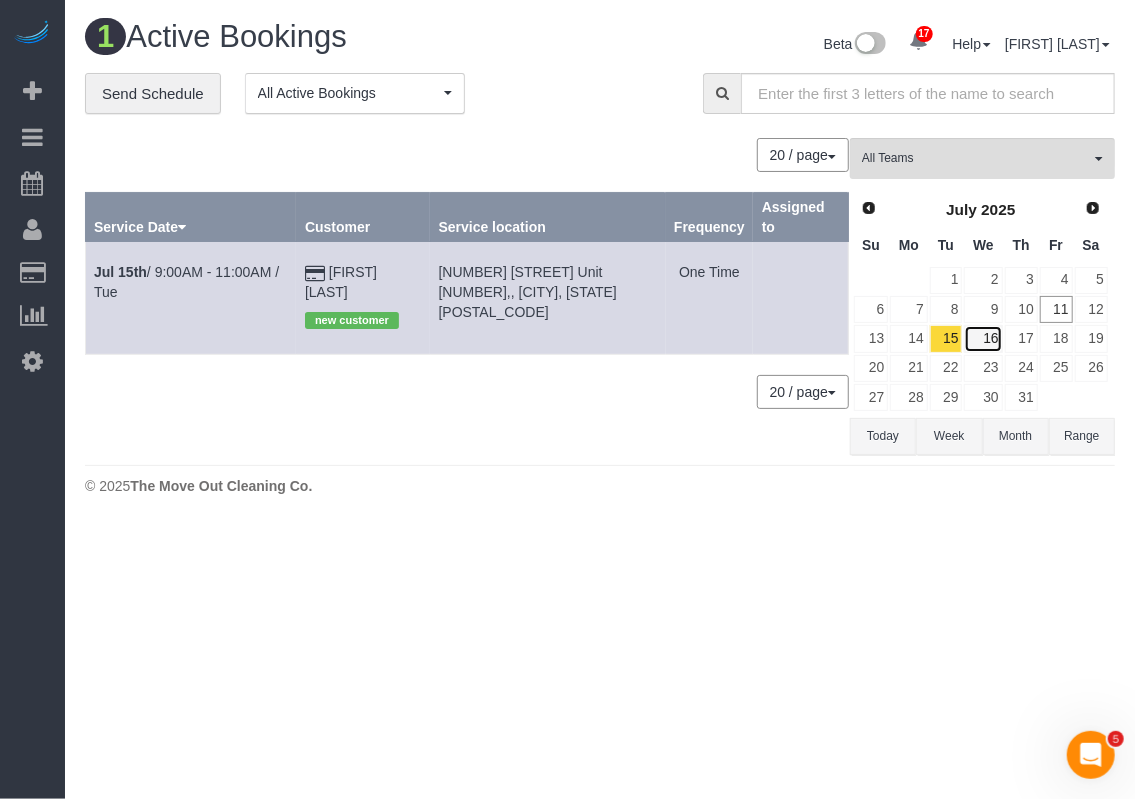 click on "16" at bounding box center (983, 338) 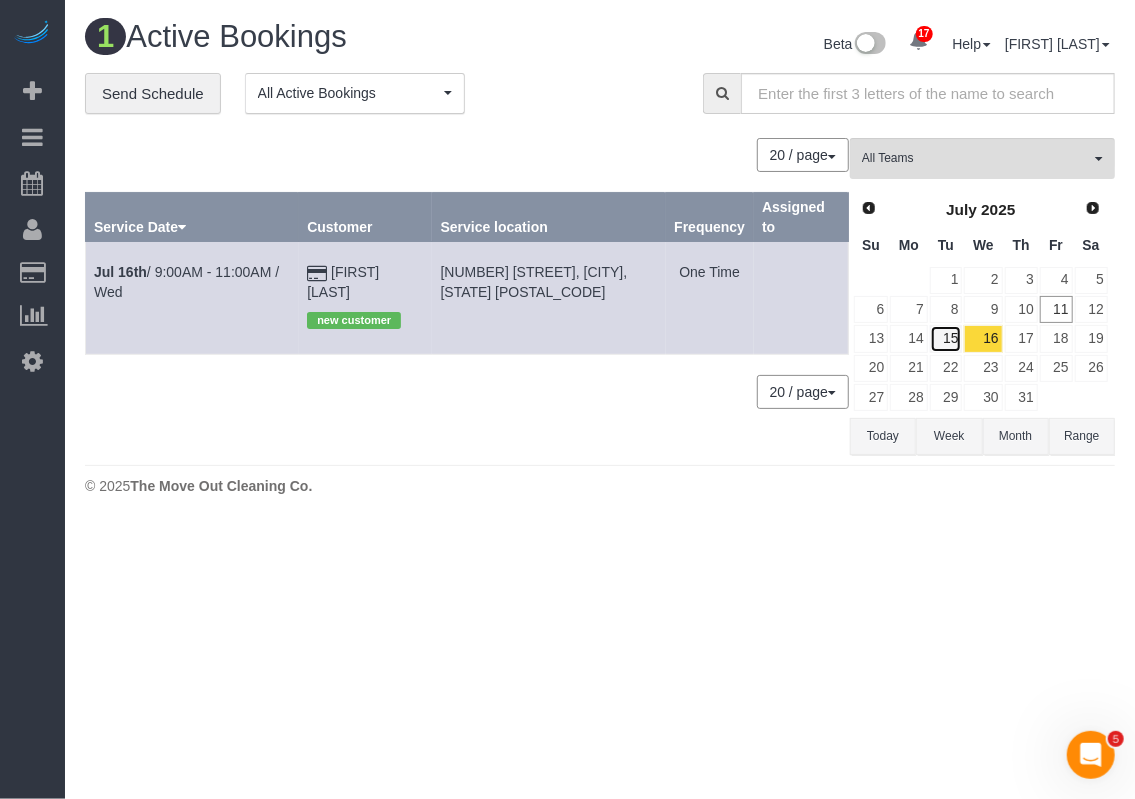 click on "15" at bounding box center [946, 338] 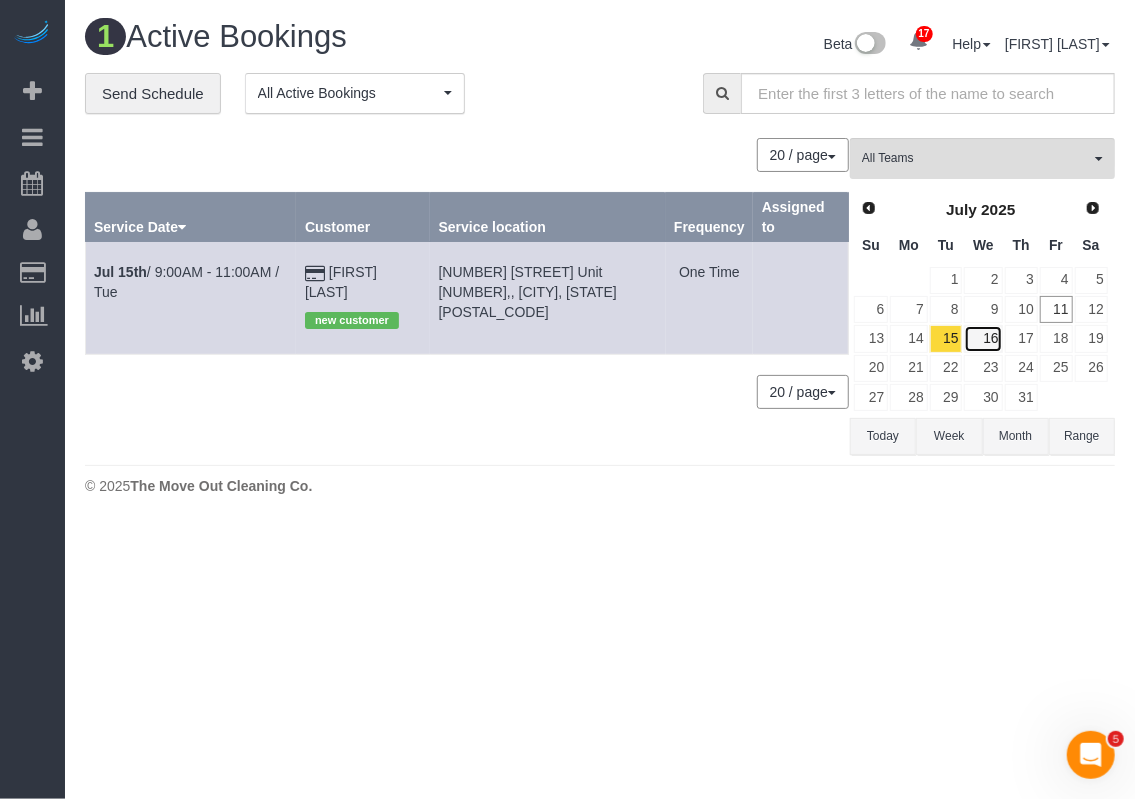 click on "16" at bounding box center [983, 338] 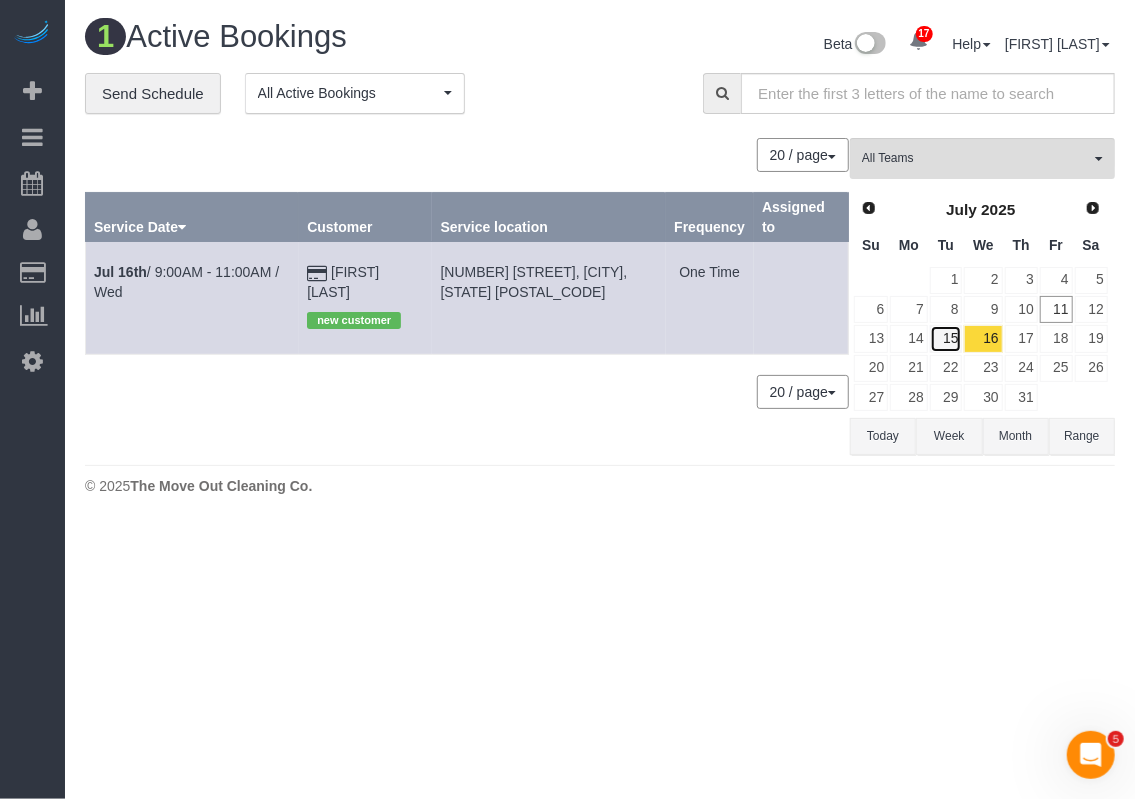 click on "15" at bounding box center [946, 338] 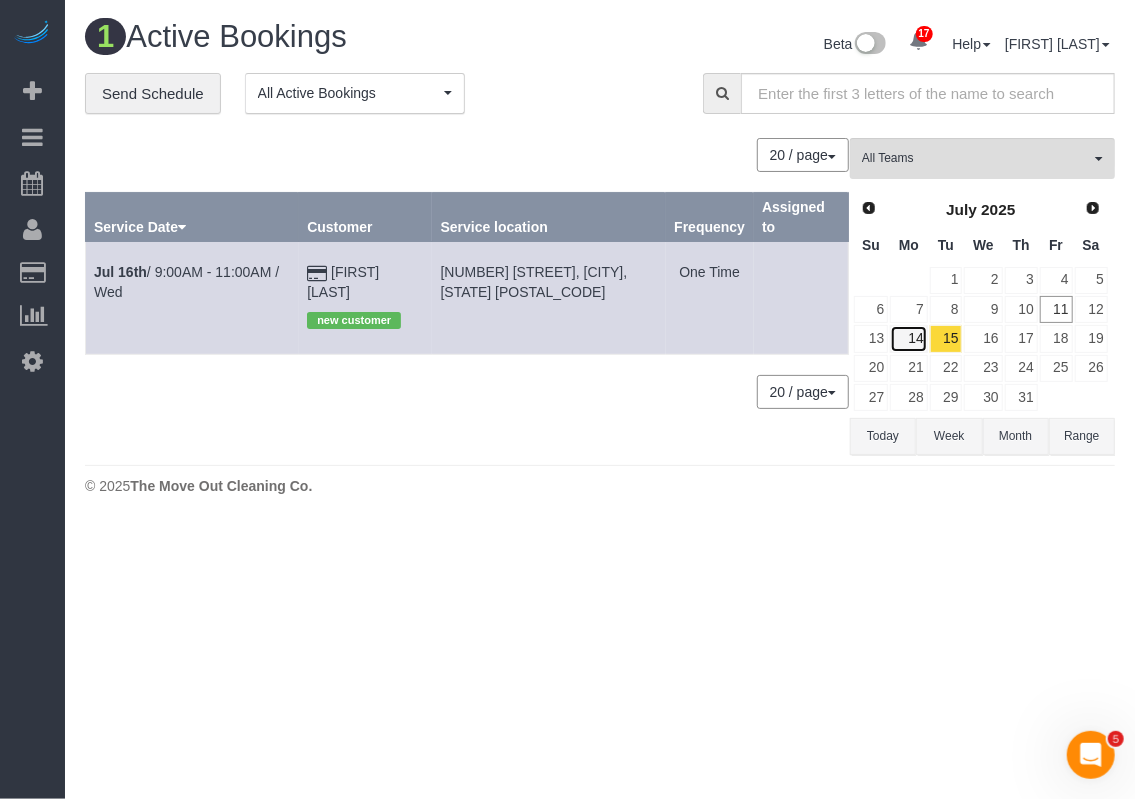 click on "14" at bounding box center [908, 338] 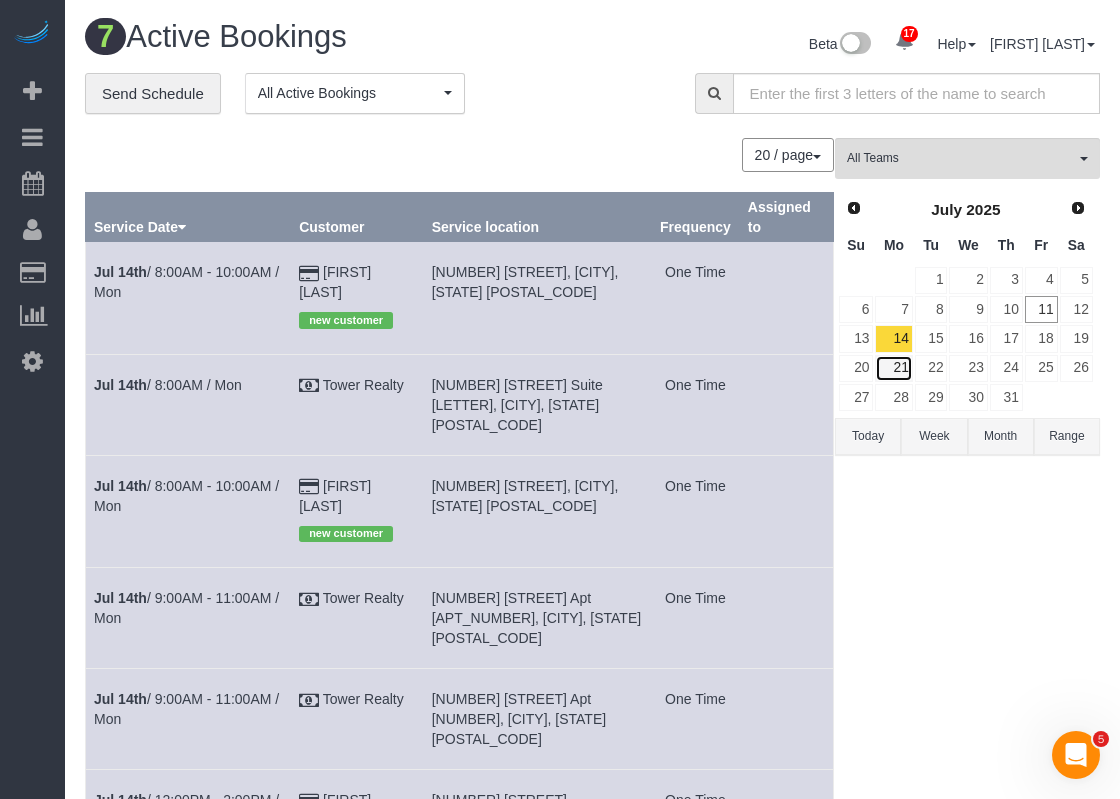 click on "21" at bounding box center [893, 368] 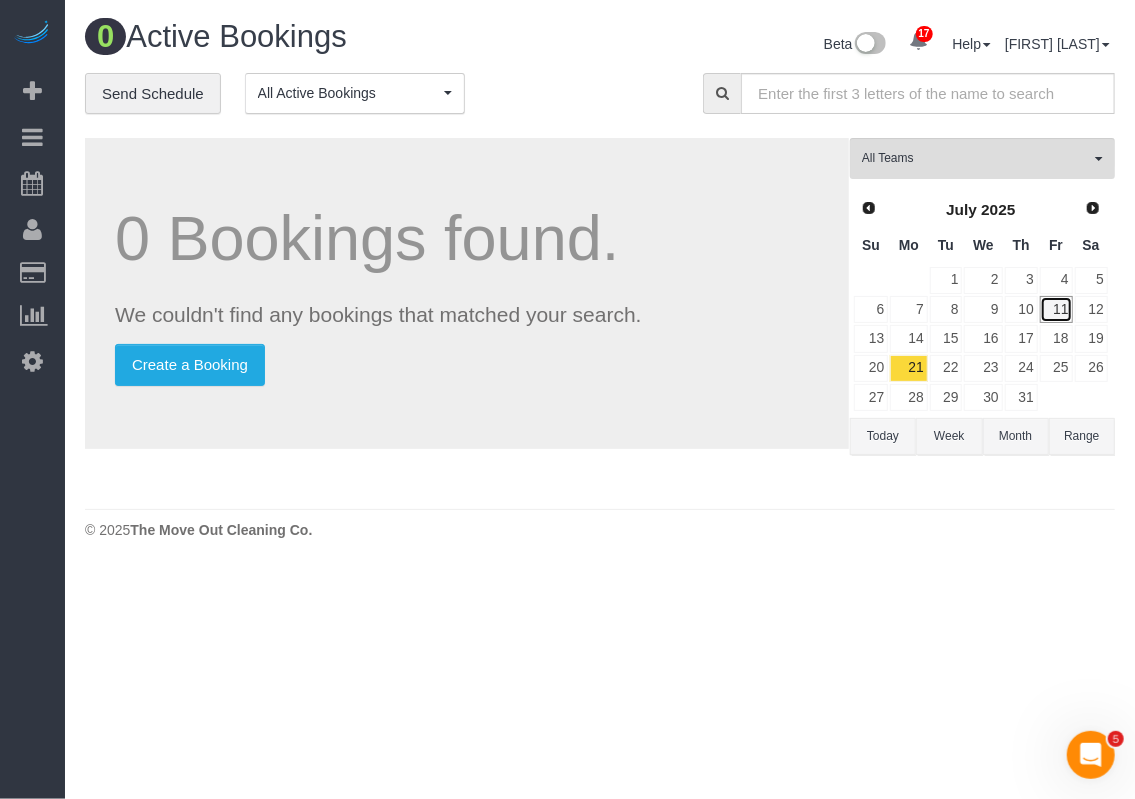click on "11" at bounding box center (1056, 309) 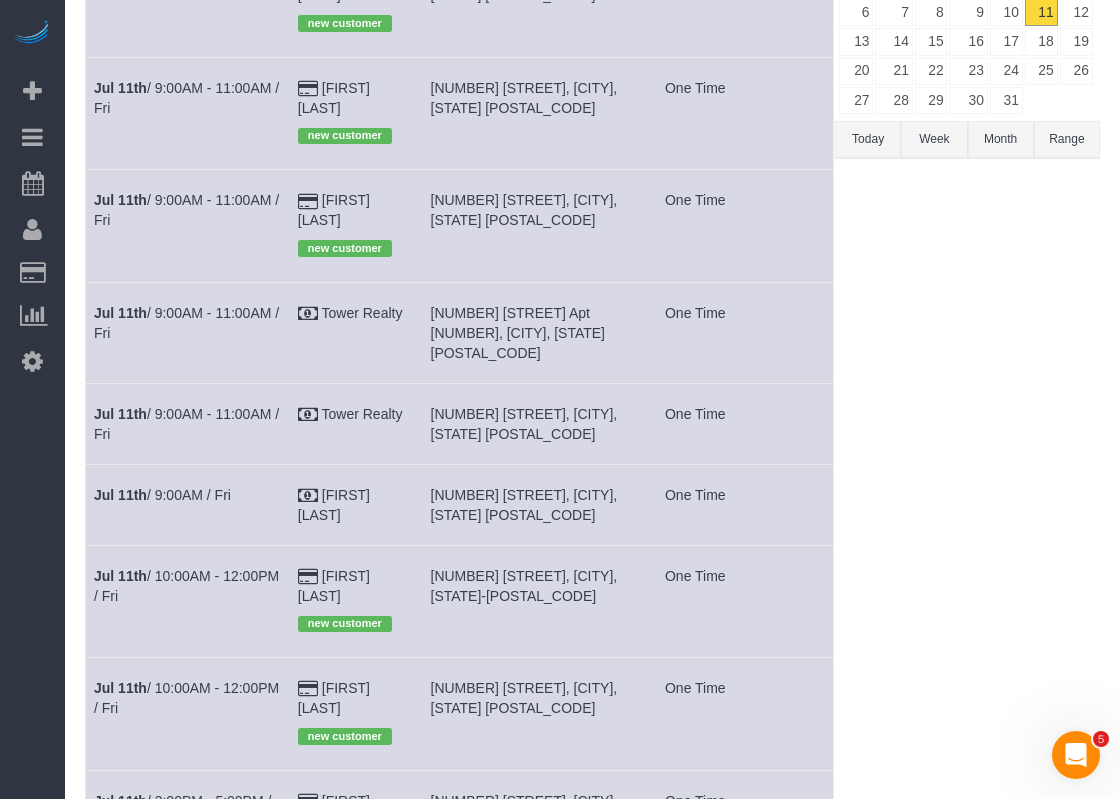 scroll, scrollTop: 200, scrollLeft: 0, axis: vertical 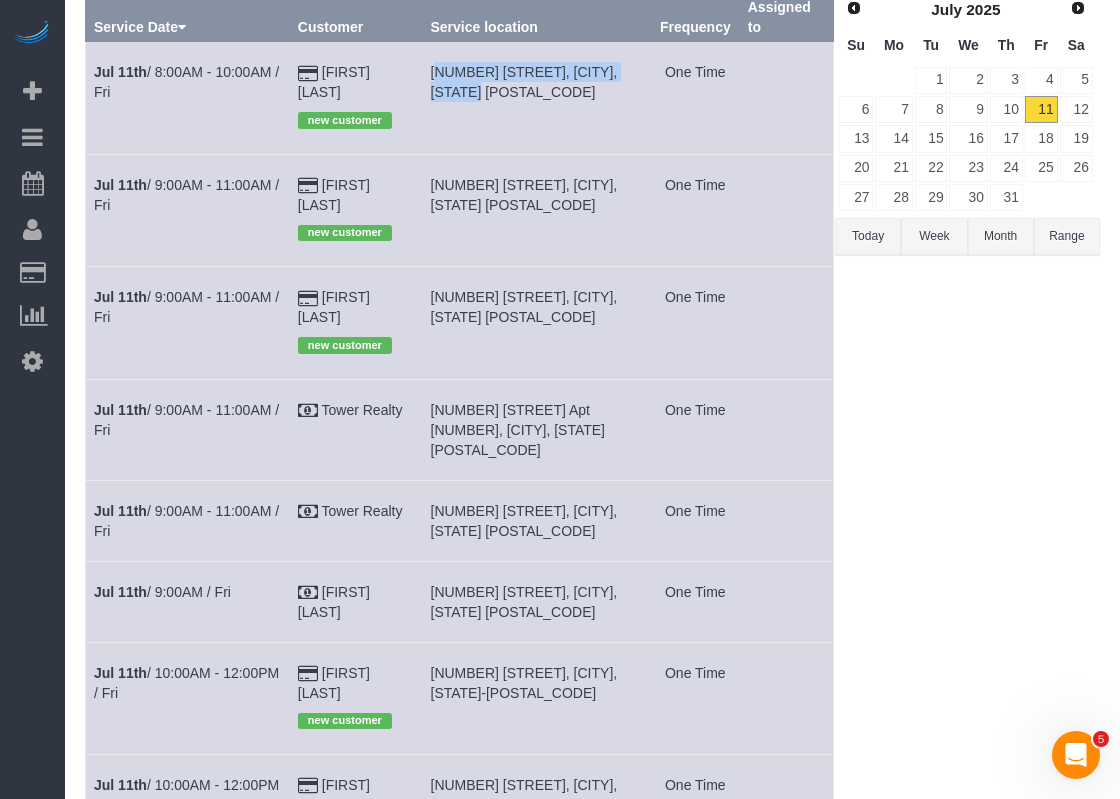 drag, startPoint x: 441, startPoint y: 72, endPoint x: 501, endPoint y: 87, distance: 61.846584 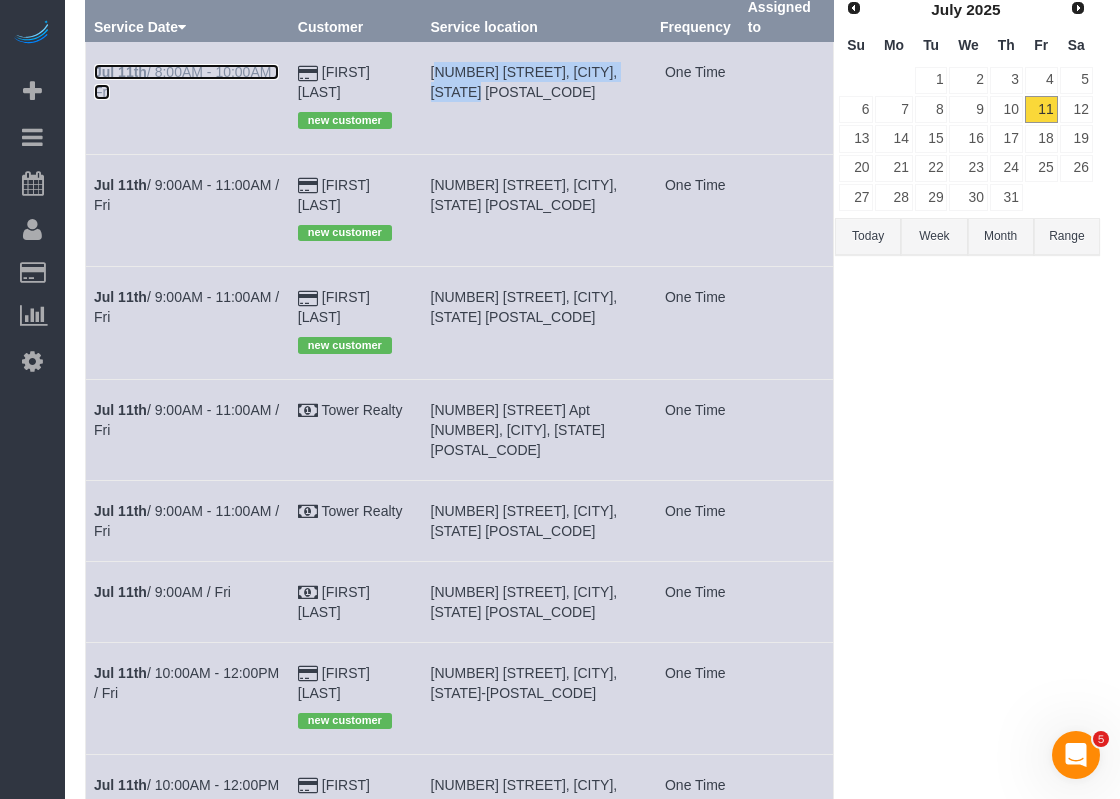click on "Jul 11th
/ 8:00AM - 10:00AM / Fri" at bounding box center [186, 82] 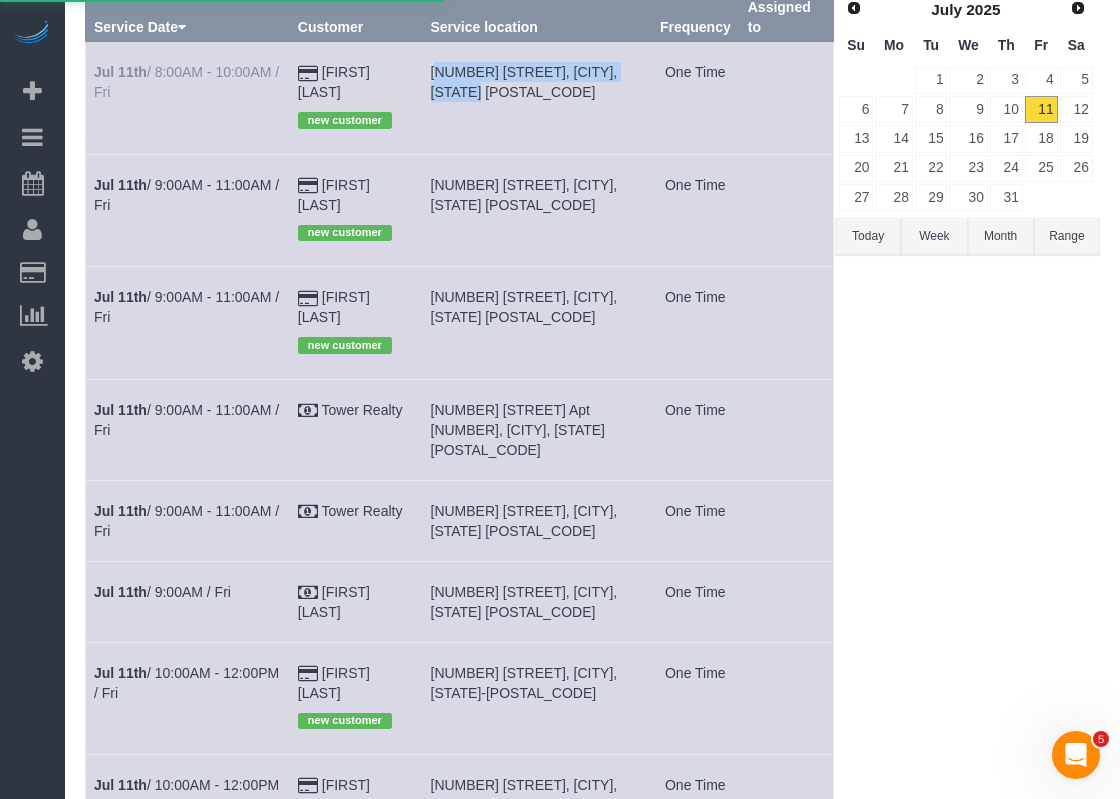 scroll, scrollTop: 0, scrollLeft: 0, axis: both 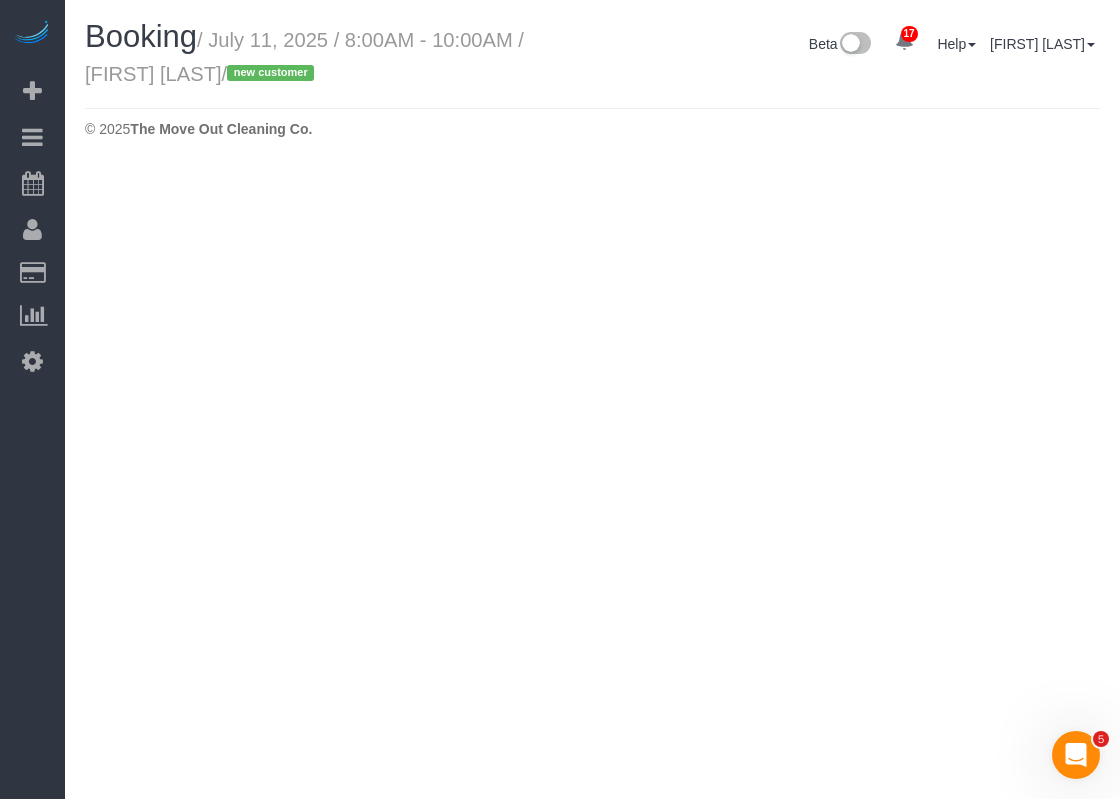 select on "TX" 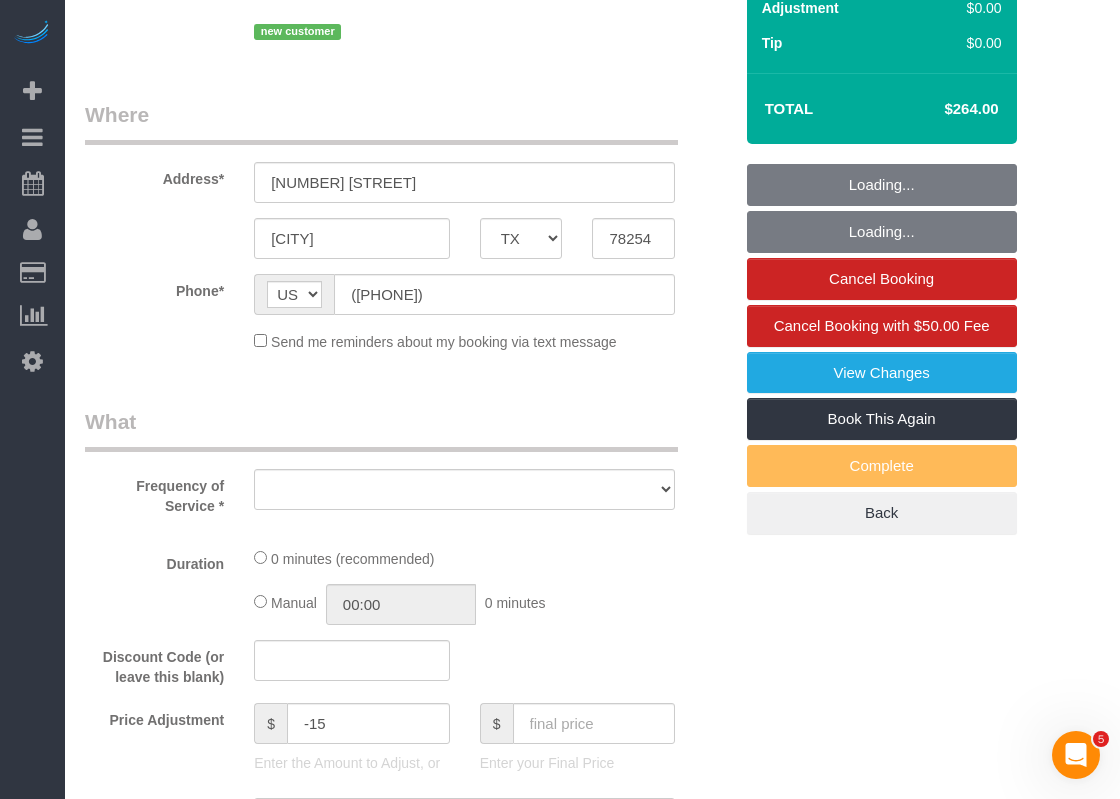 select on "object:10985" 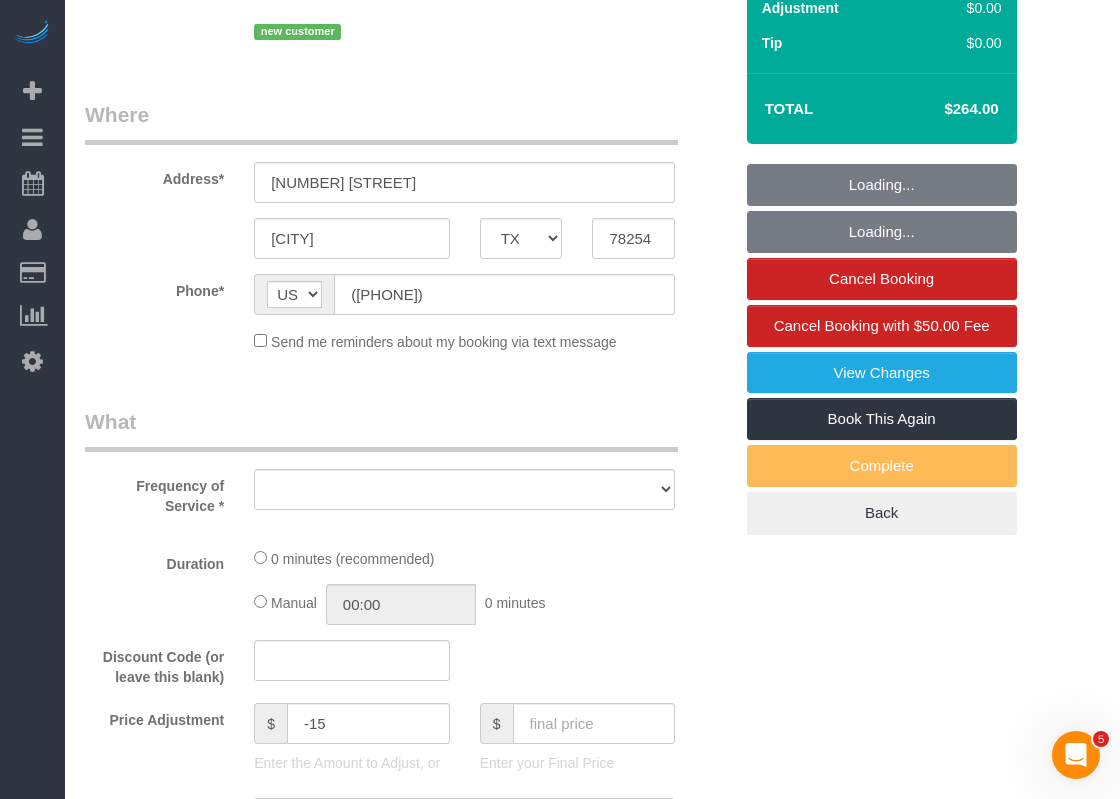 select on "string:fspay-ec96cde7-c56c-4808-b42f-f1eff2fa6ef0" 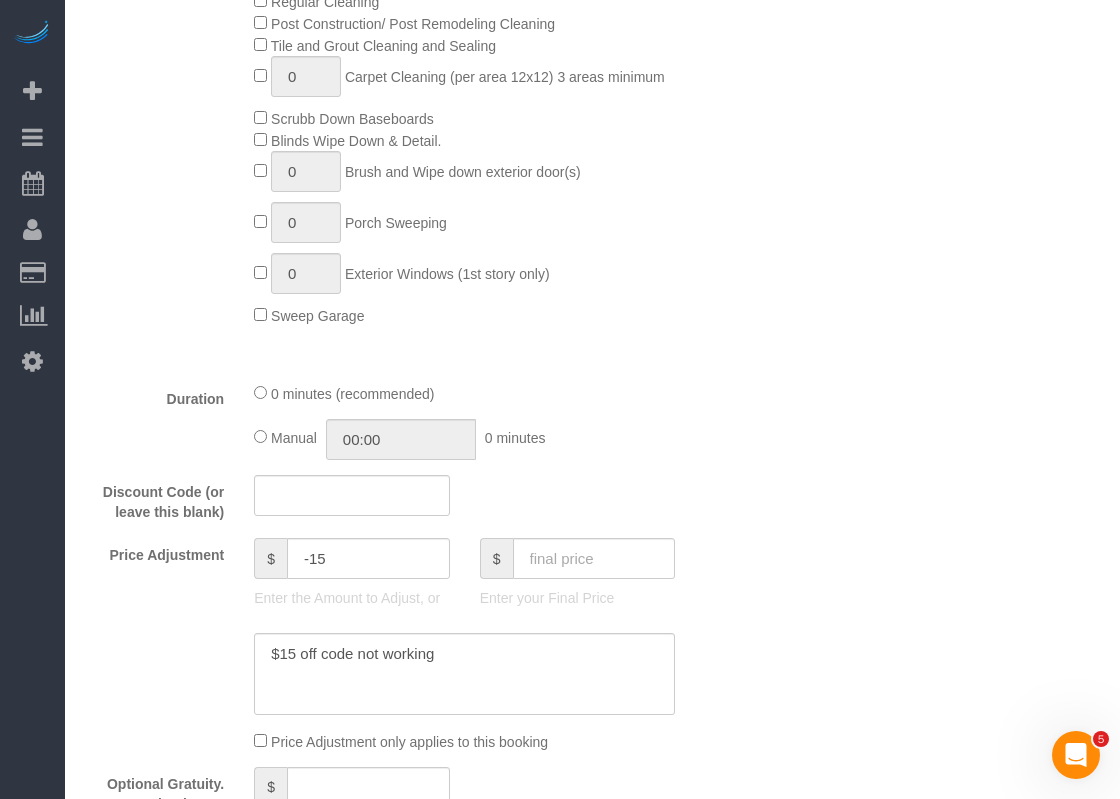 select on "object:11063" 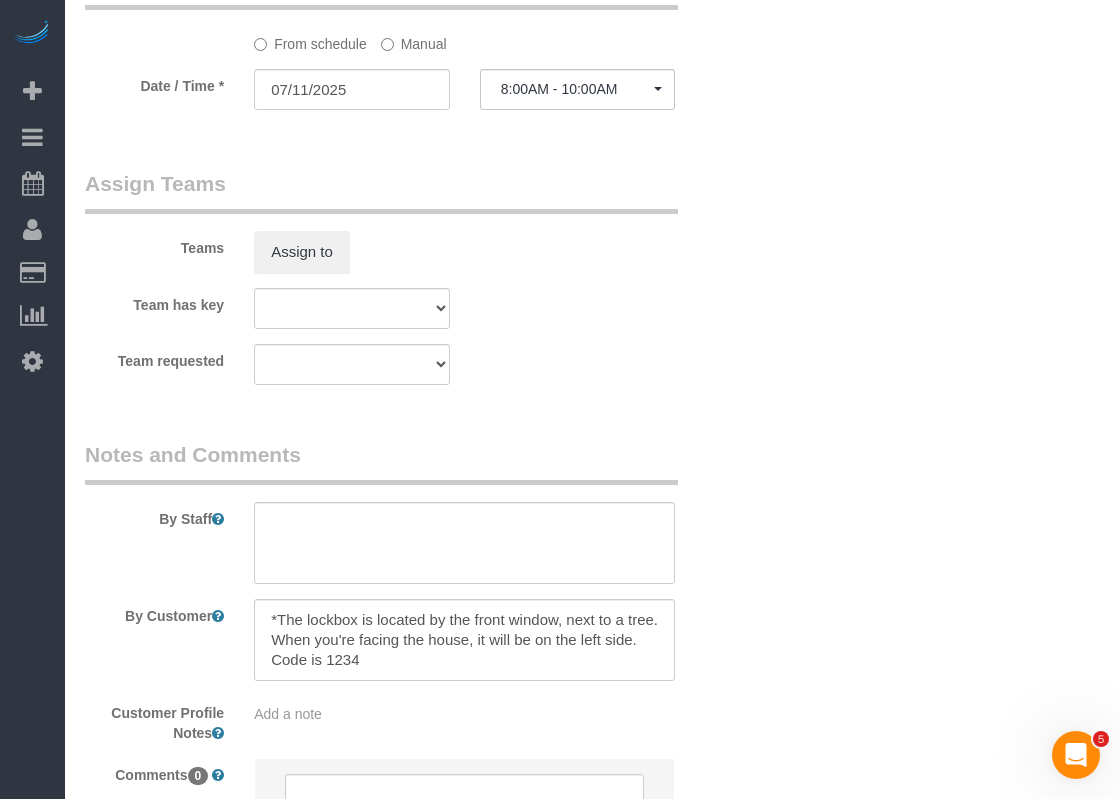 scroll, scrollTop: 1800, scrollLeft: 0, axis: vertical 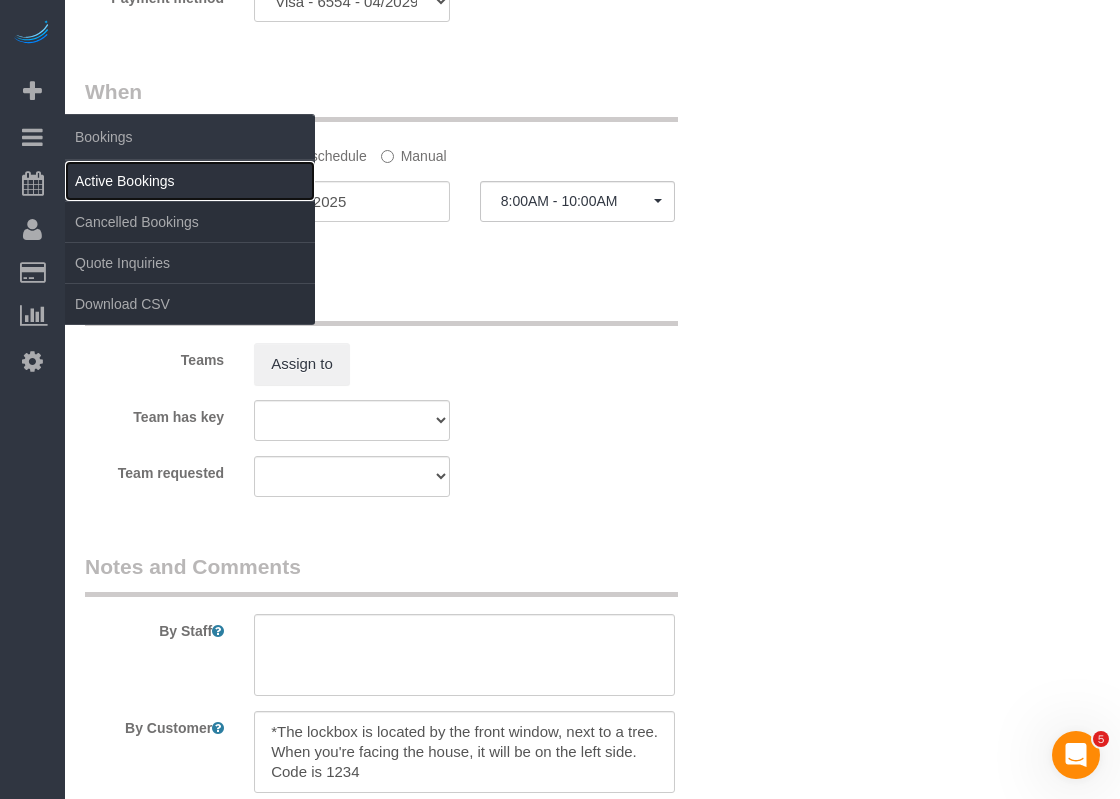 click on "Active Bookings" at bounding box center (190, 181) 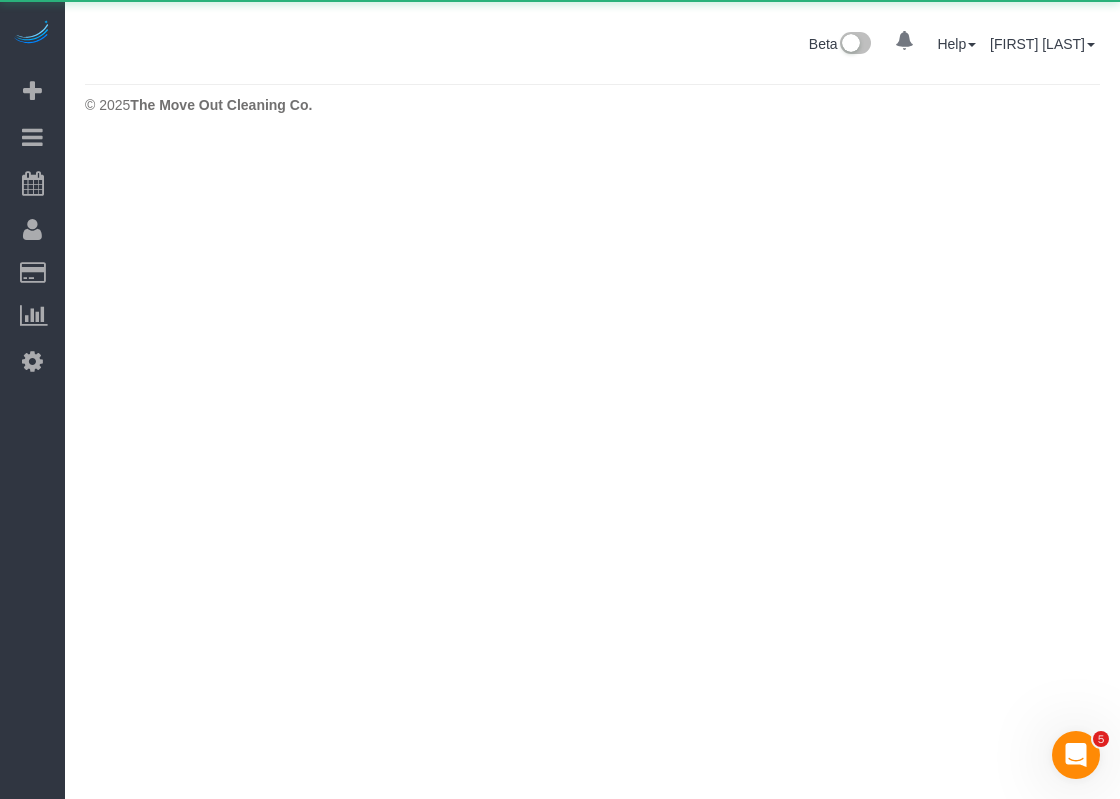 scroll, scrollTop: 0, scrollLeft: 0, axis: both 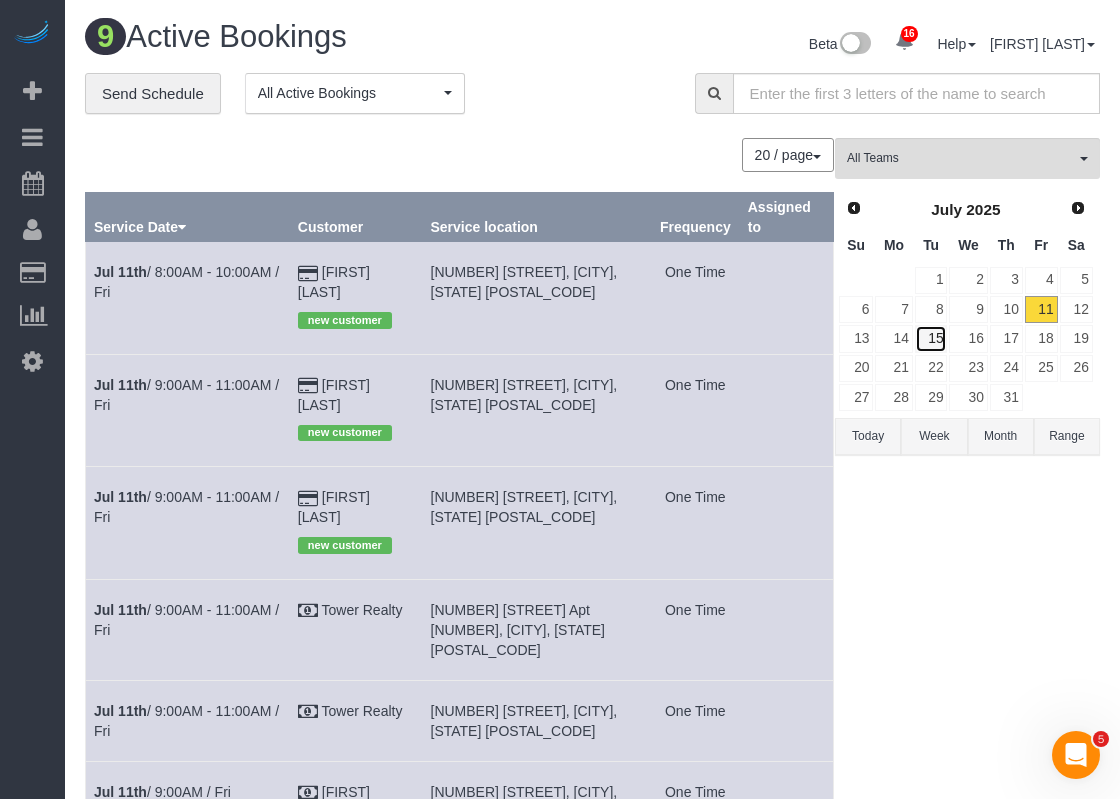 click on "15" at bounding box center (931, 338) 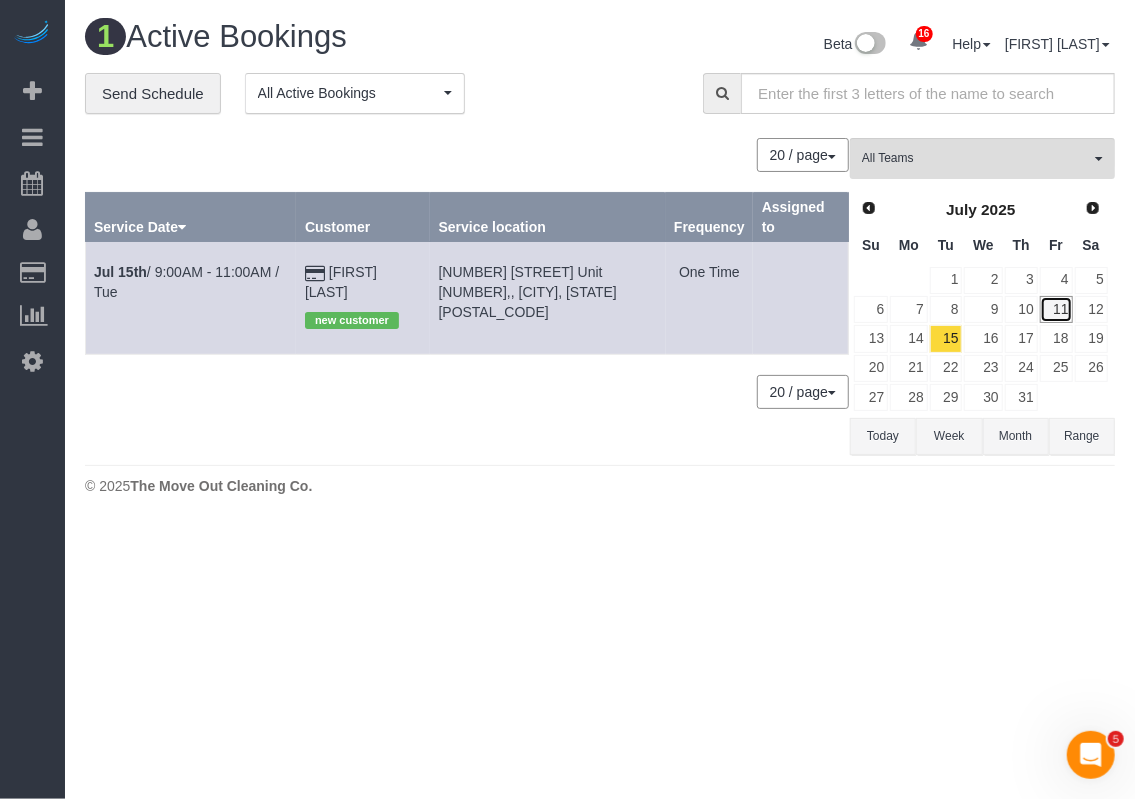 click on "11" at bounding box center (1056, 309) 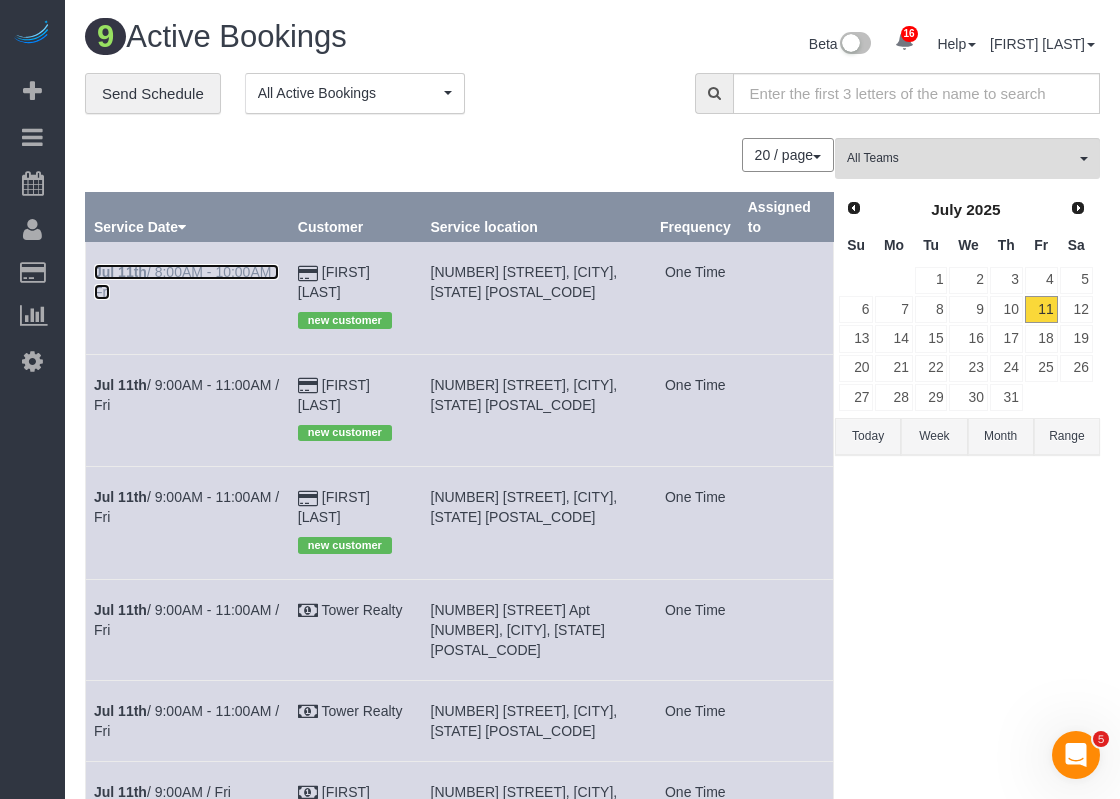 click on "Jul 11th
/ 8:00AM - 10:00AM / Fri" at bounding box center (186, 282) 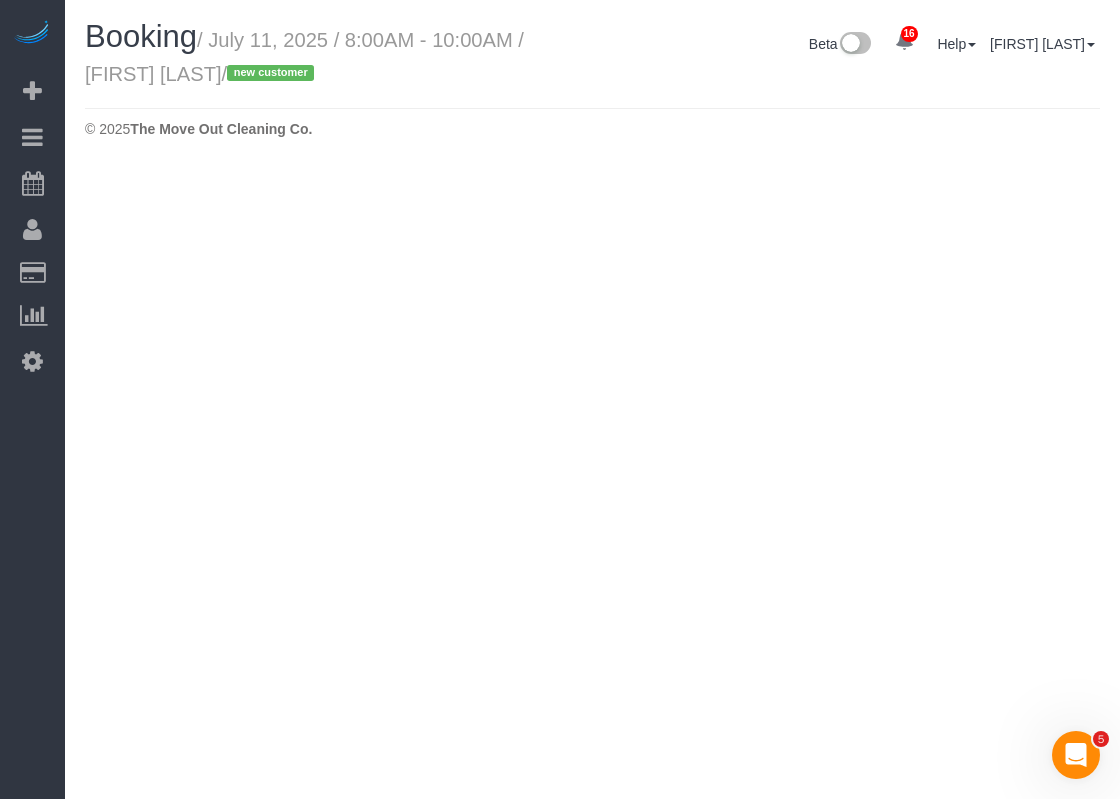 select on "TX" 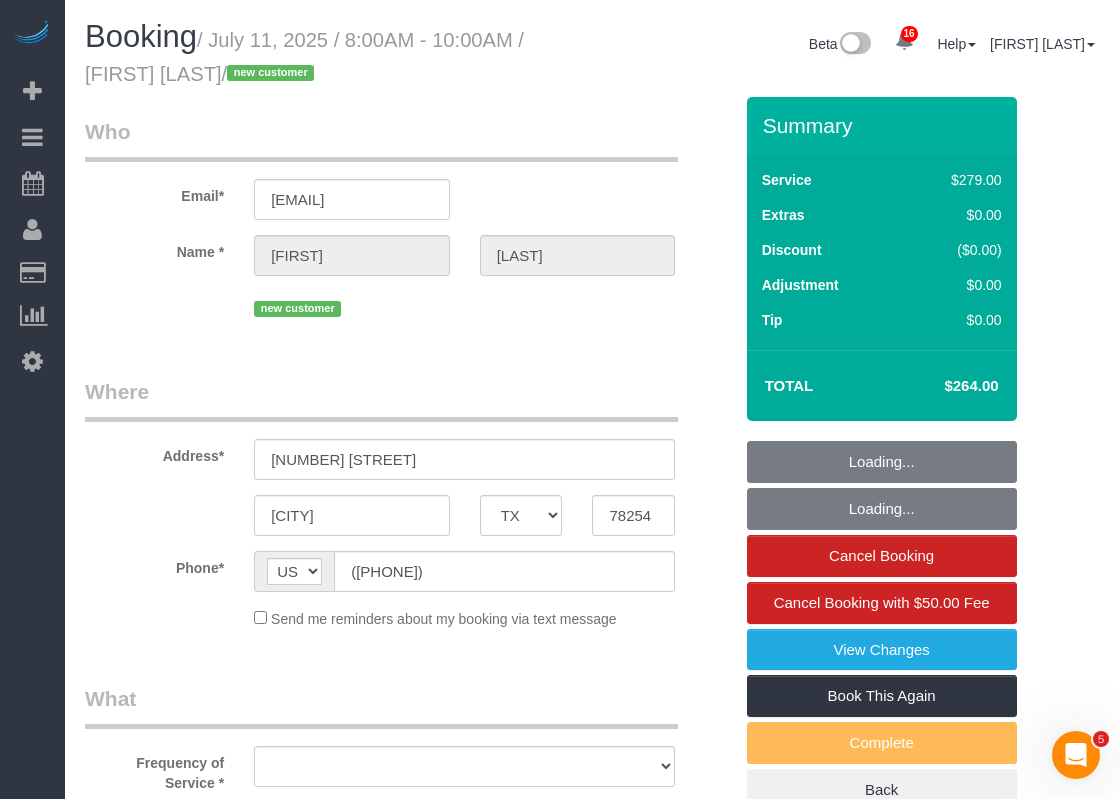 select on "string:fspay-ec96cde7-c56c-4808-b42f-f1eff2fa6ef0" 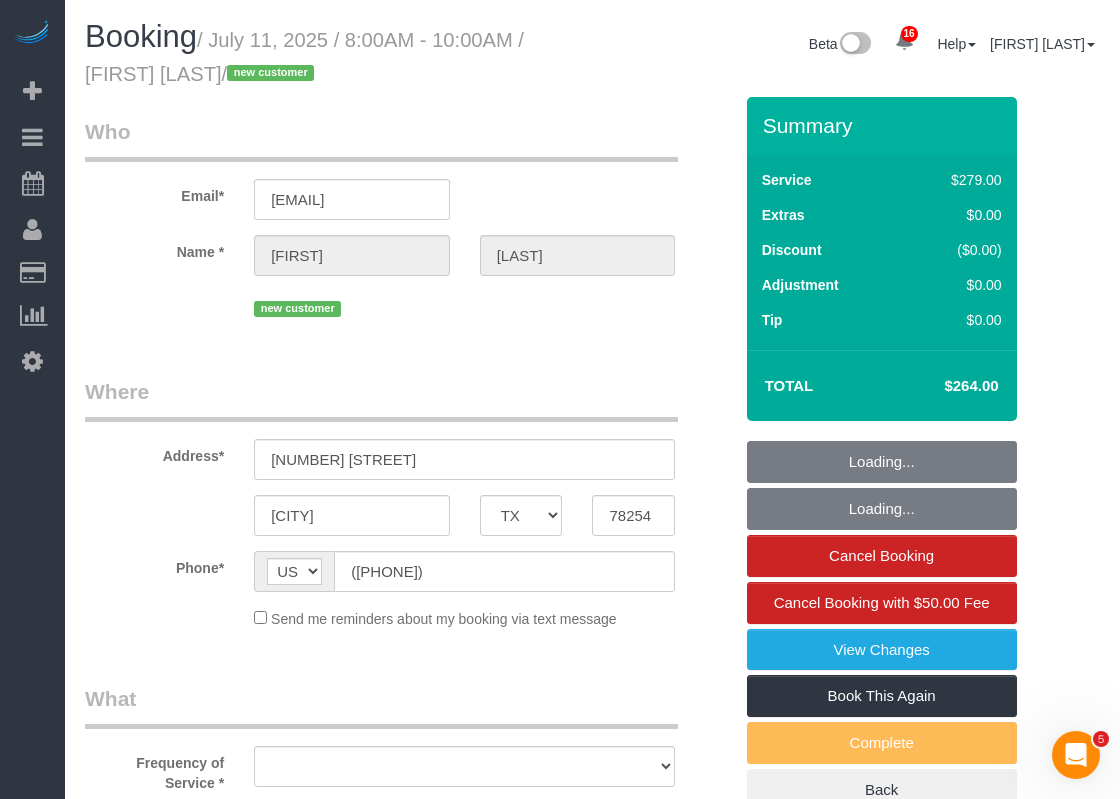 select on "3" 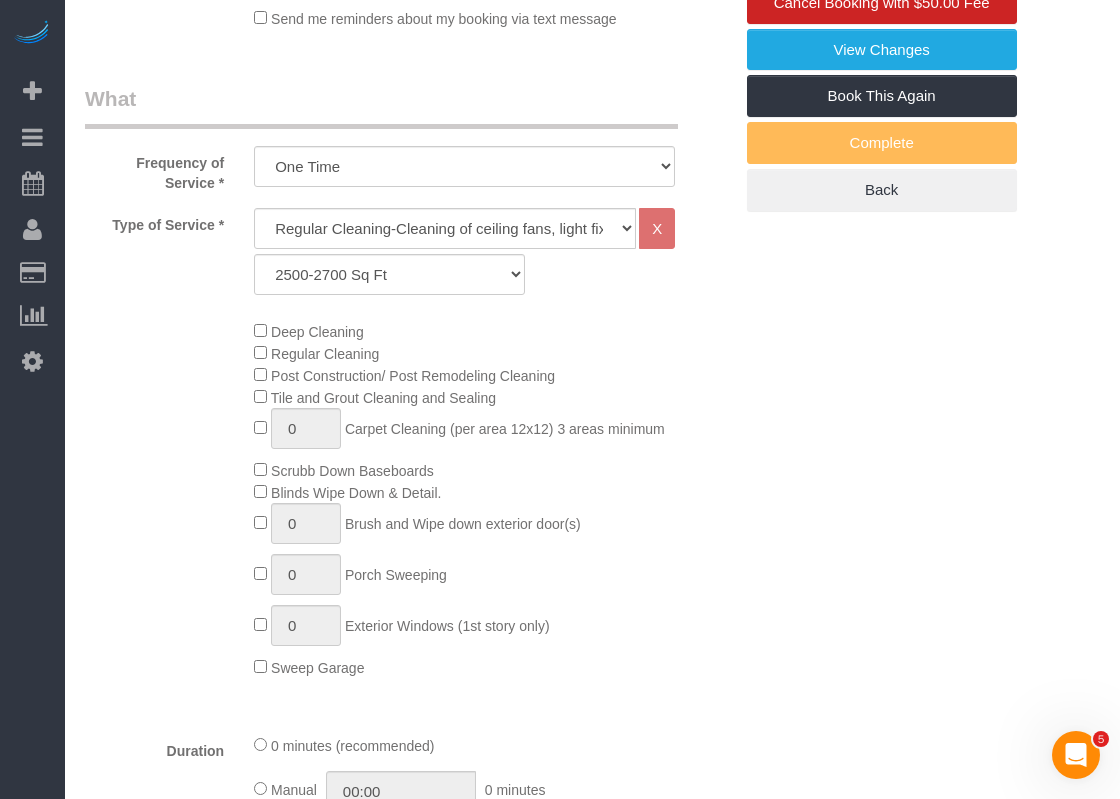 select on "object:11989" 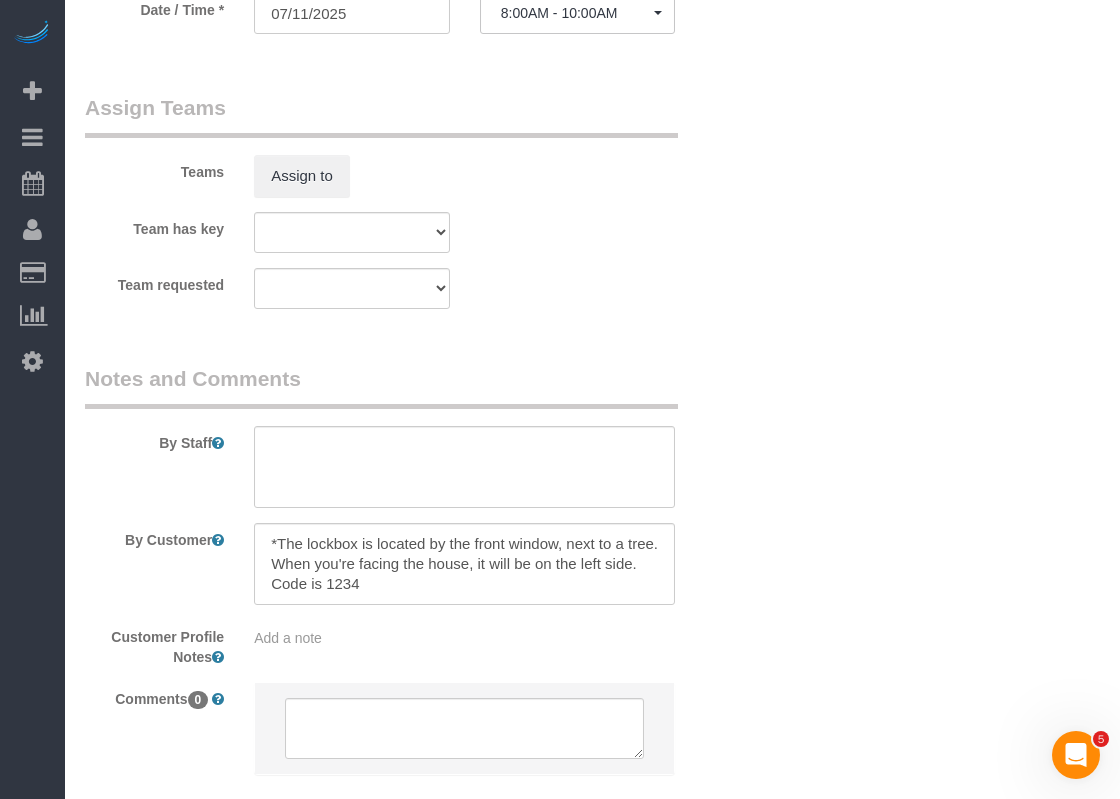 scroll, scrollTop: 2106, scrollLeft: 0, axis: vertical 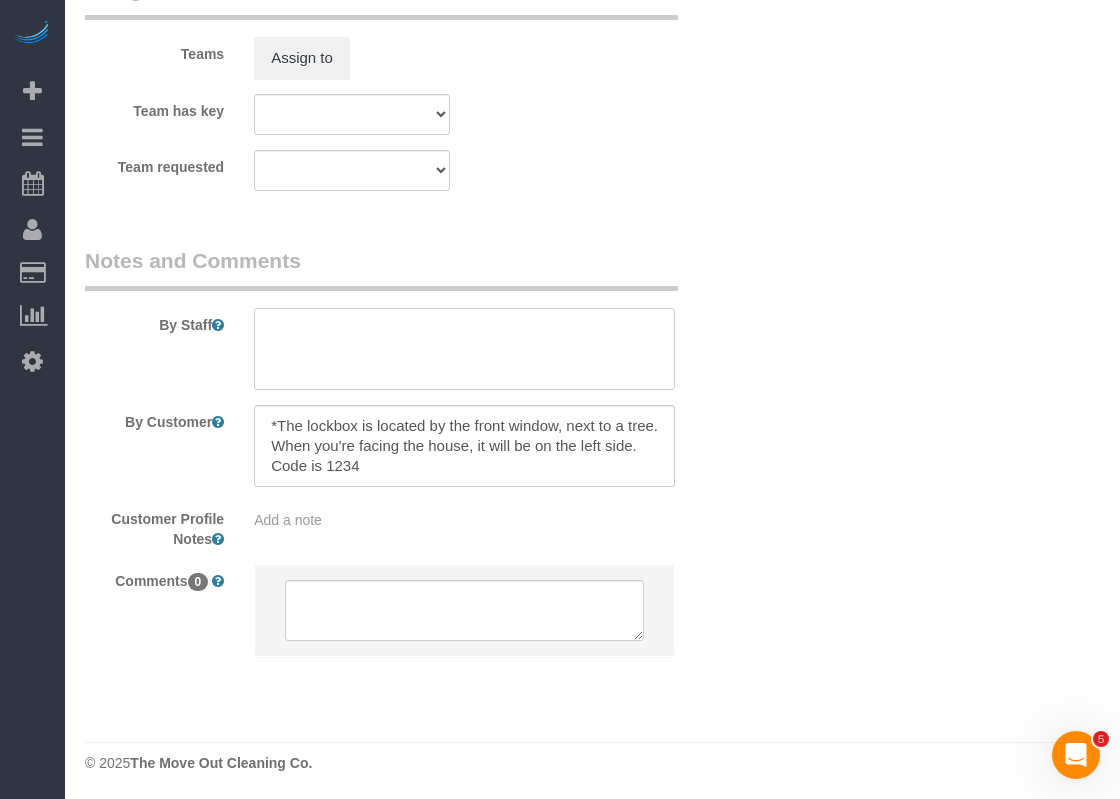 click at bounding box center (464, 349) 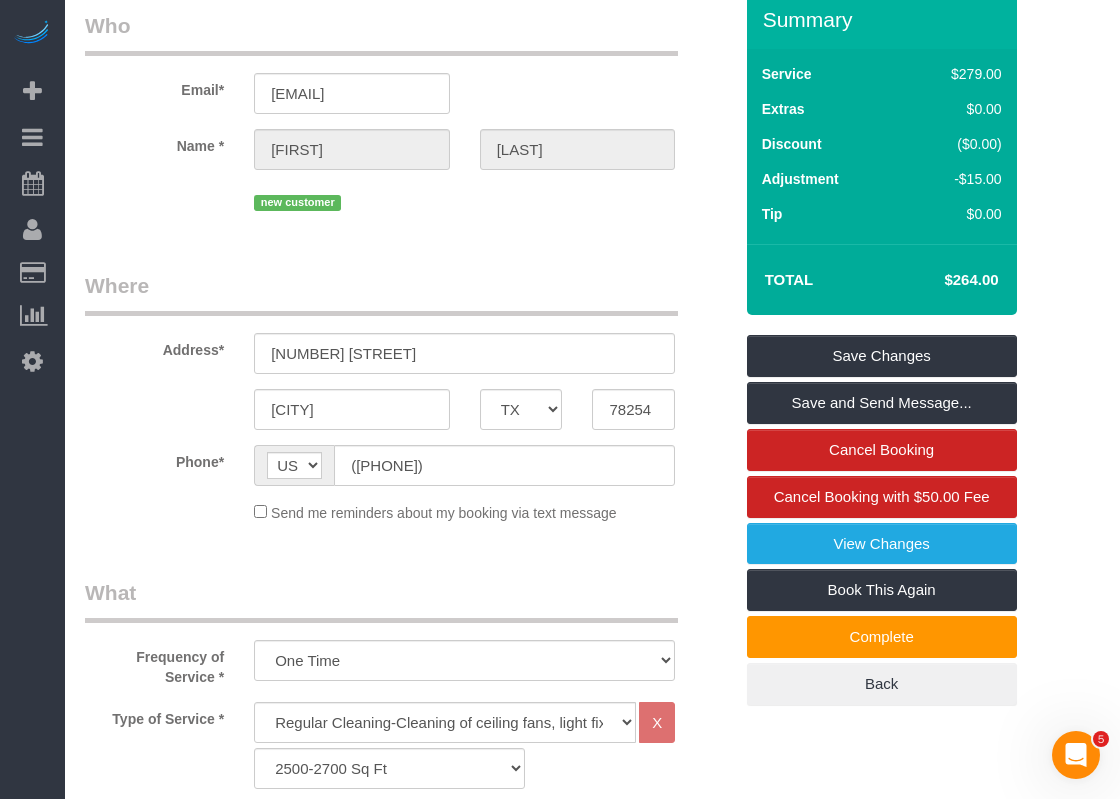 scroll, scrollTop: 6, scrollLeft: 0, axis: vertical 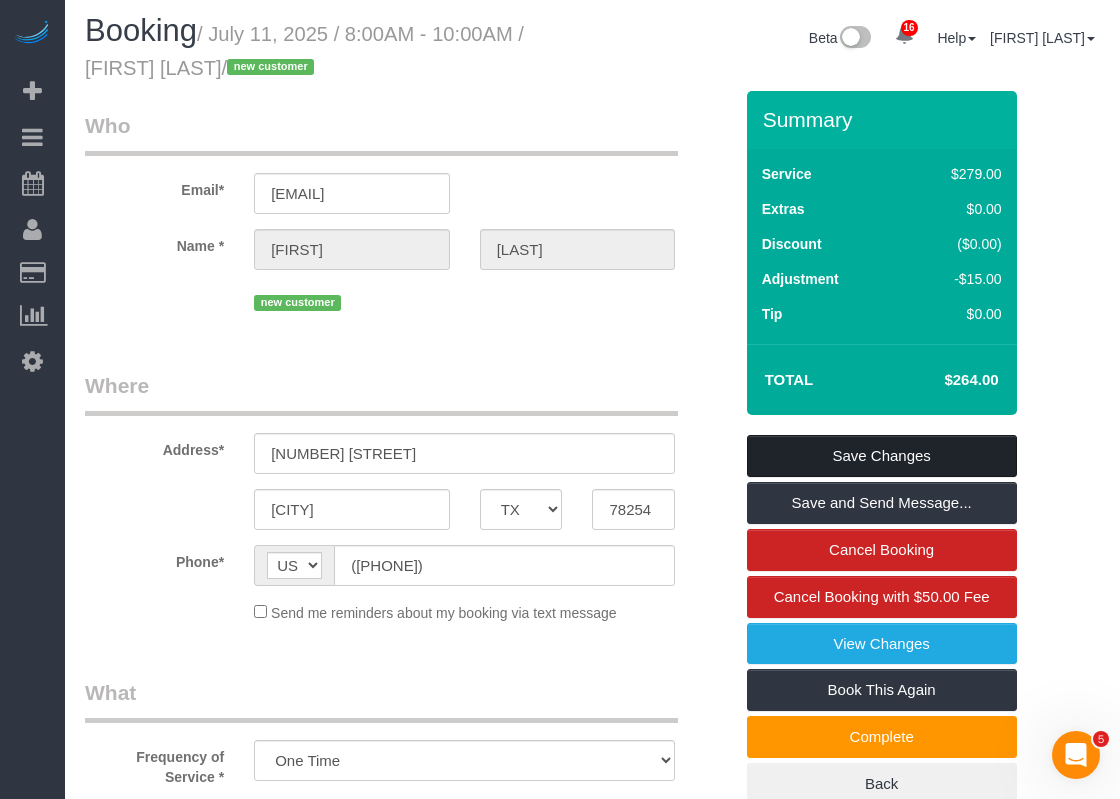 type on "*$95 deep clean pre approved if needed" 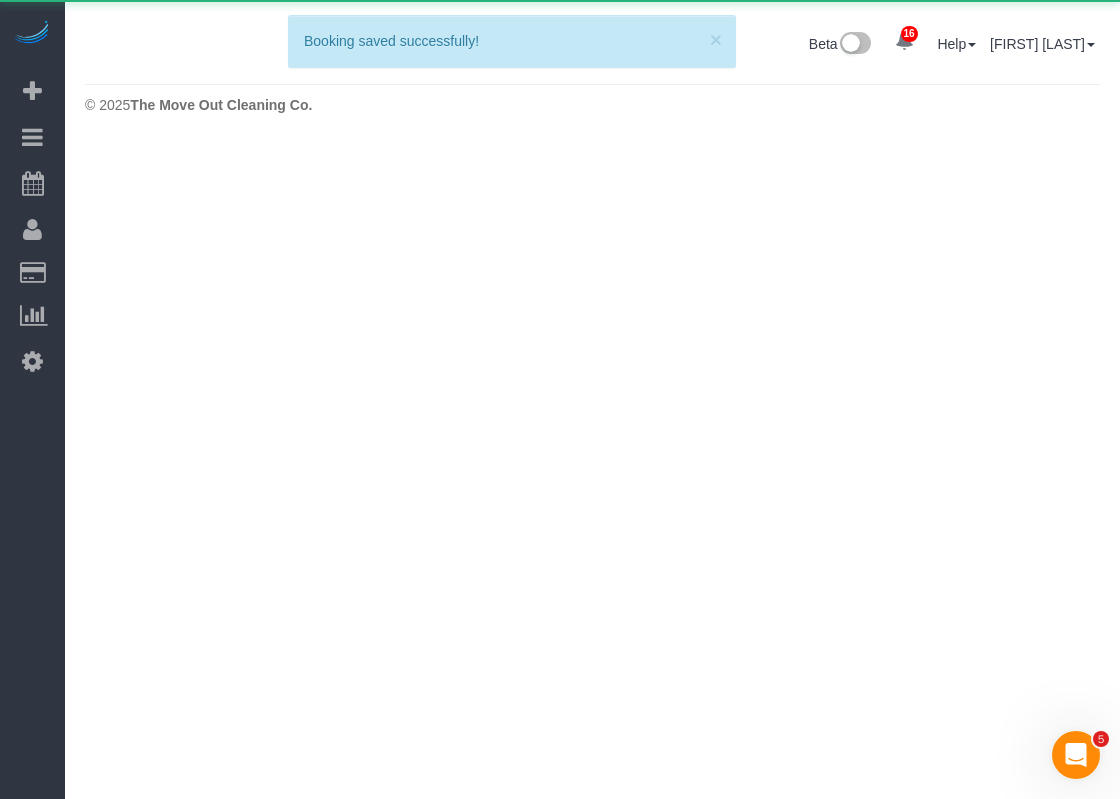 scroll, scrollTop: 0, scrollLeft: 0, axis: both 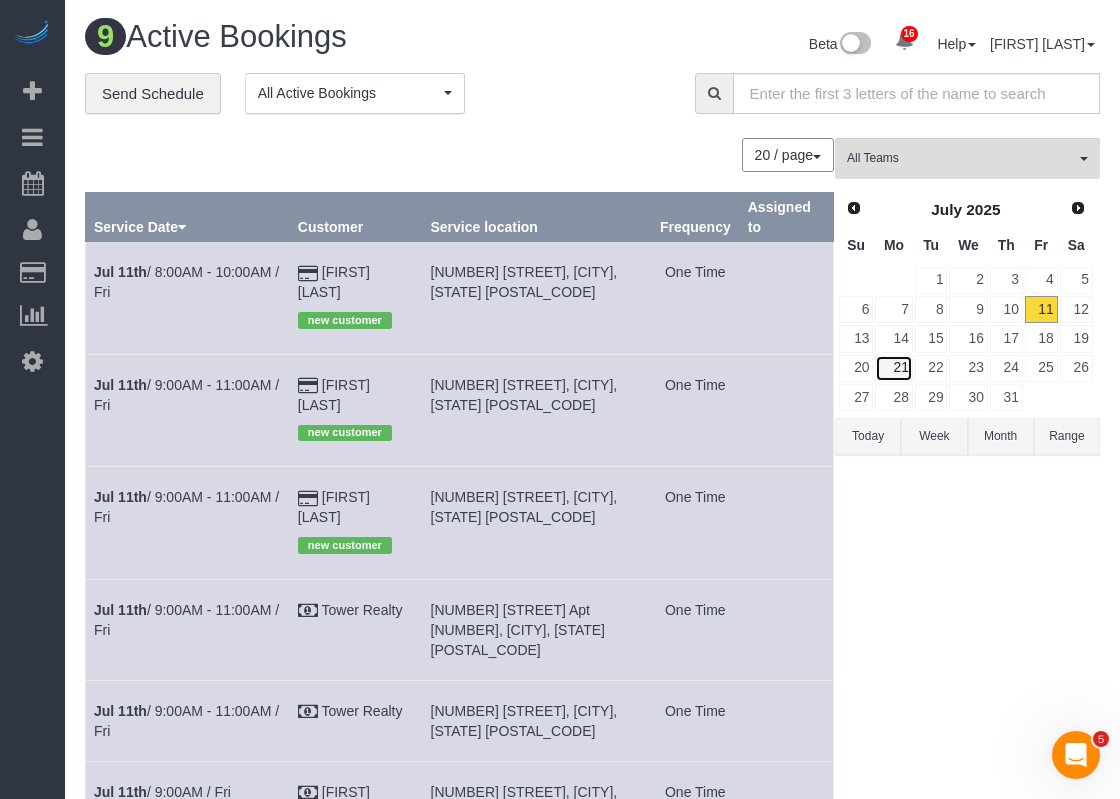 click on "21" at bounding box center (893, 368) 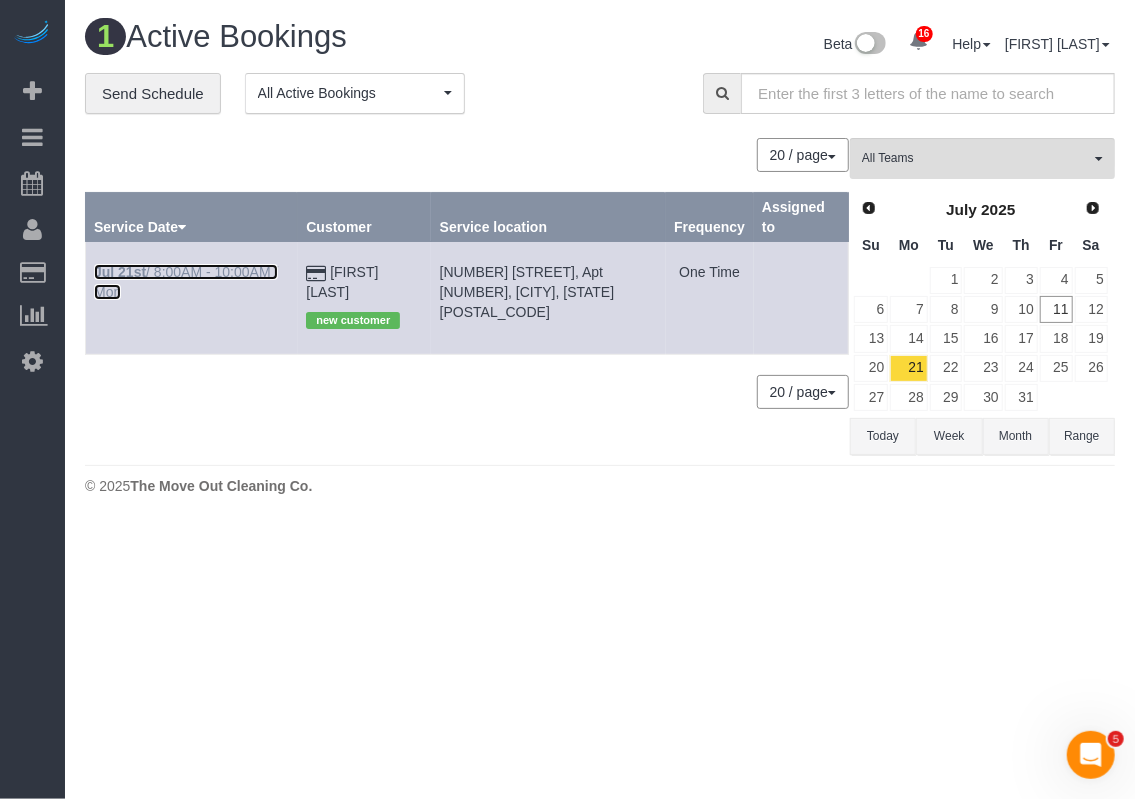 click on "Jul 21st
/ 8:00AM - 10:00AM / Mon" at bounding box center [186, 282] 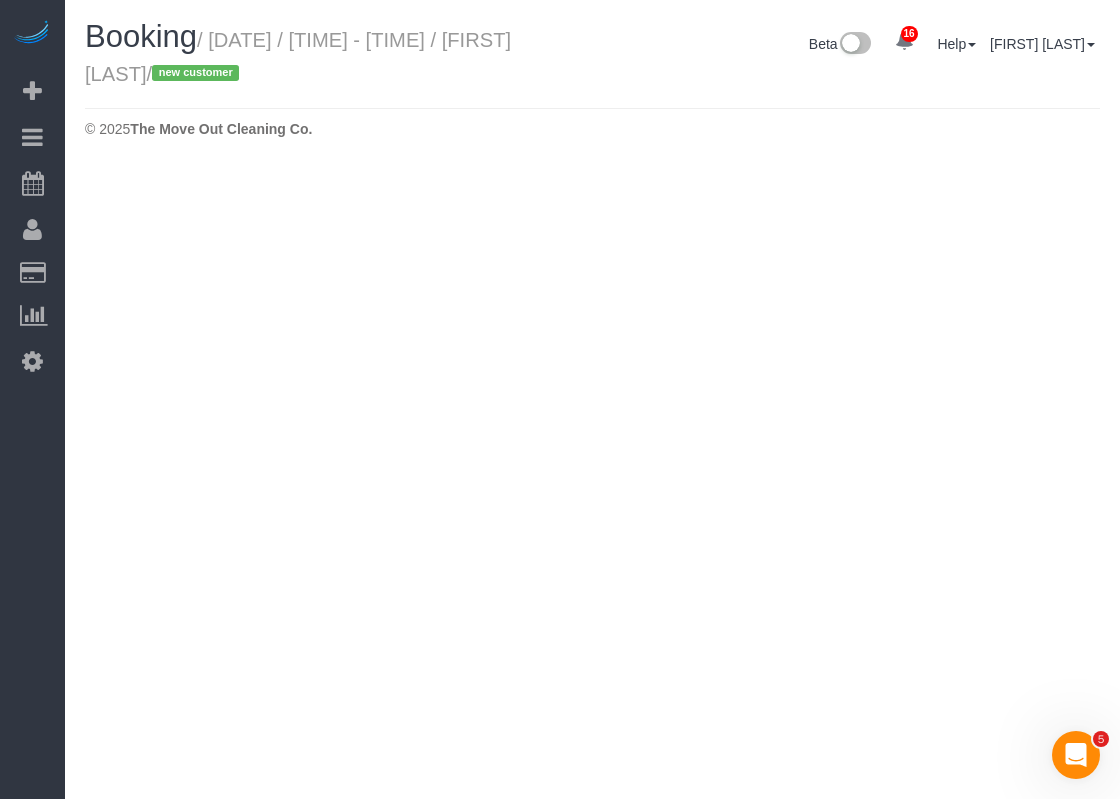 select on "TX" 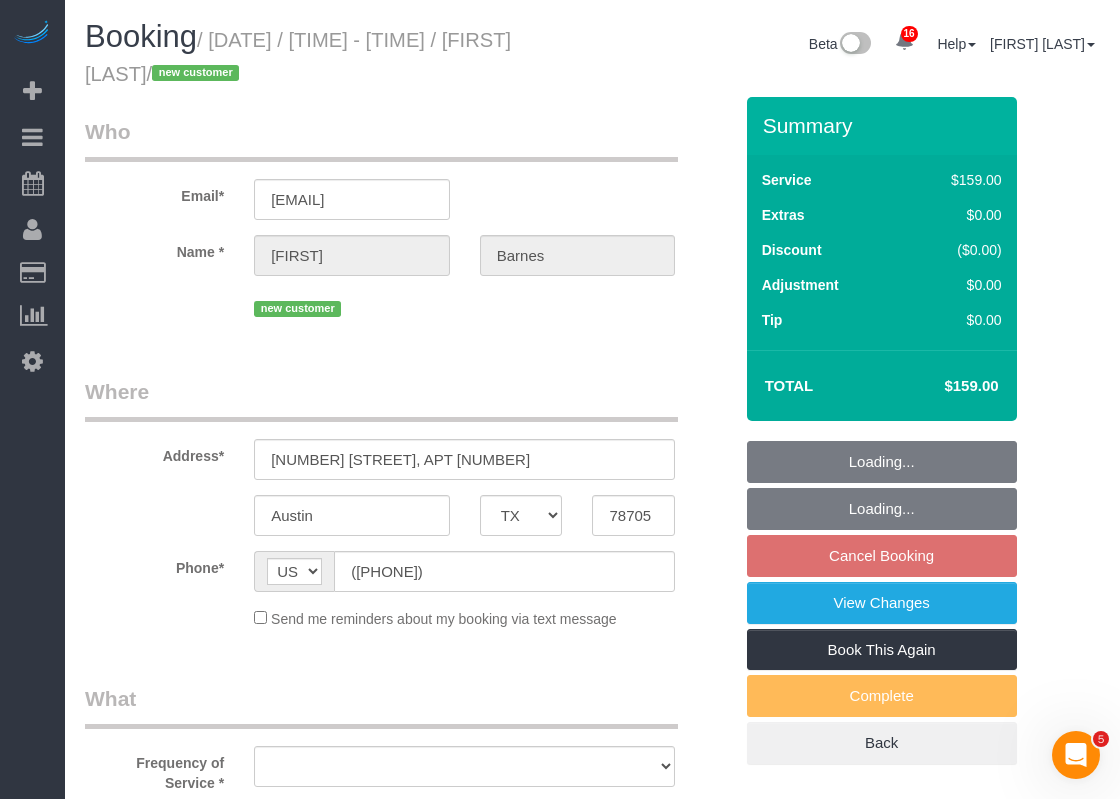 select on "string:fspay-7227f197-2be6-49e0-a8d6-c365868c786b" 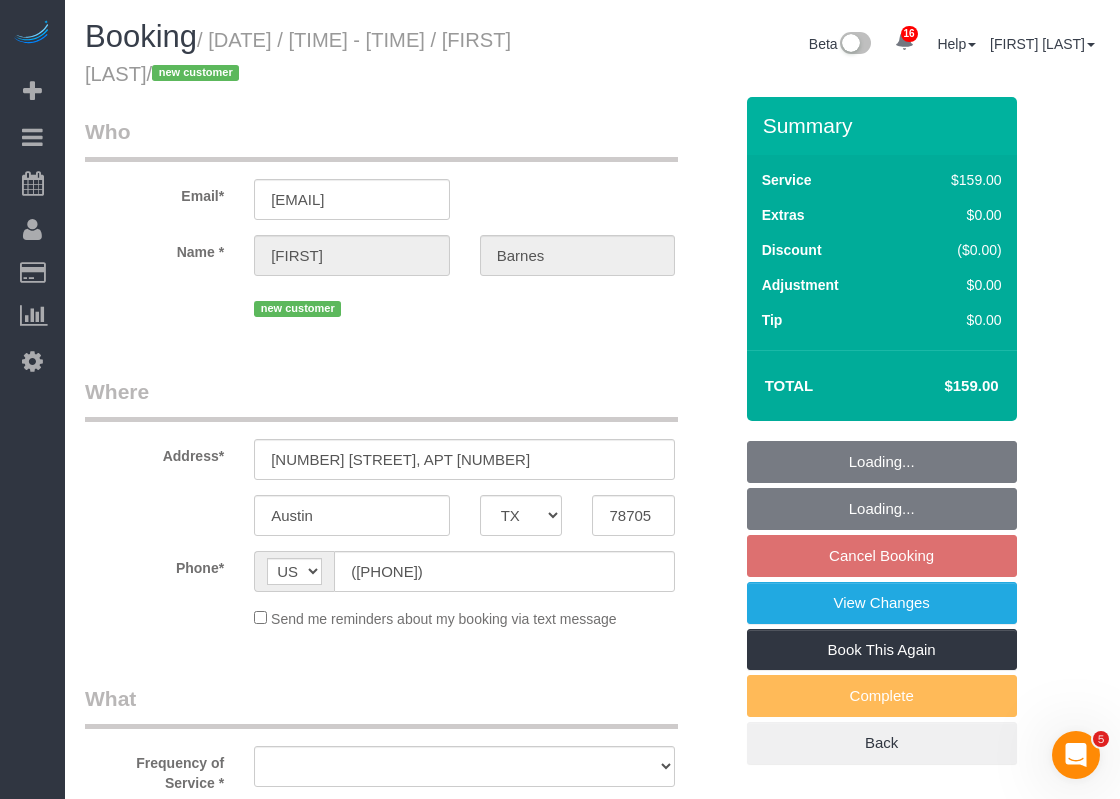 select on "[SPOT_NAME]" 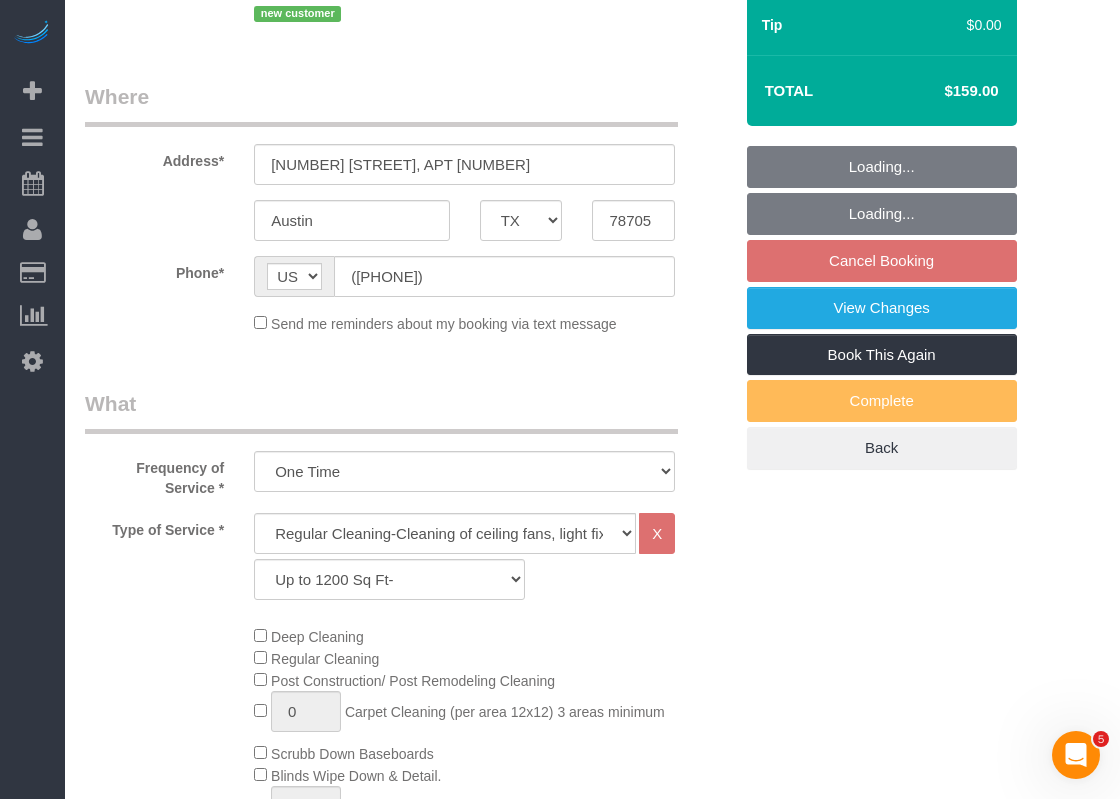 select on "object:12592" 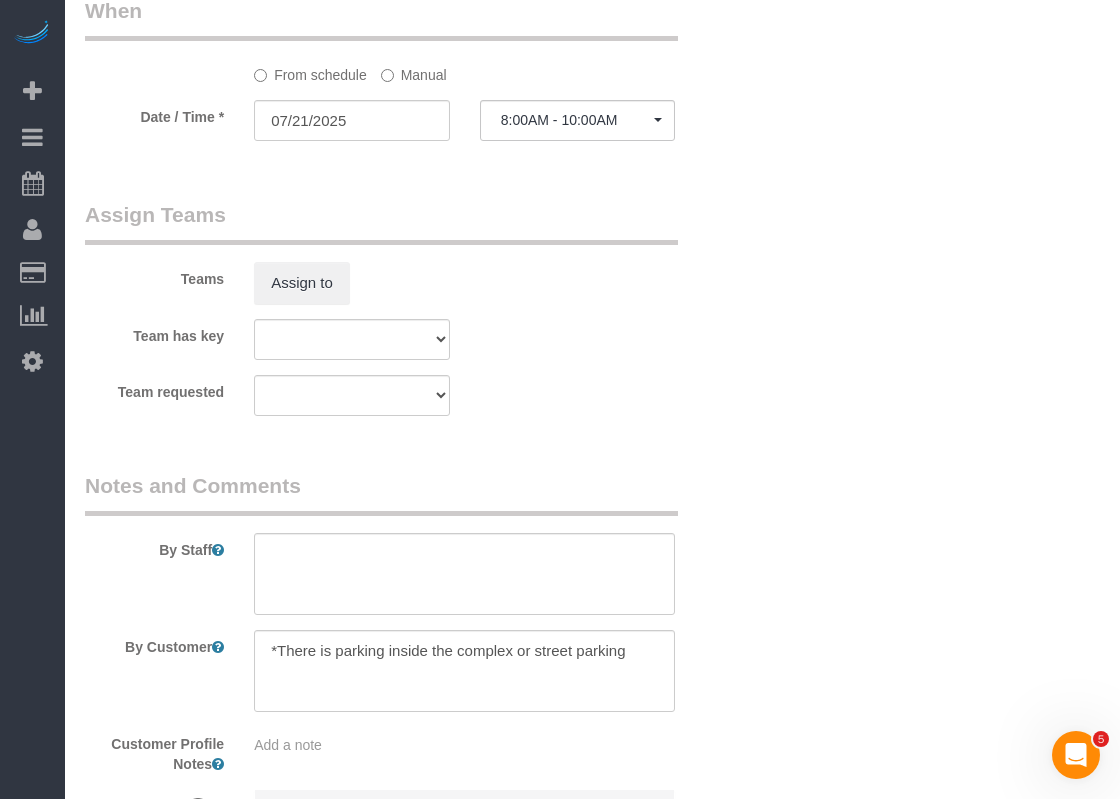 scroll, scrollTop: 2084, scrollLeft: 0, axis: vertical 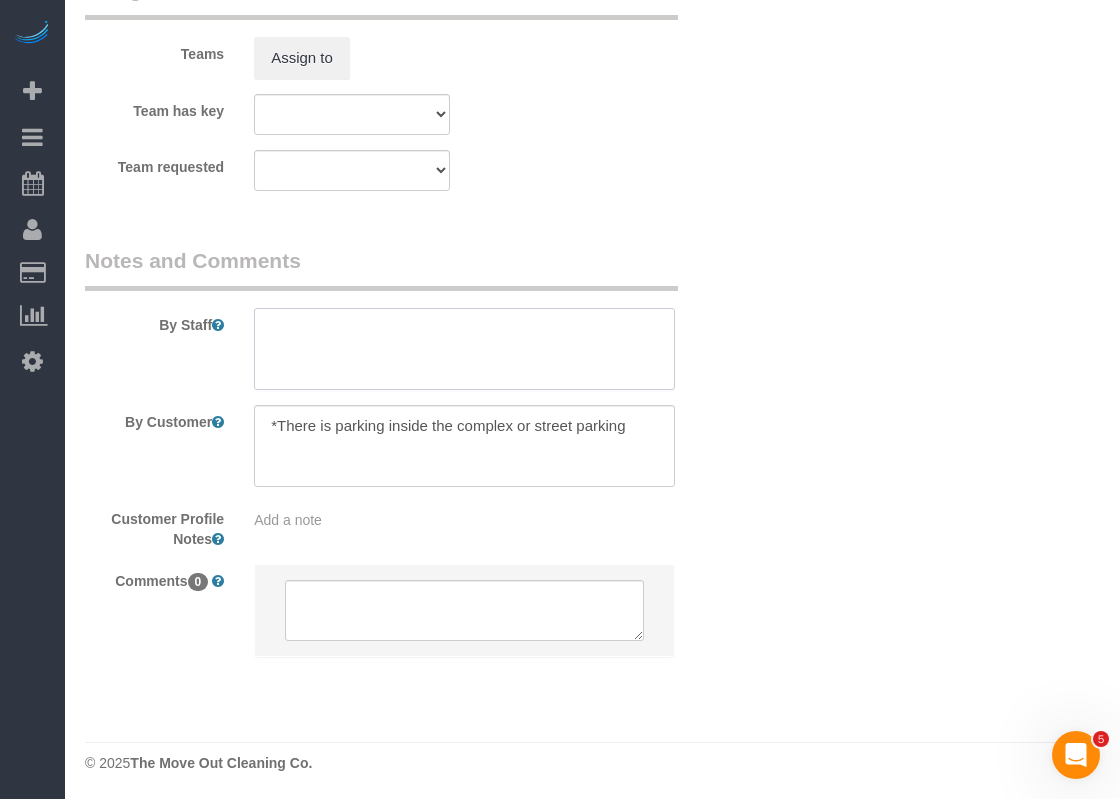 drag, startPoint x: 398, startPoint y: 306, endPoint x: 357, endPoint y: 336, distance: 50.803543 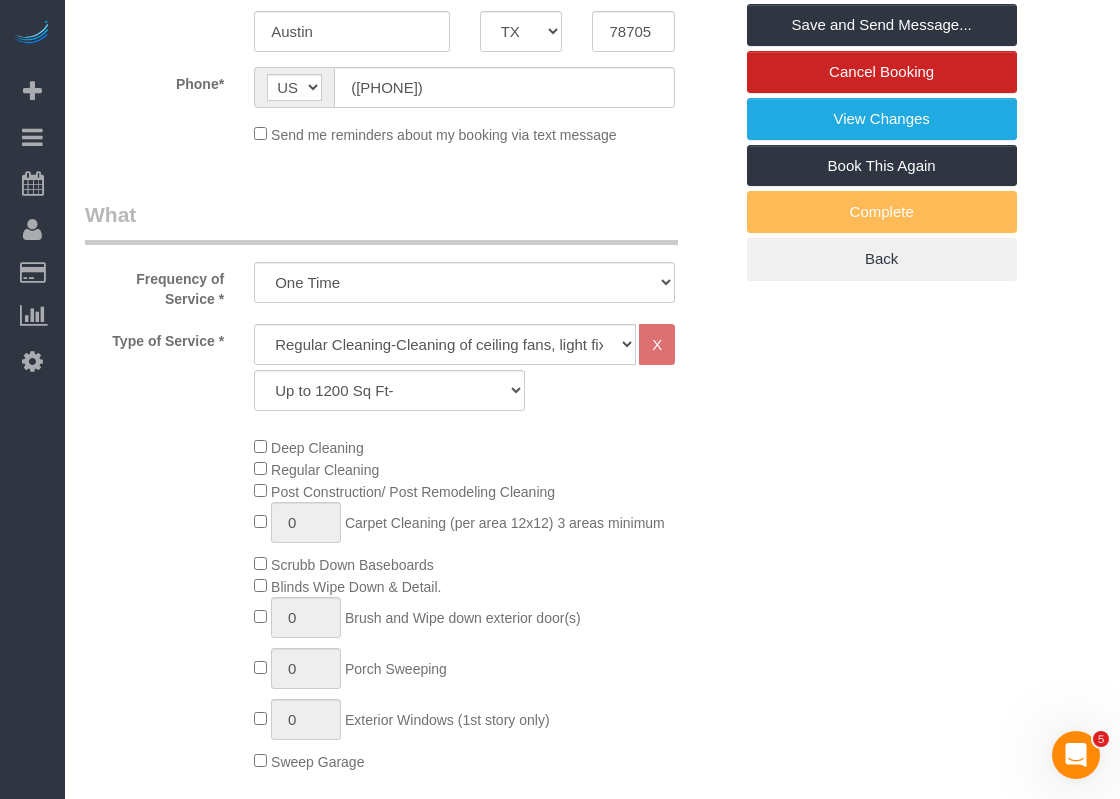 scroll, scrollTop: 0, scrollLeft: 0, axis: both 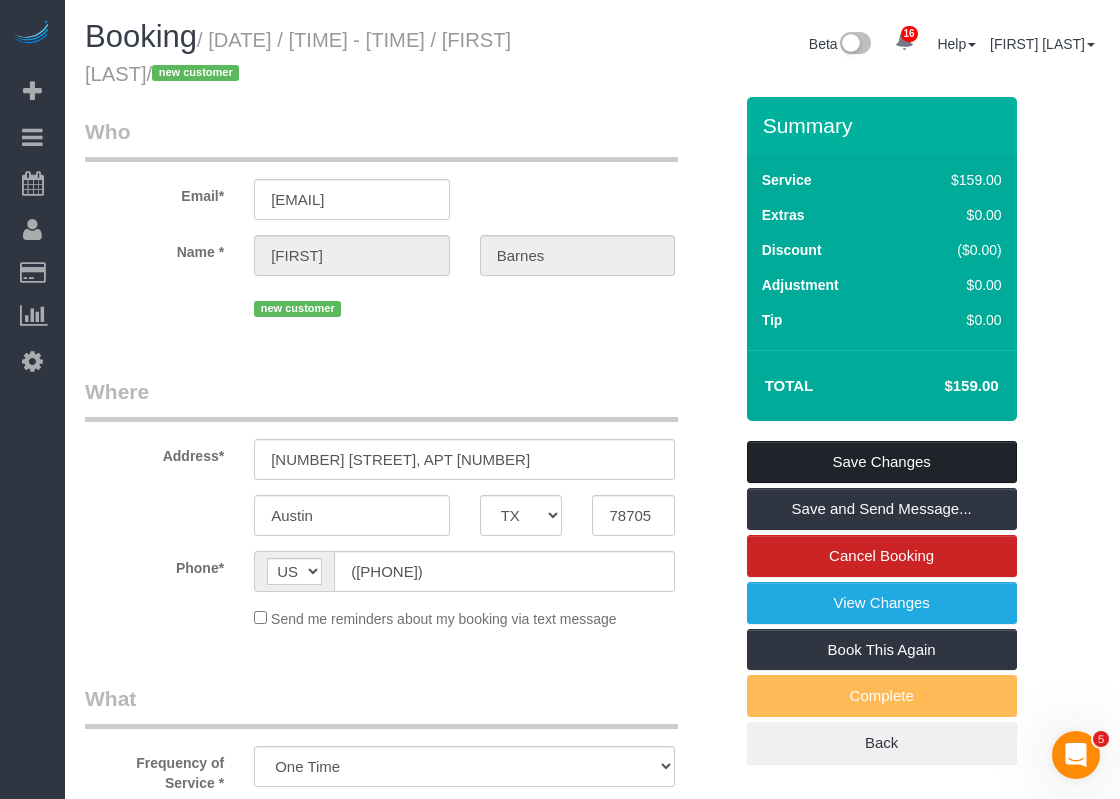 type on "*Time is flexible
*Tower key [NUMBER]" 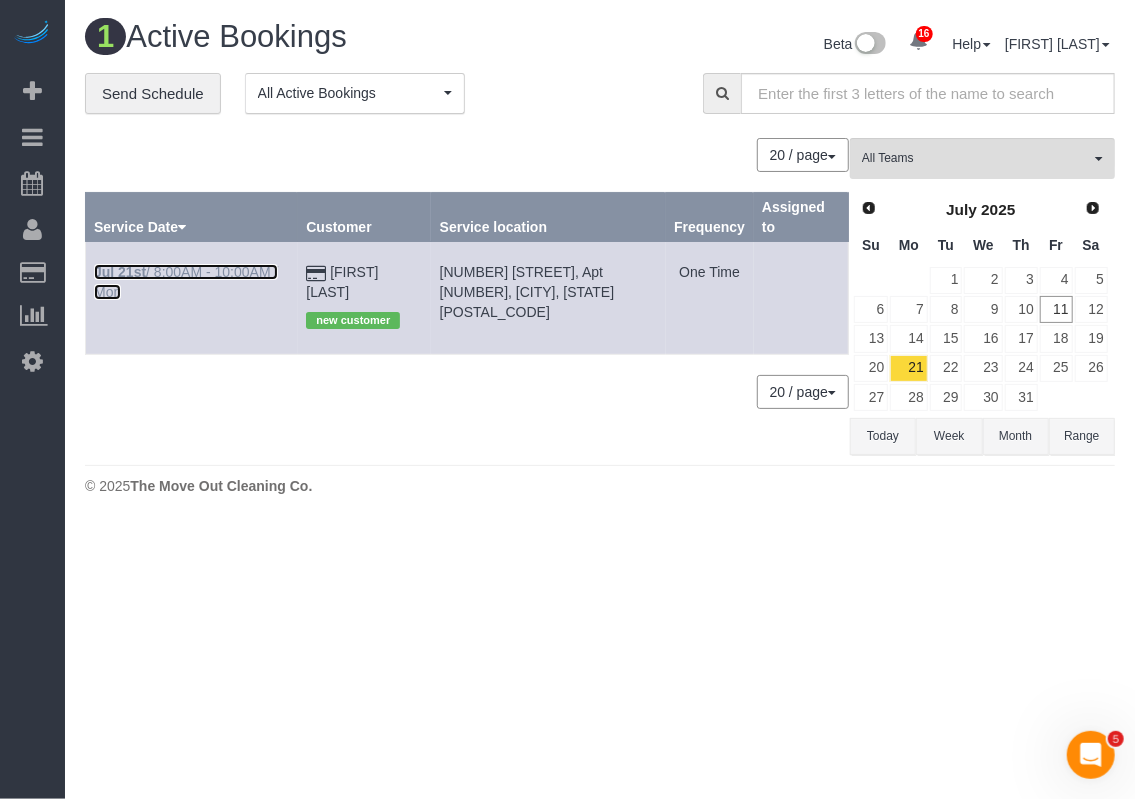 click on "Jul 21st
/ 8:00AM - 10:00AM / Mon" at bounding box center (186, 282) 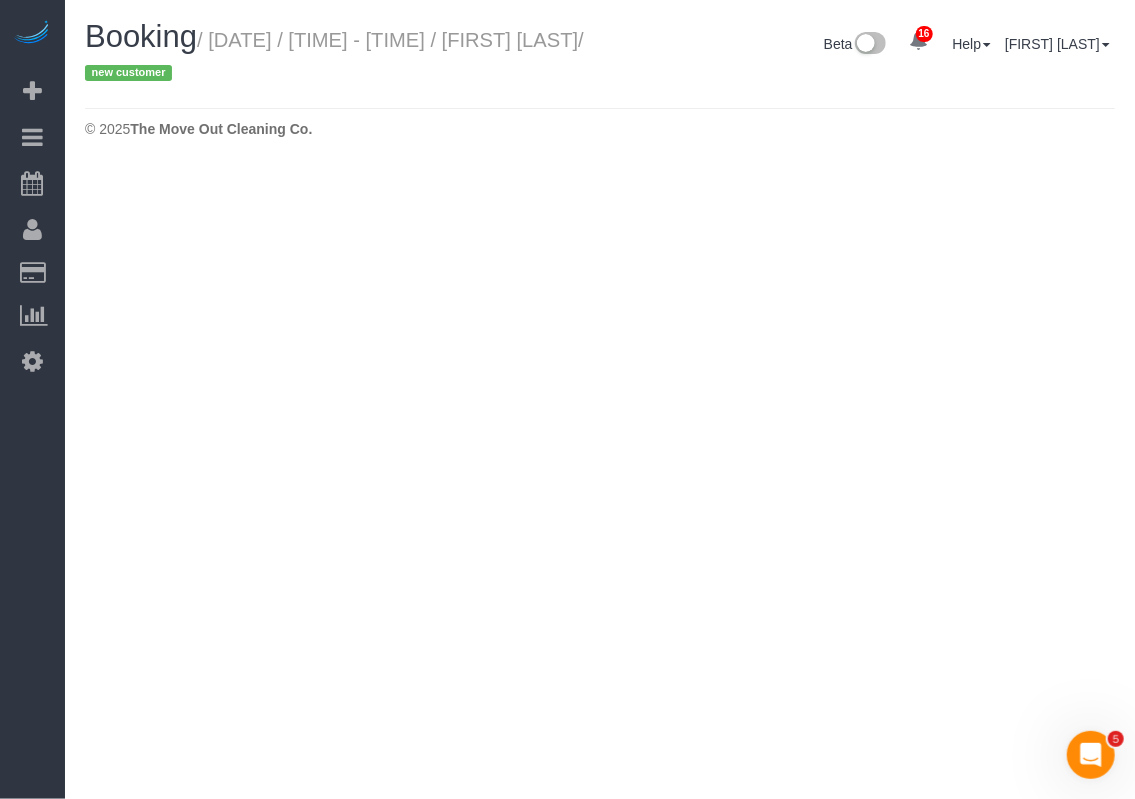 select on "TX" 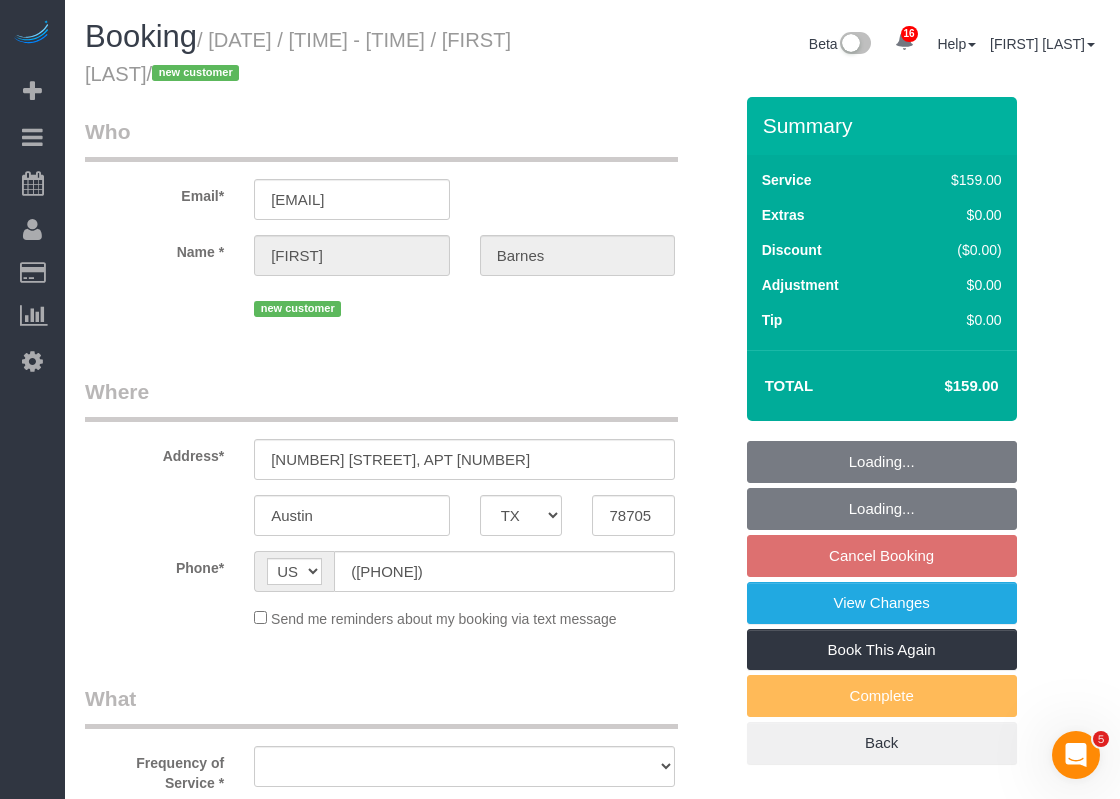 select on "string:fspay-7227f197-2be6-49e0-a8d6-c365868c786b" 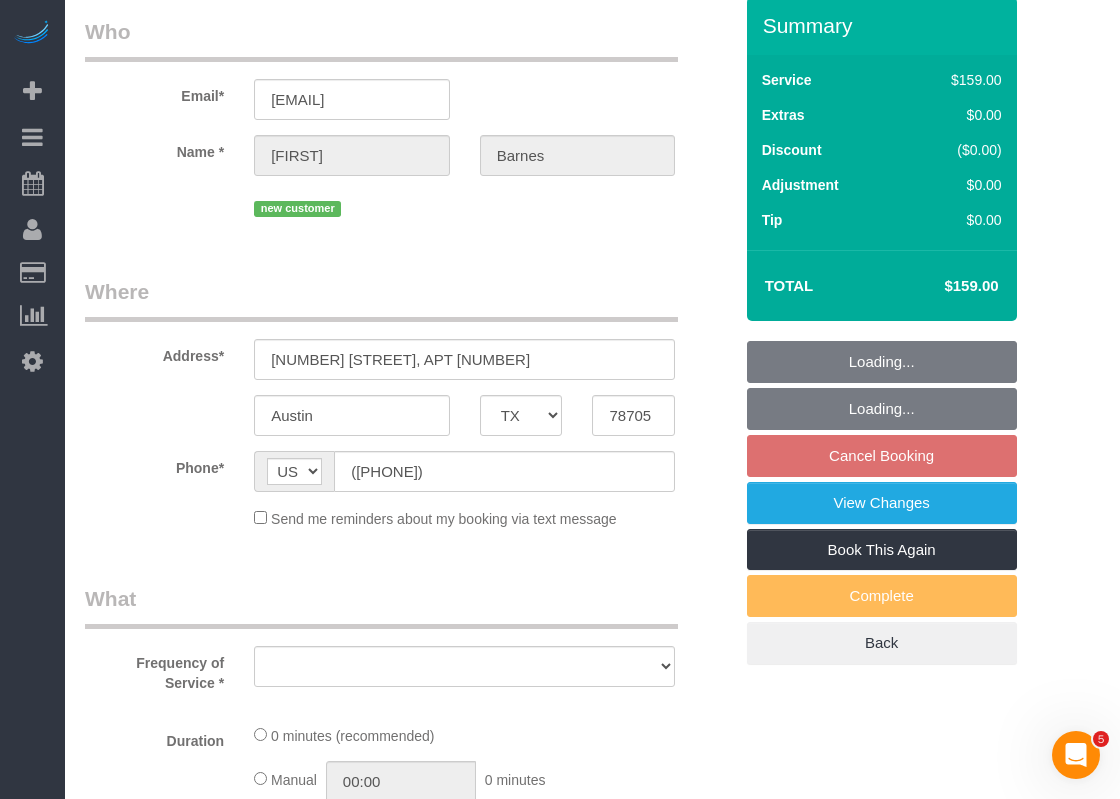 select on "object:13025" 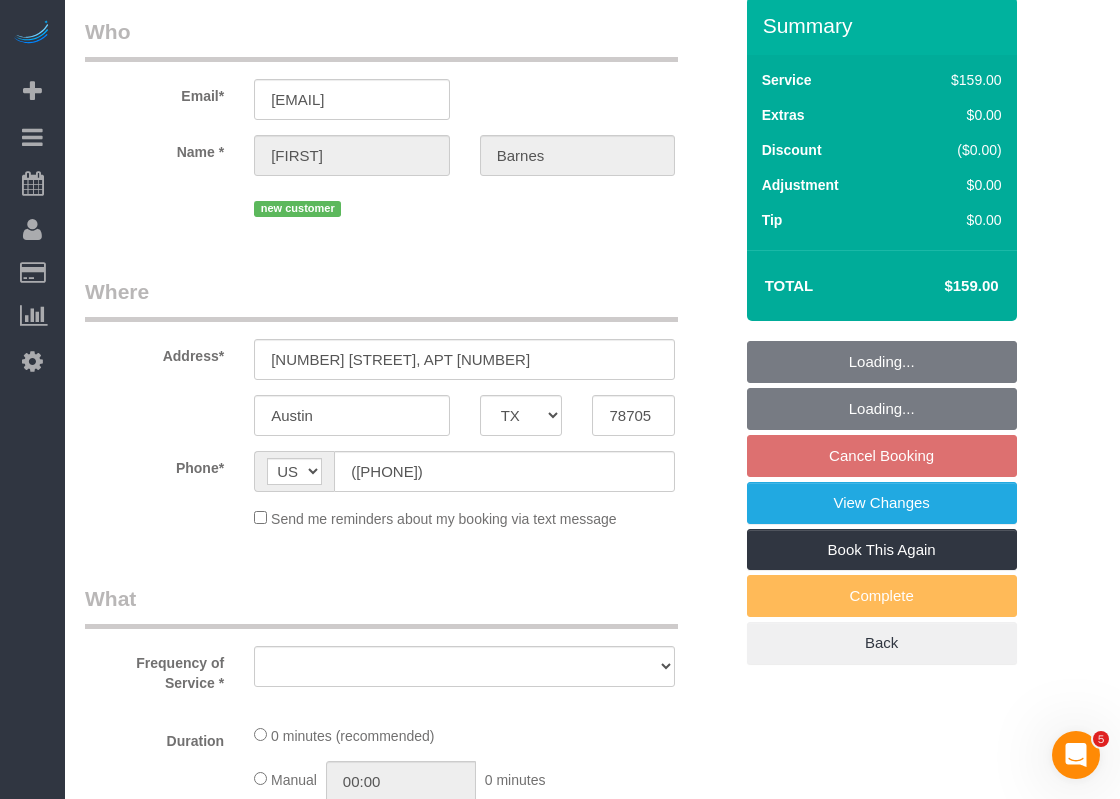 select on "[SPOT_NAME]" 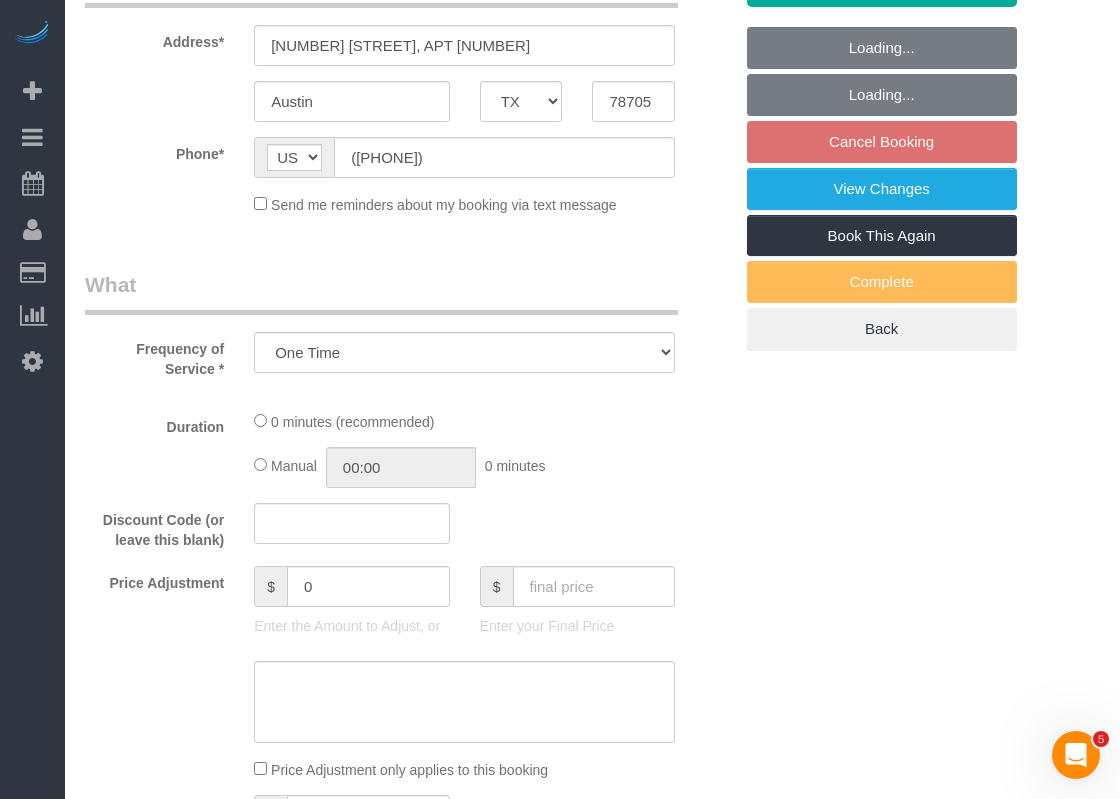 select on "object:13089" 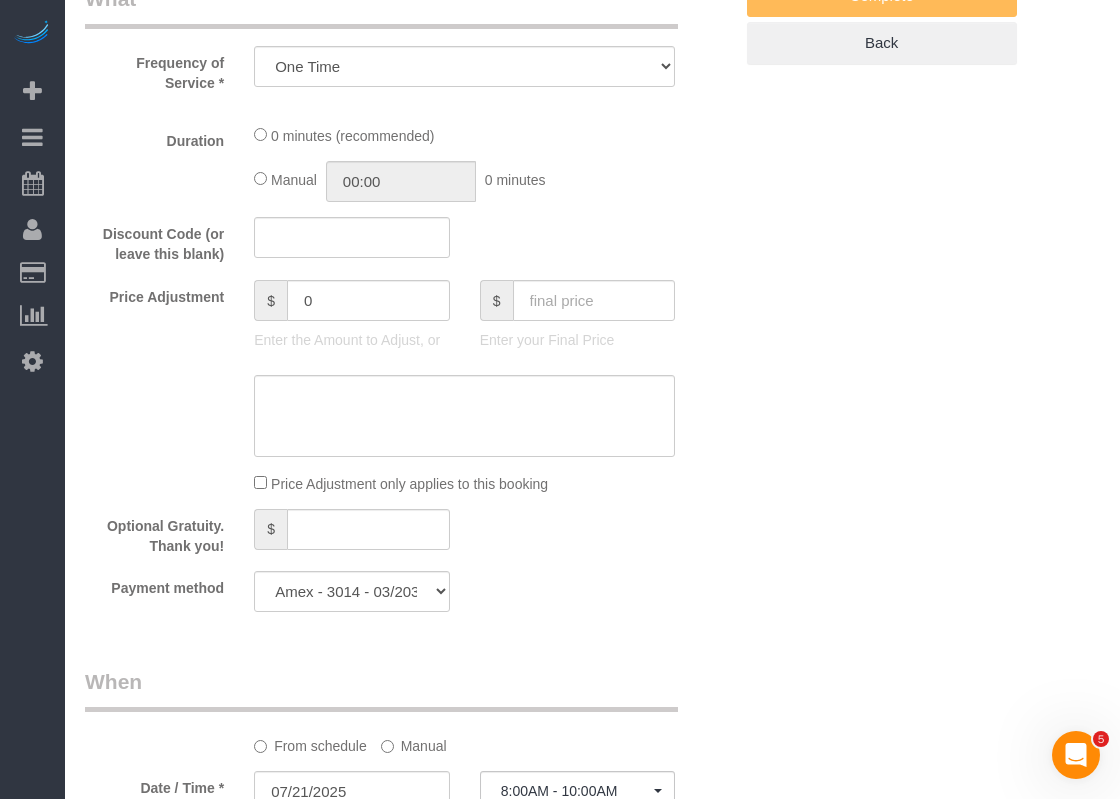 select on "3" 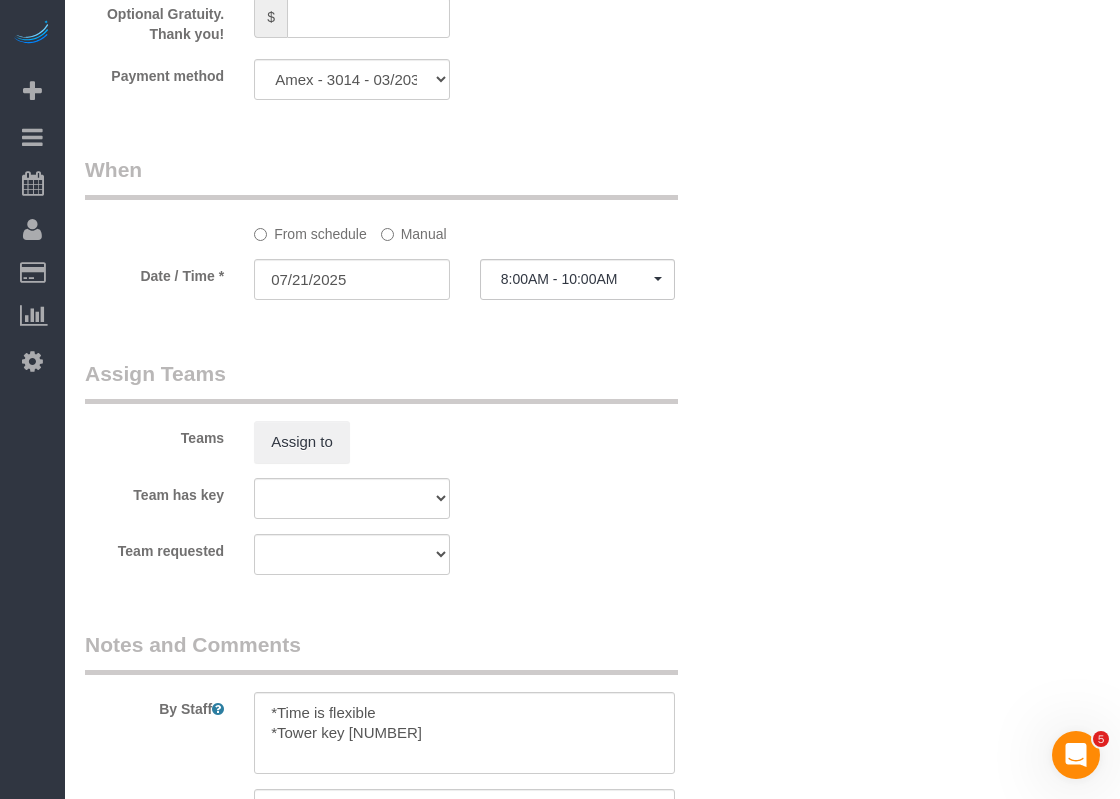 scroll, scrollTop: 2084, scrollLeft: 0, axis: vertical 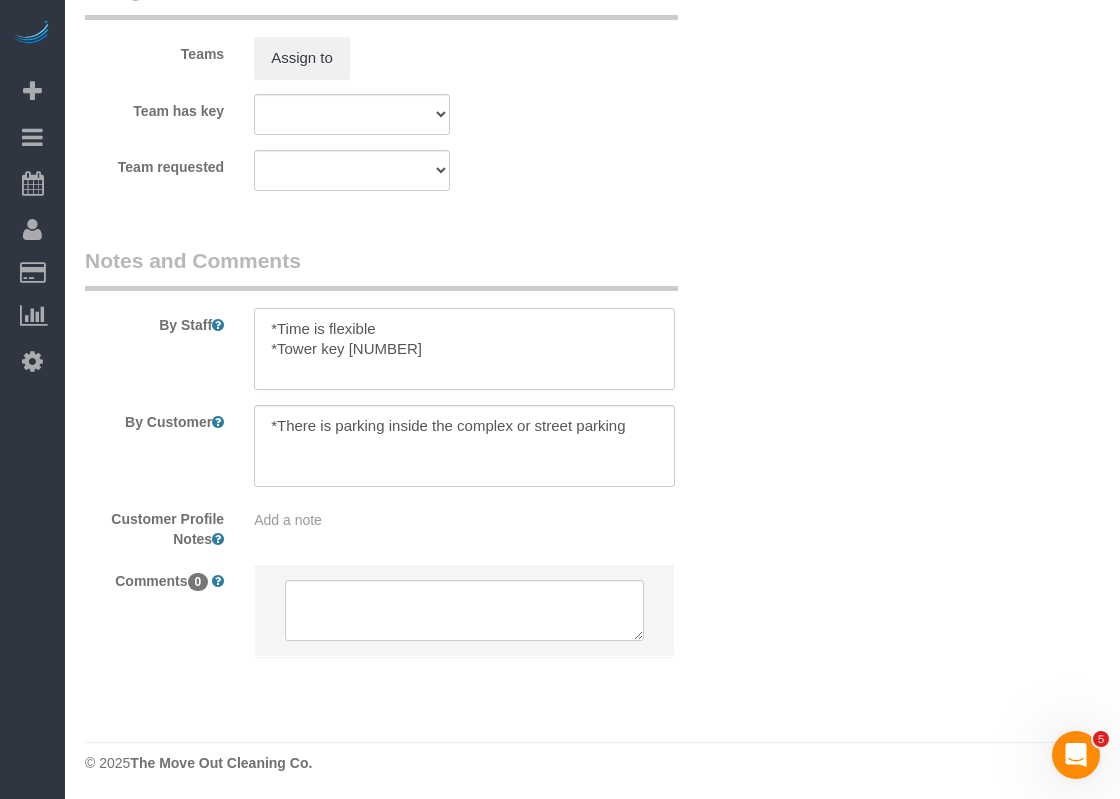 click at bounding box center (464, 349) 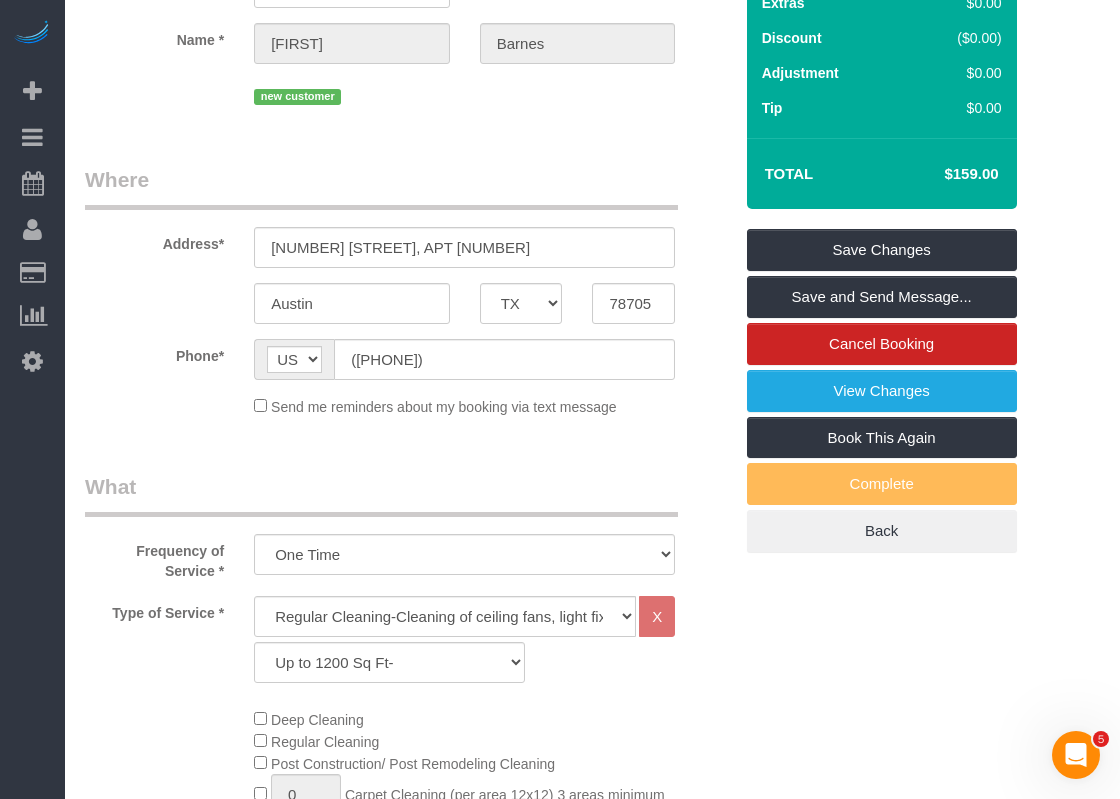 scroll, scrollTop: 84, scrollLeft: 0, axis: vertical 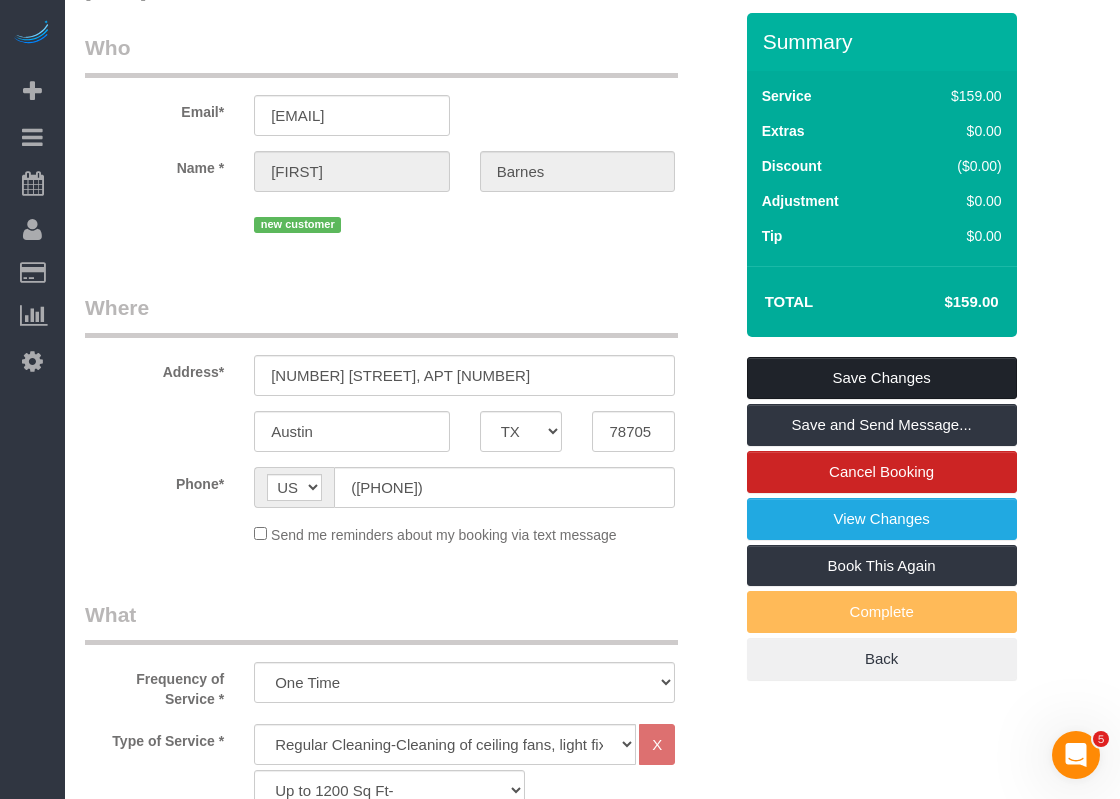 type on "*Time is flexible
*Tower key 2" 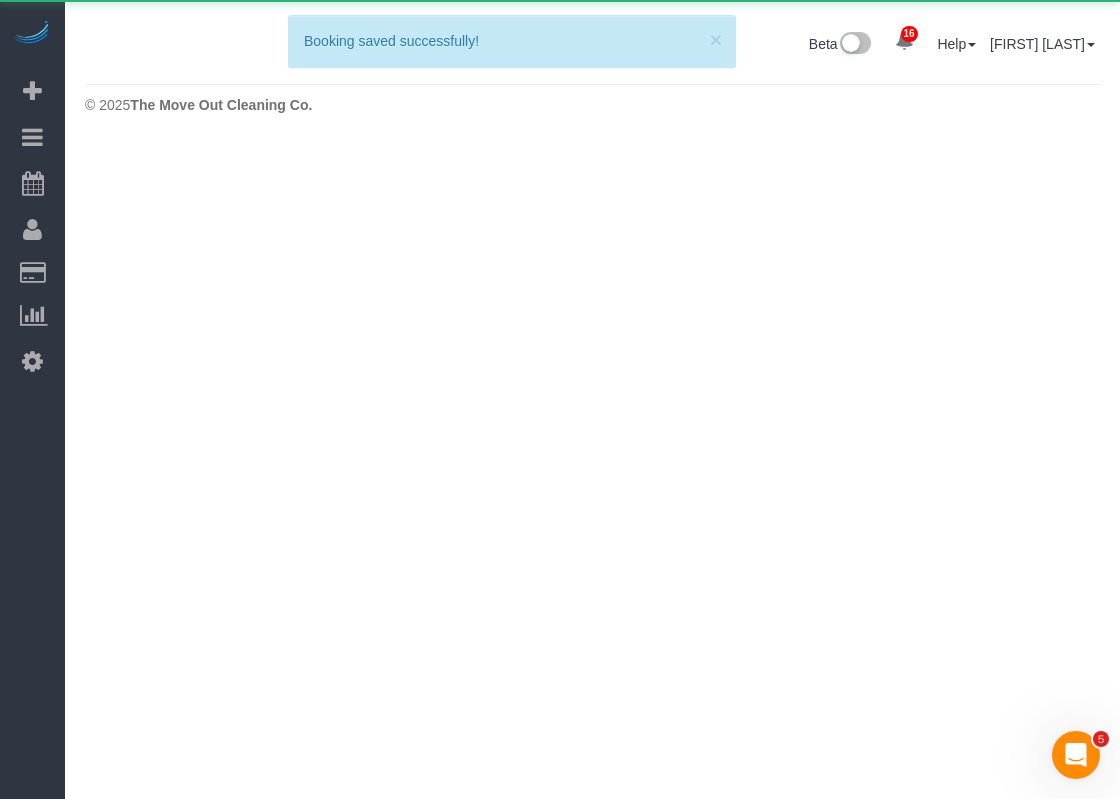 scroll, scrollTop: 0, scrollLeft: 0, axis: both 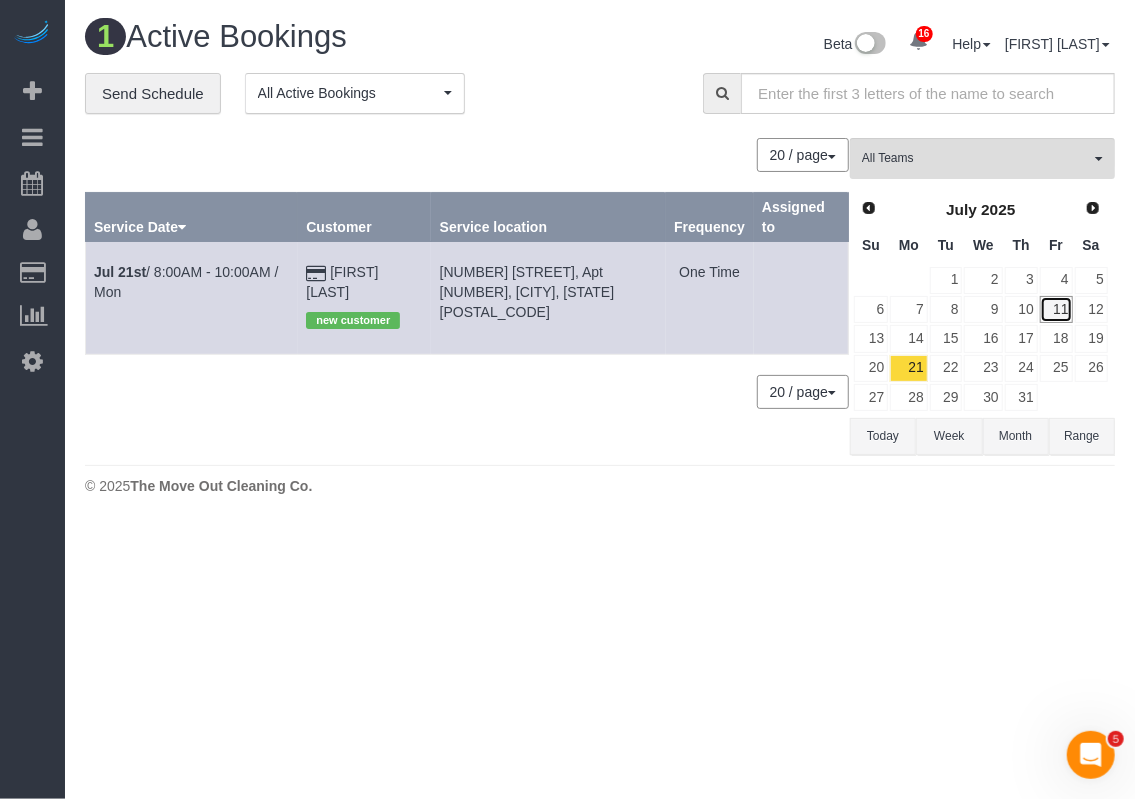 click on "11" at bounding box center [1056, 309] 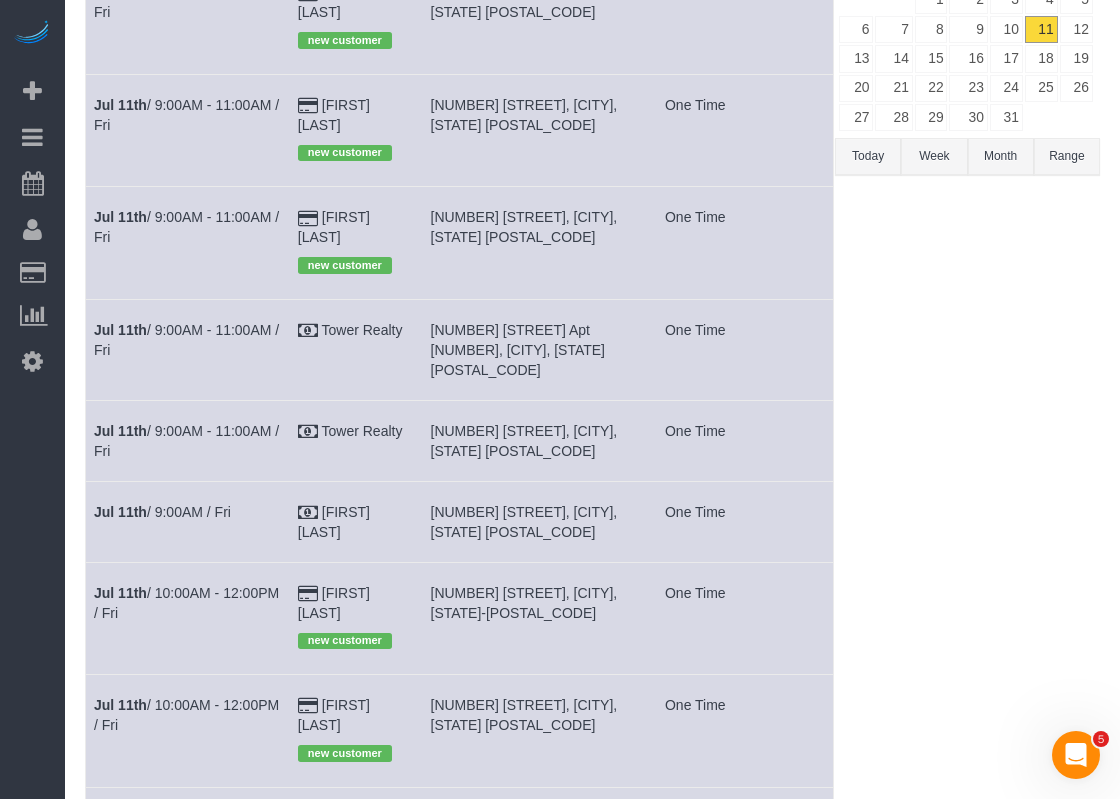 scroll, scrollTop: 400, scrollLeft: 0, axis: vertical 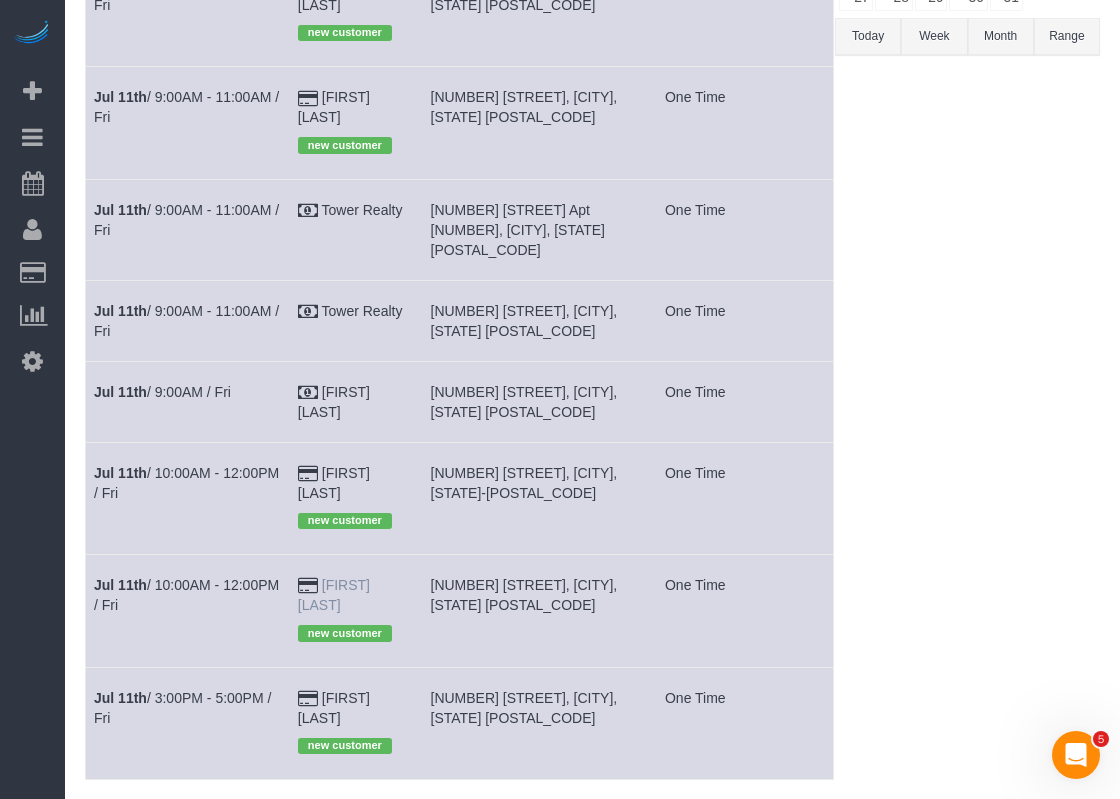drag, startPoint x: 408, startPoint y: 501, endPoint x: 318, endPoint y: 501, distance: 90 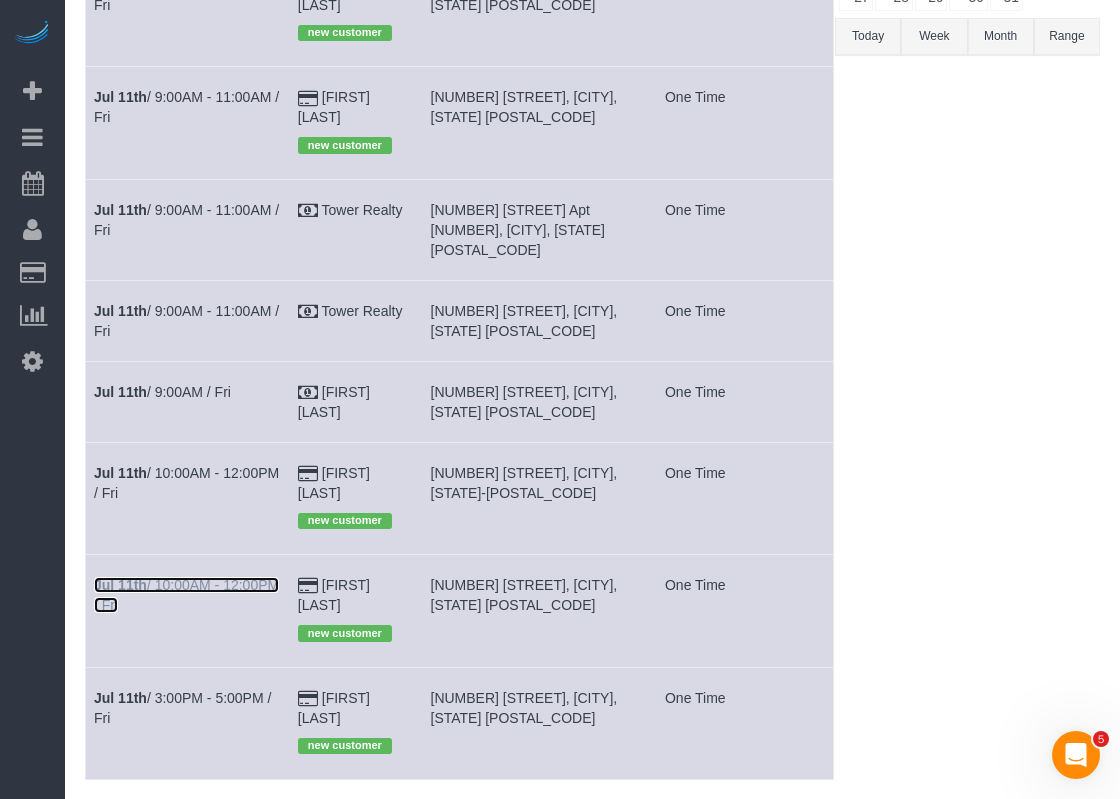 click on "Jul 11th
/ 10:00AM - 12:00PM / Fri" at bounding box center [186, 595] 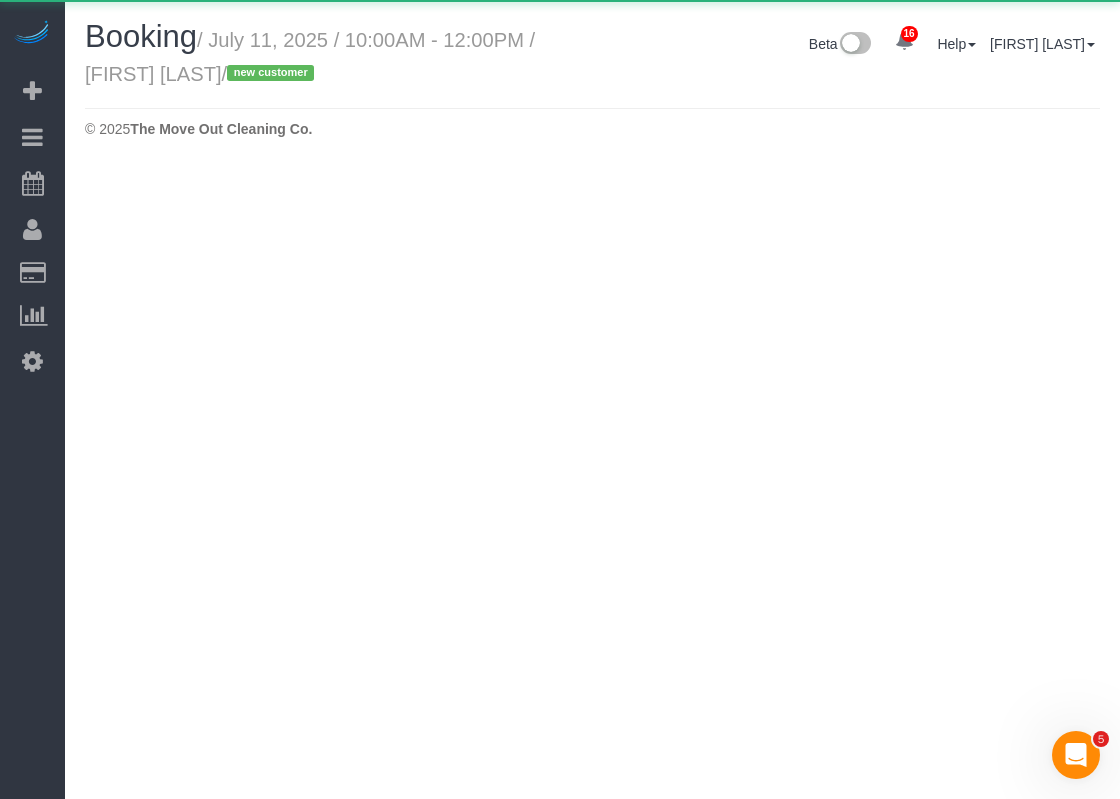 scroll, scrollTop: 0, scrollLeft: 0, axis: both 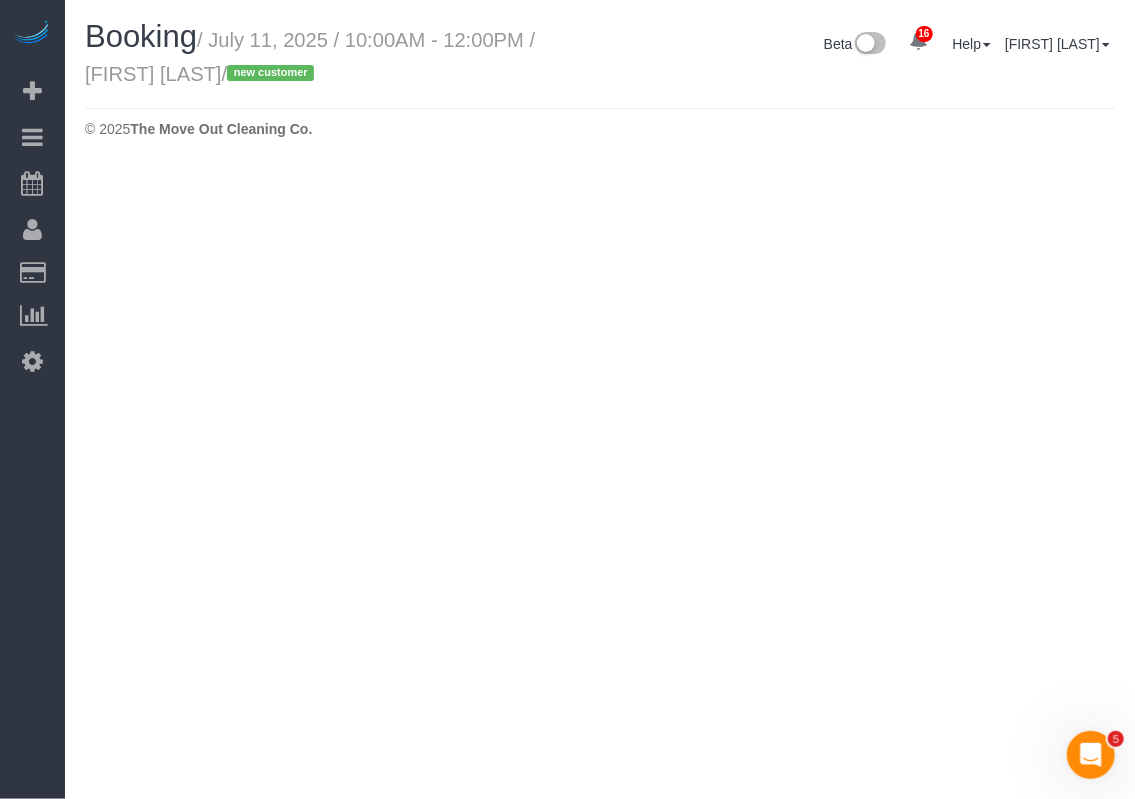select on "TX" 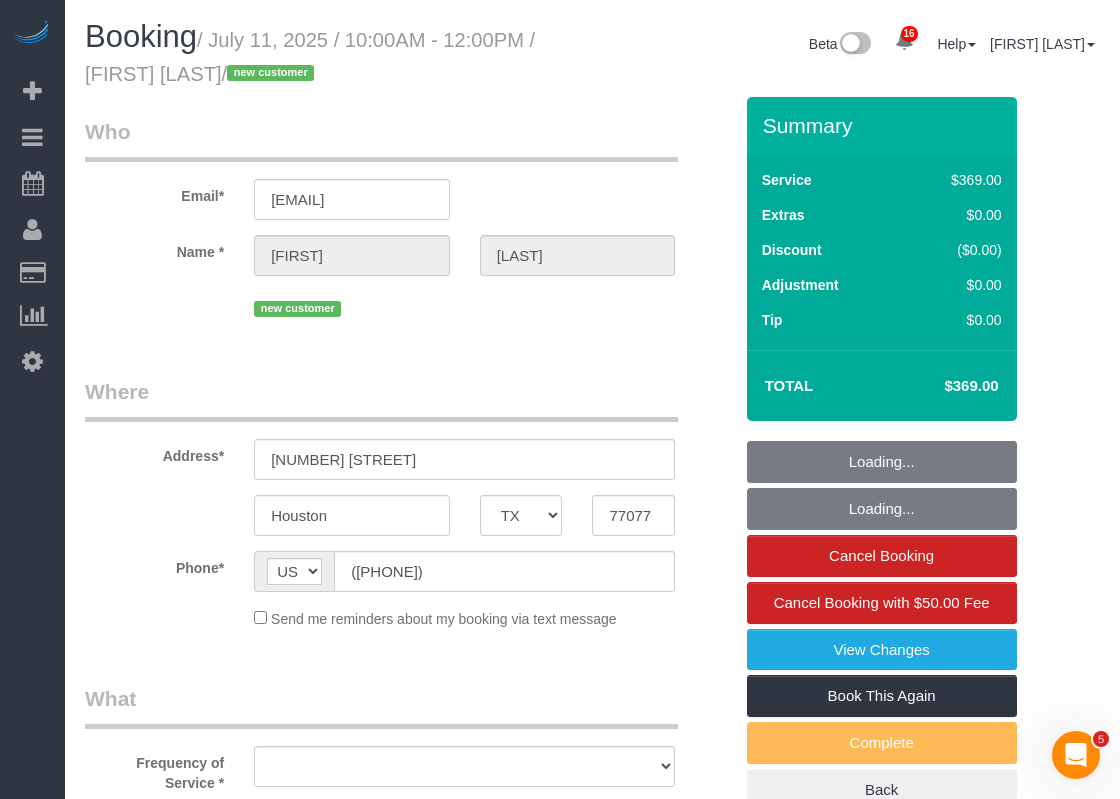 select on "string:fspay-2af17a11-37d4-41aa-839d-2a2a0abab12b" 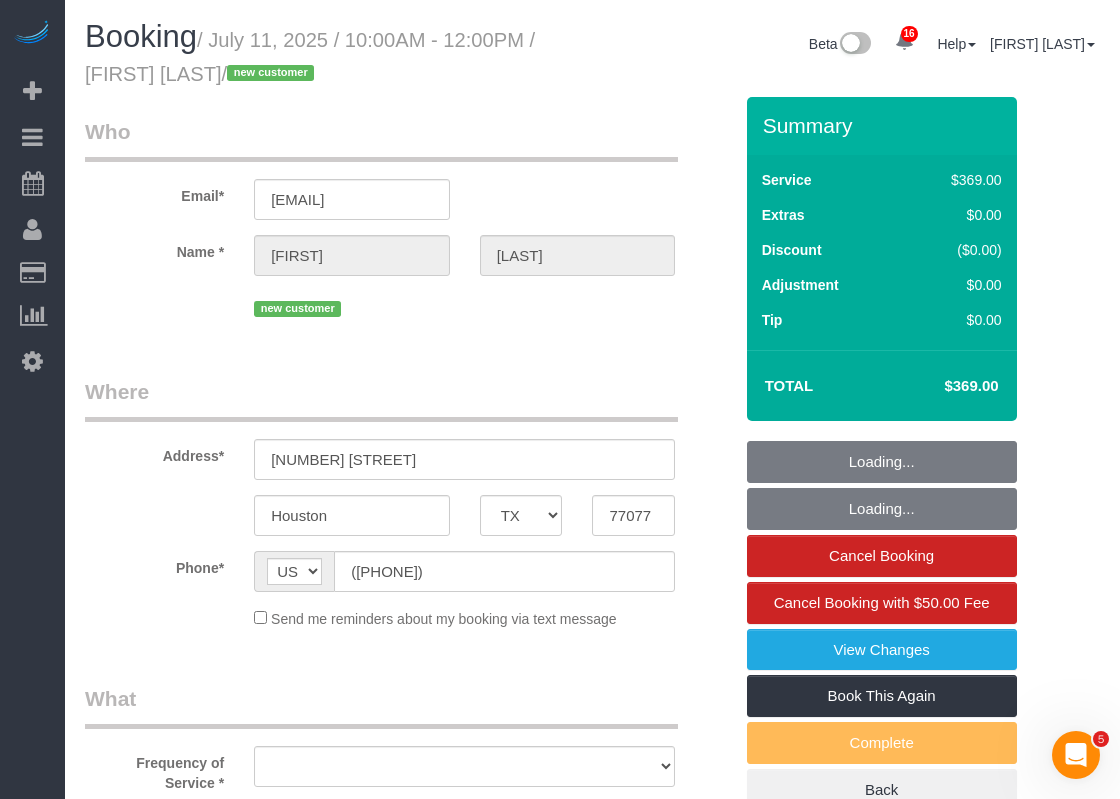 select on "3" 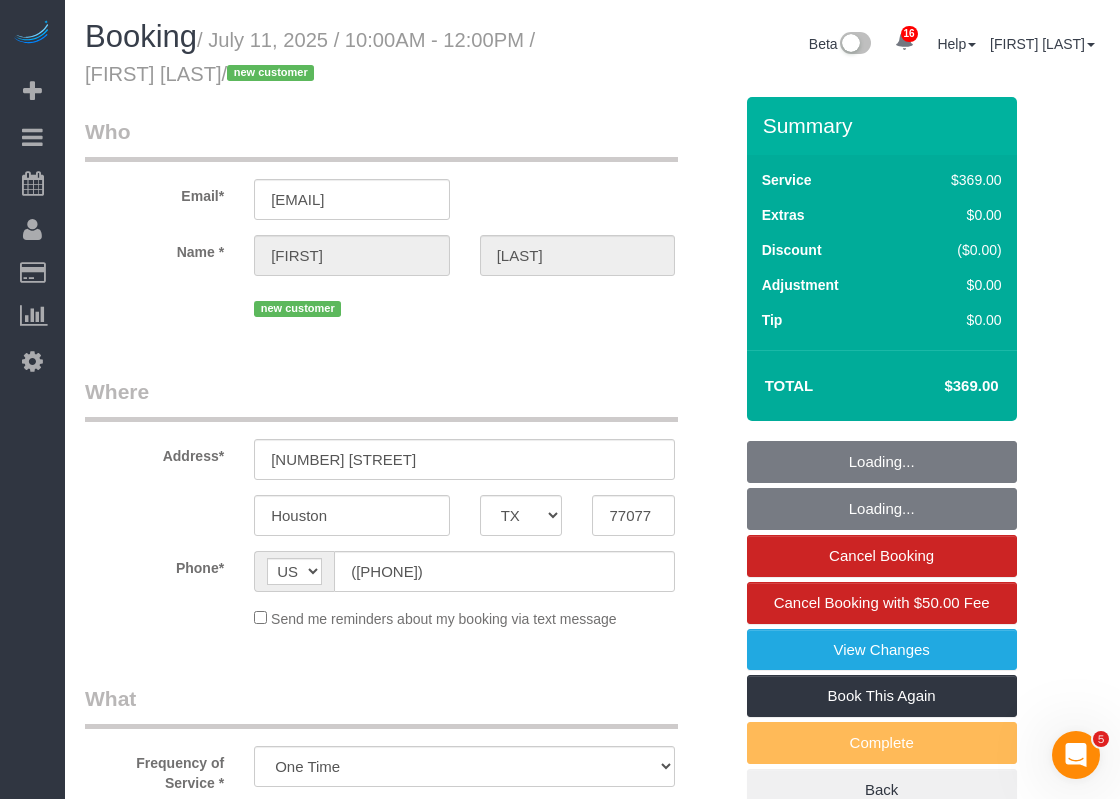 select on "object:13702" 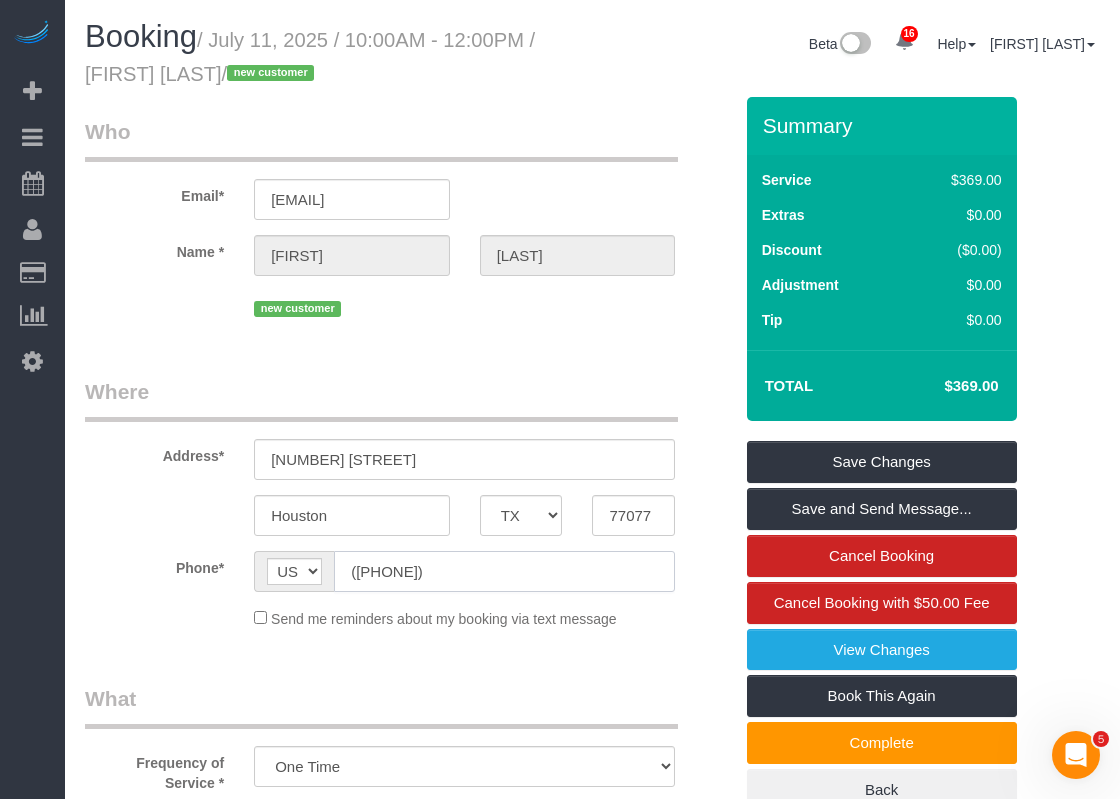 click on "([PHONE])" 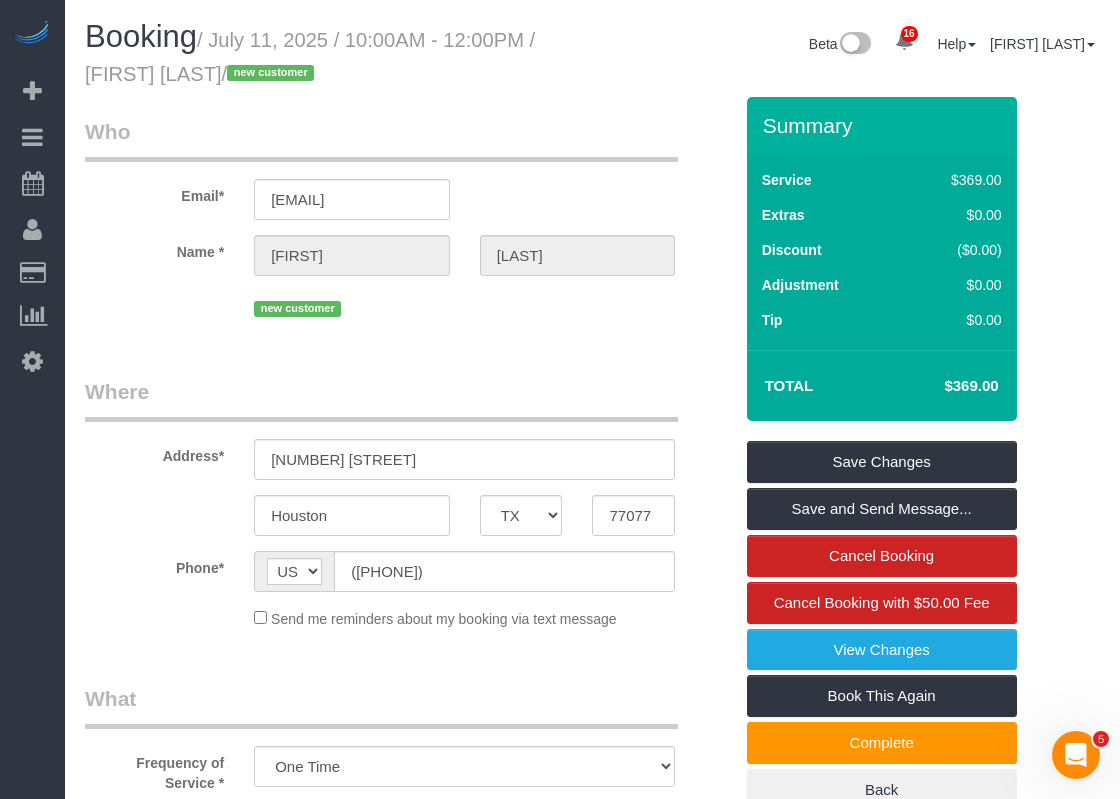click on "Address*
[NUMBER] [STREET]" at bounding box center (408, 428) 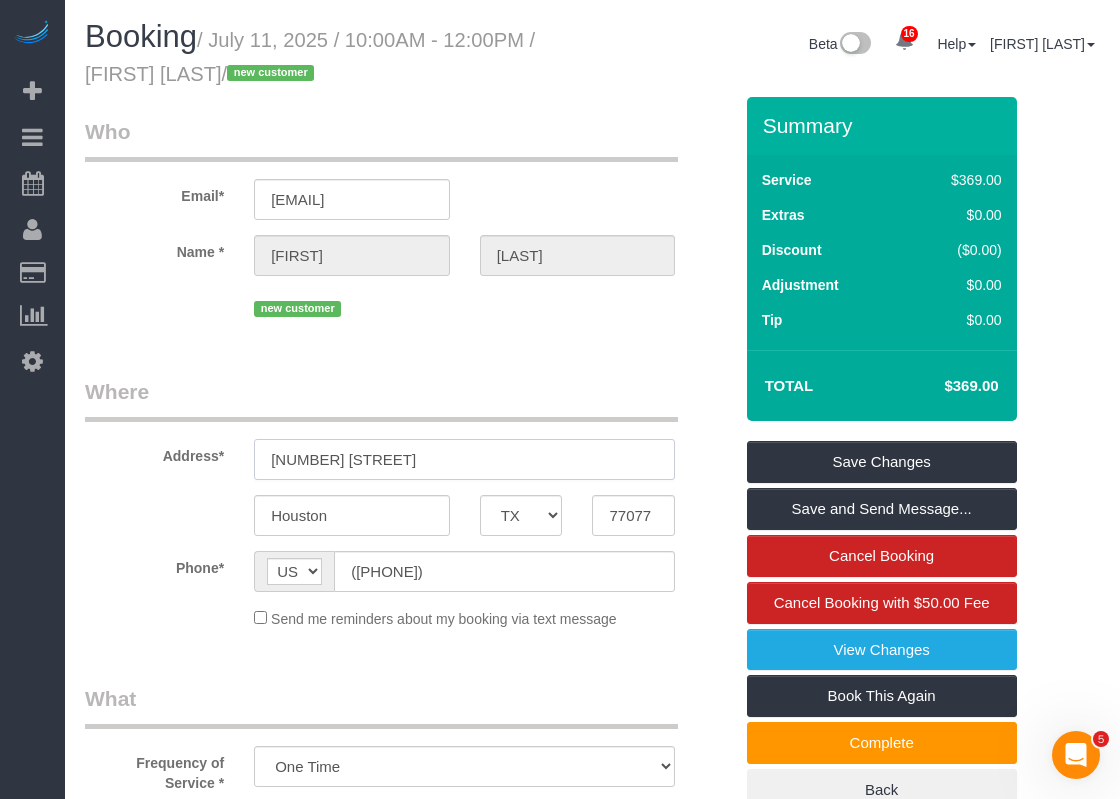 click on "[NUMBER] [STREET]" at bounding box center (464, 459) 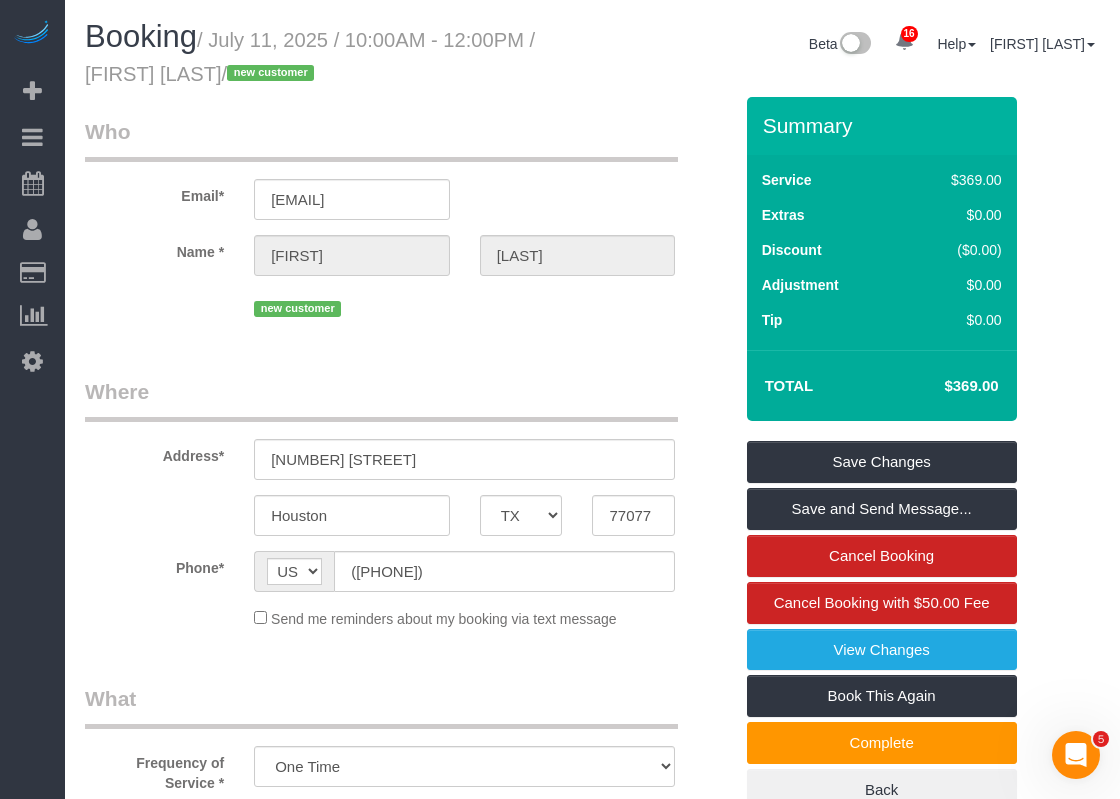 click on "Where" at bounding box center (381, 399) 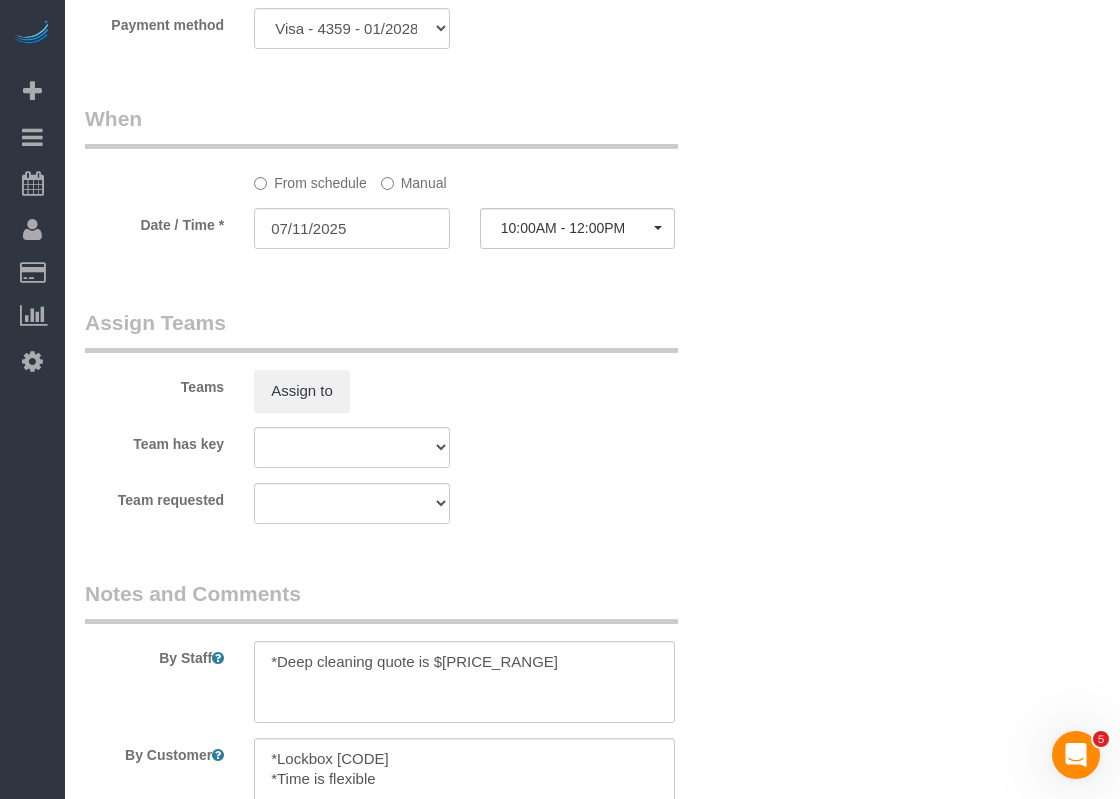 scroll, scrollTop: 1800, scrollLeft: 0, axis: vertical 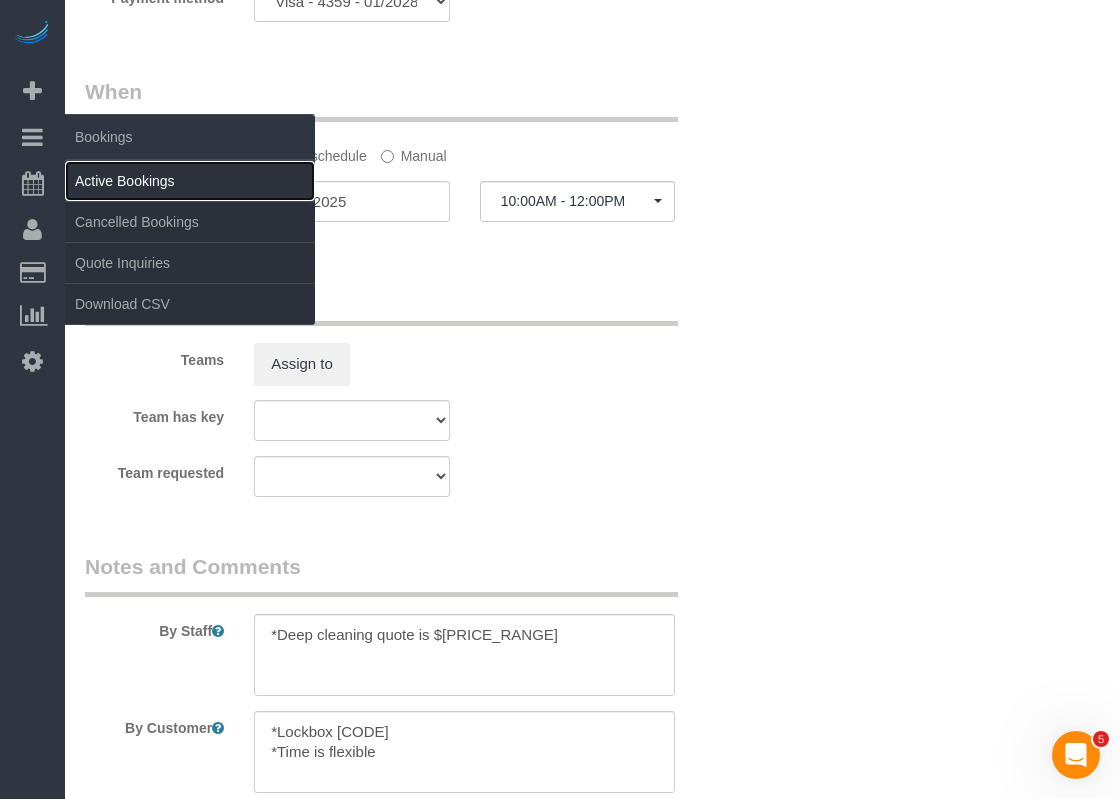 click on "Active Bookings" at bounding box center (190, 181) 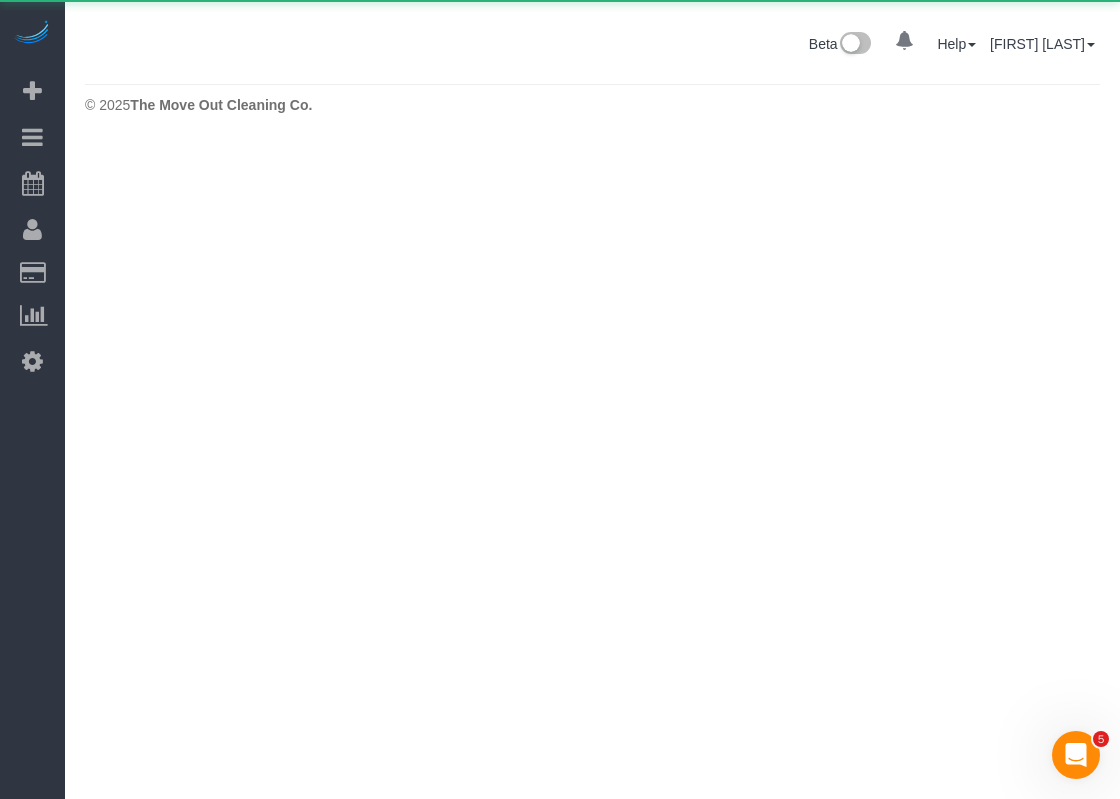 scroll, scrollTop: 0, scrollLeft: 0, axis: both 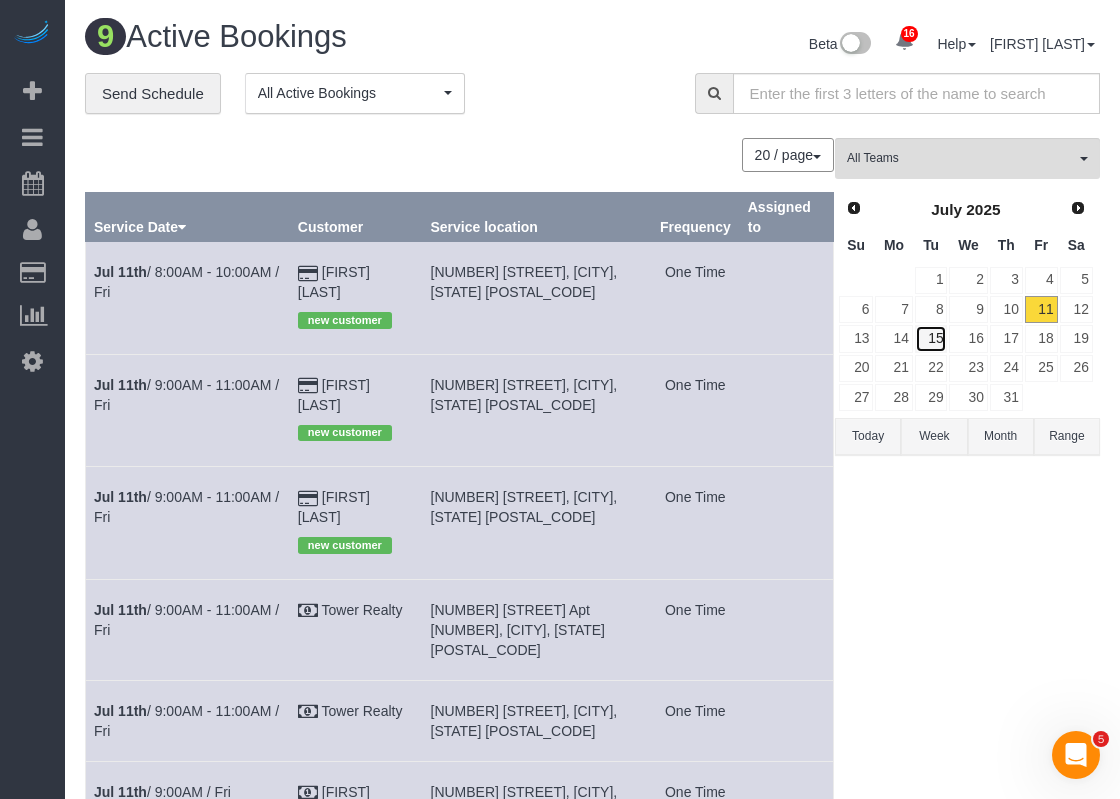 click on "15" at bounding box center [931, 338] 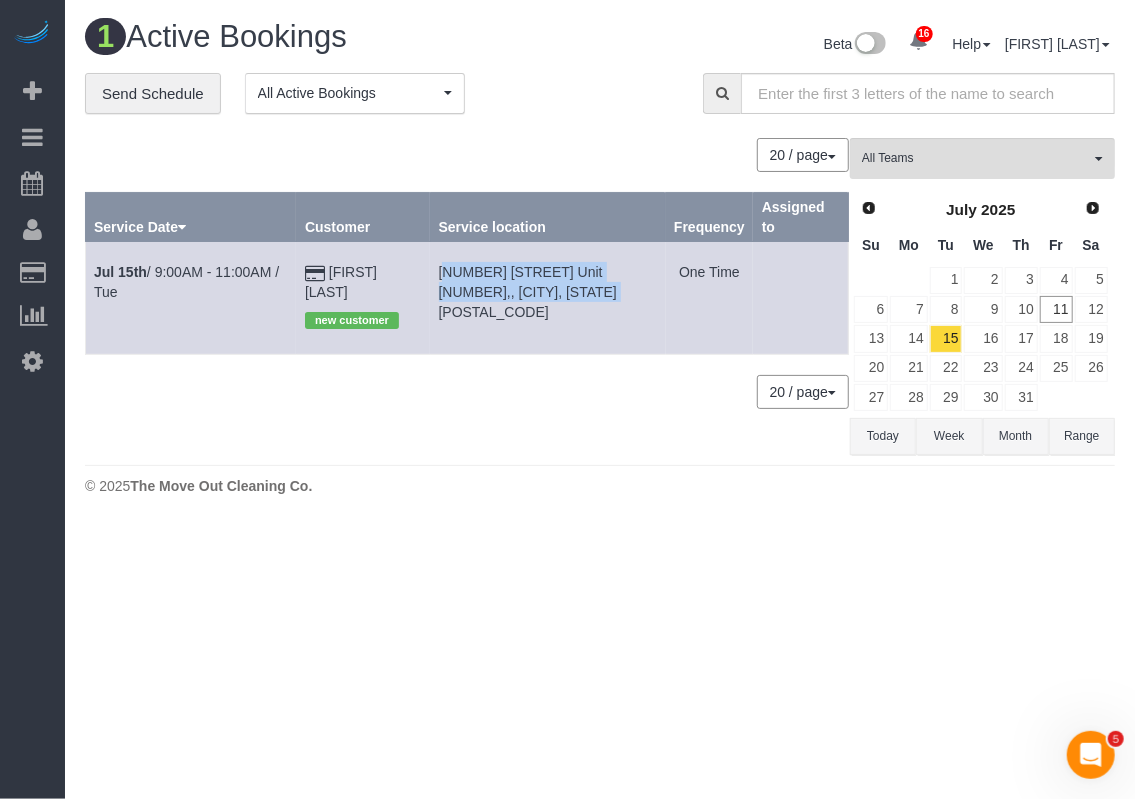 drag, startPoint x: 589, startPoint y: 307, endPoint x: 433, endPoint y: 269, distance: 160.56151 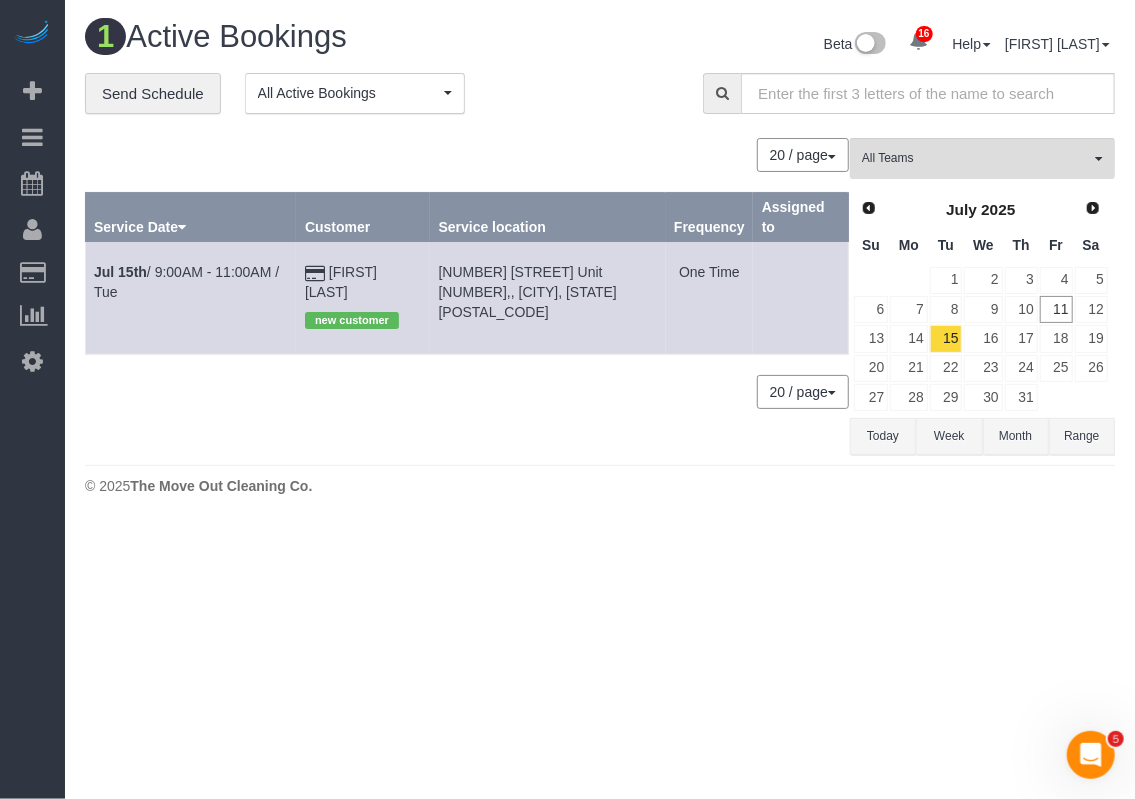 click on "Jul 15th
/ 9:00AM - 11:00AM / Tue" at bounding box center [191, 298] 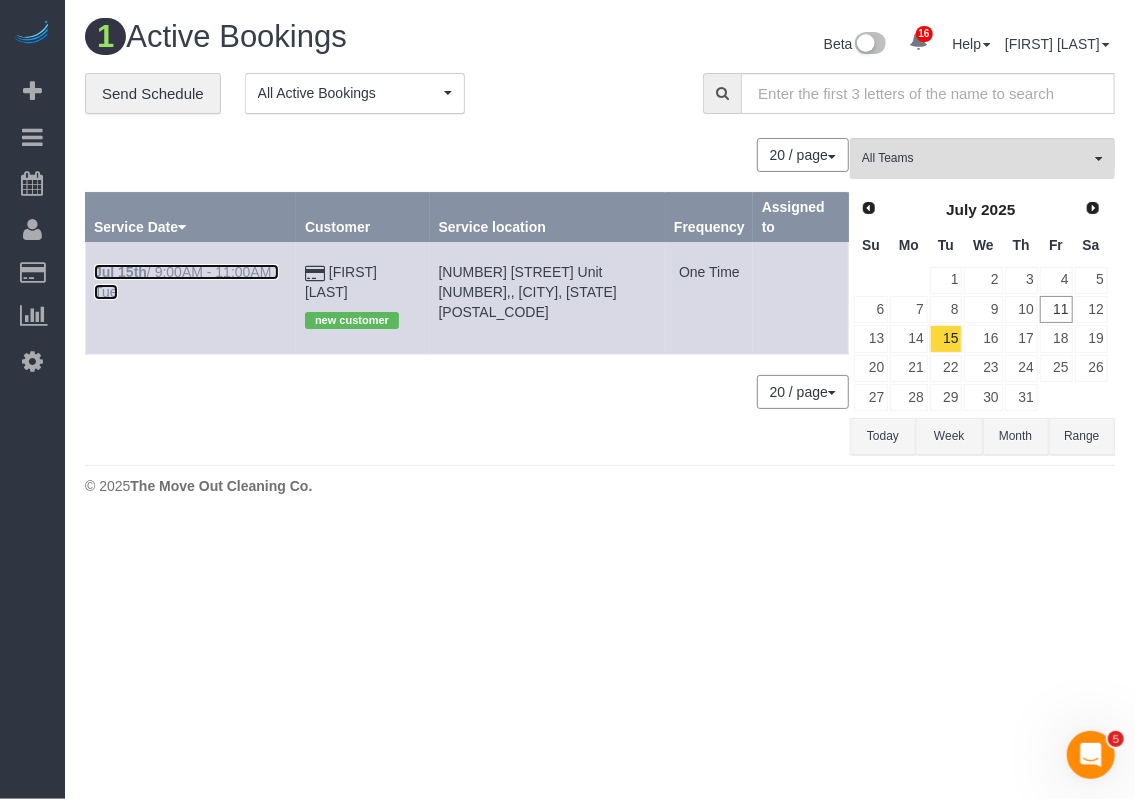 click on "Jul 15th
/ 9:00AM - 11:00AM / Tue" at bounding box center [186, 282] 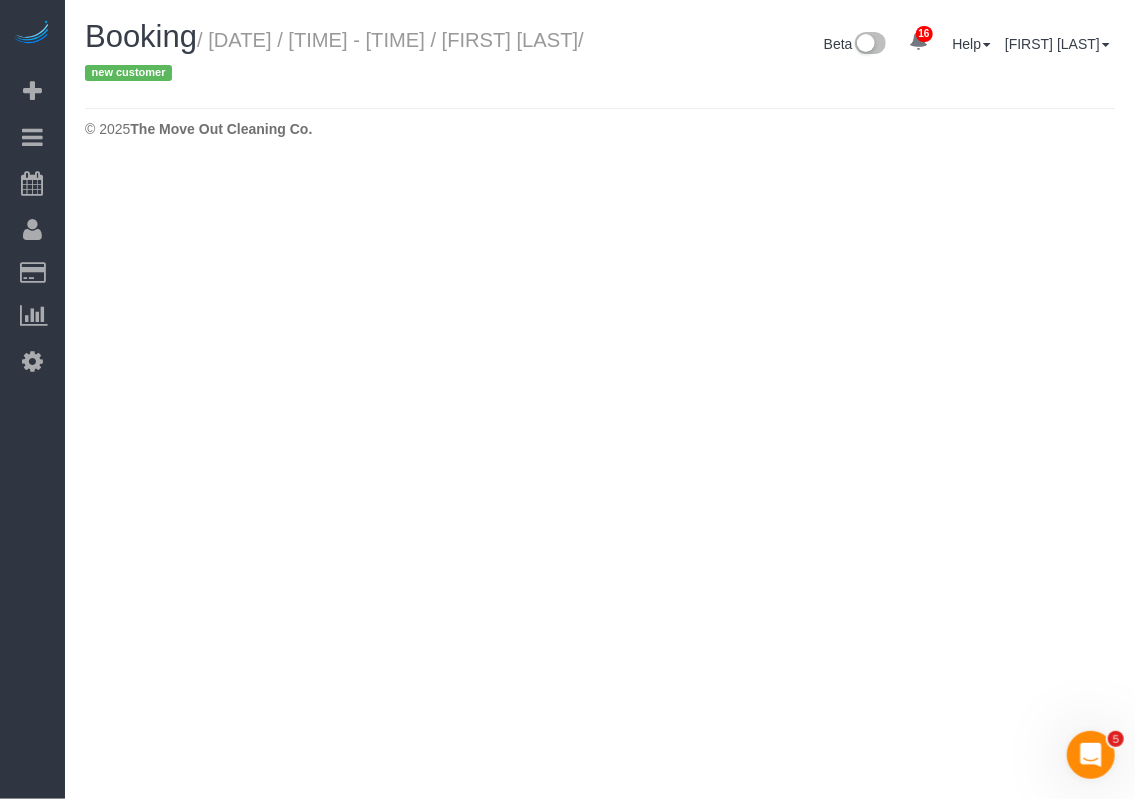 select on "TX" 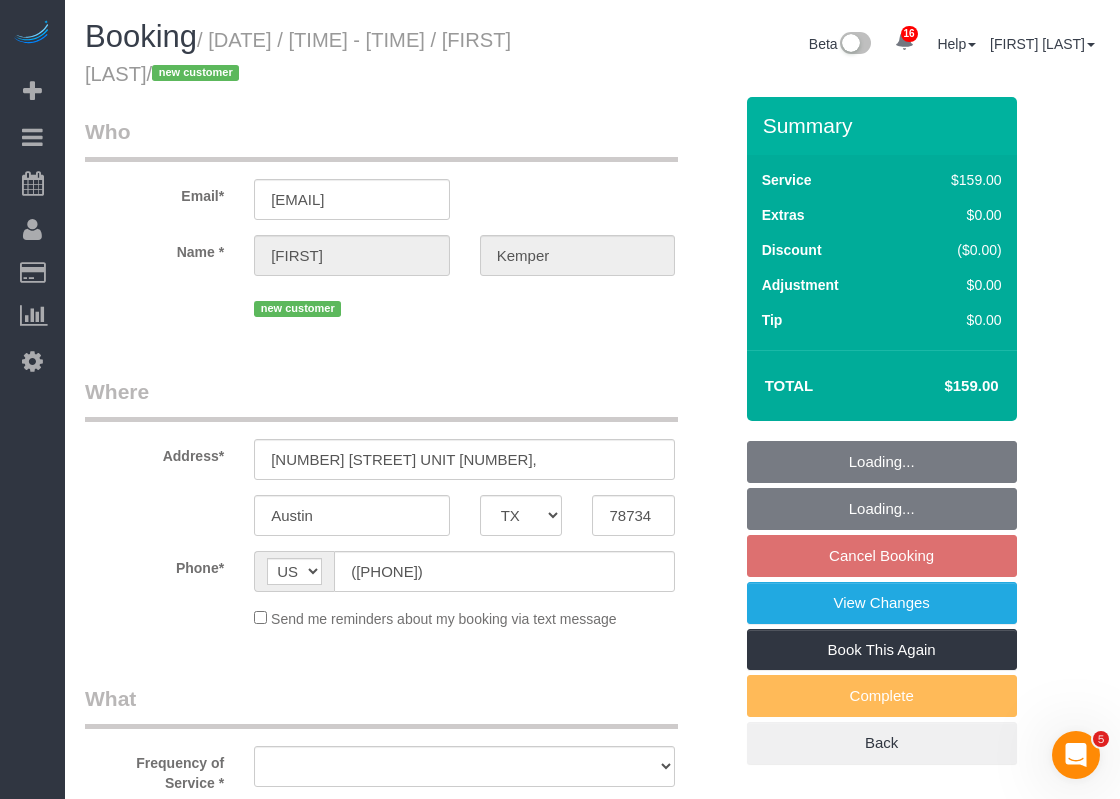 scroll, scrollTop: 400, scrollLeft: 0, axis: vertical 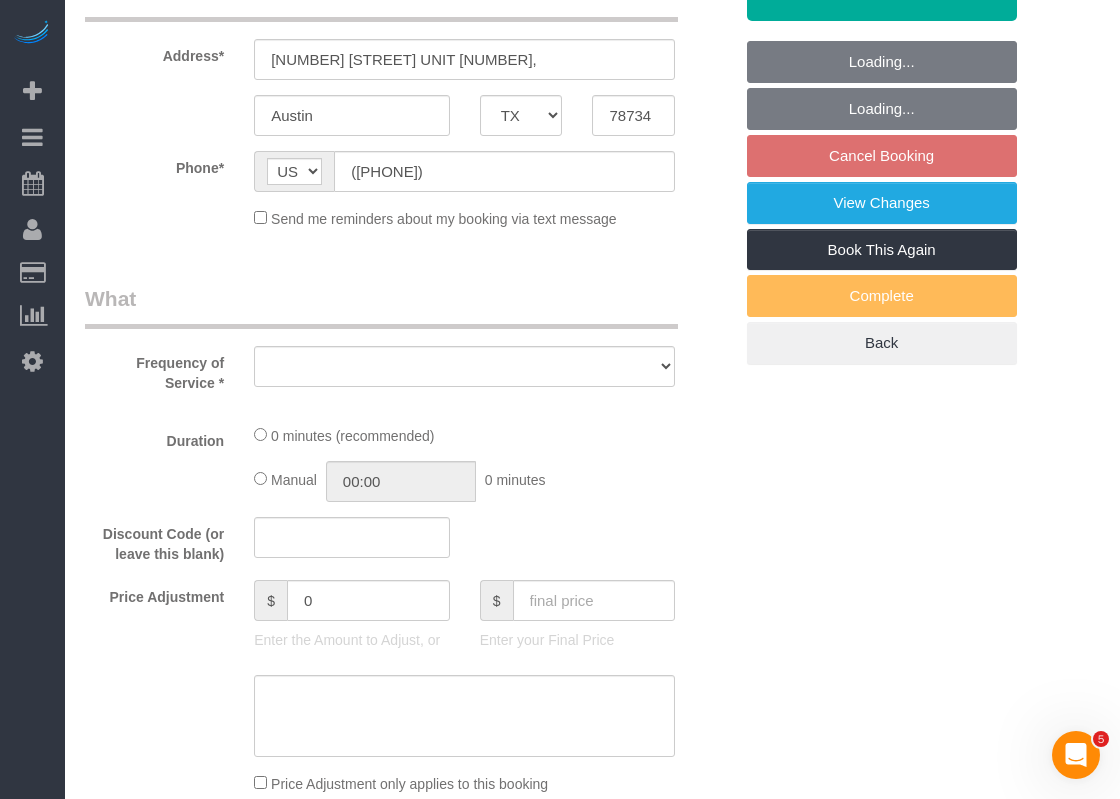 select on "object:14441" 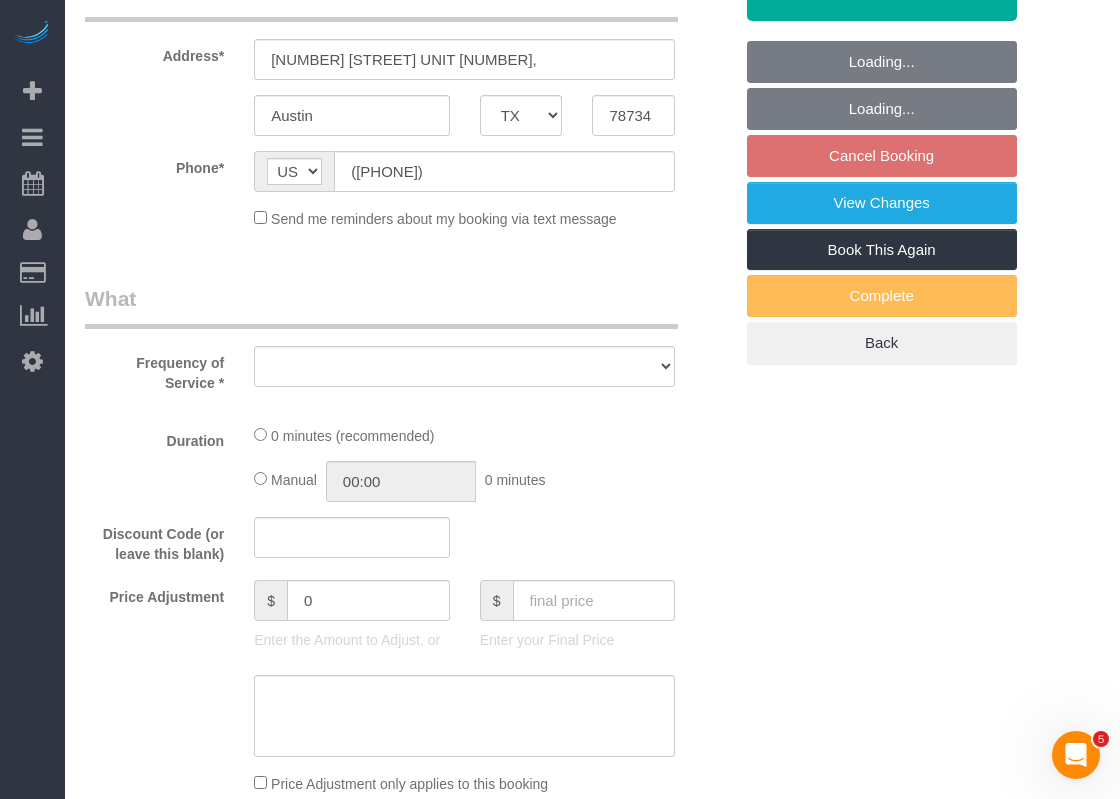 select on "string:fspay-66fc5831-e9b0-491a-bd4c-3ab431b22f2c" 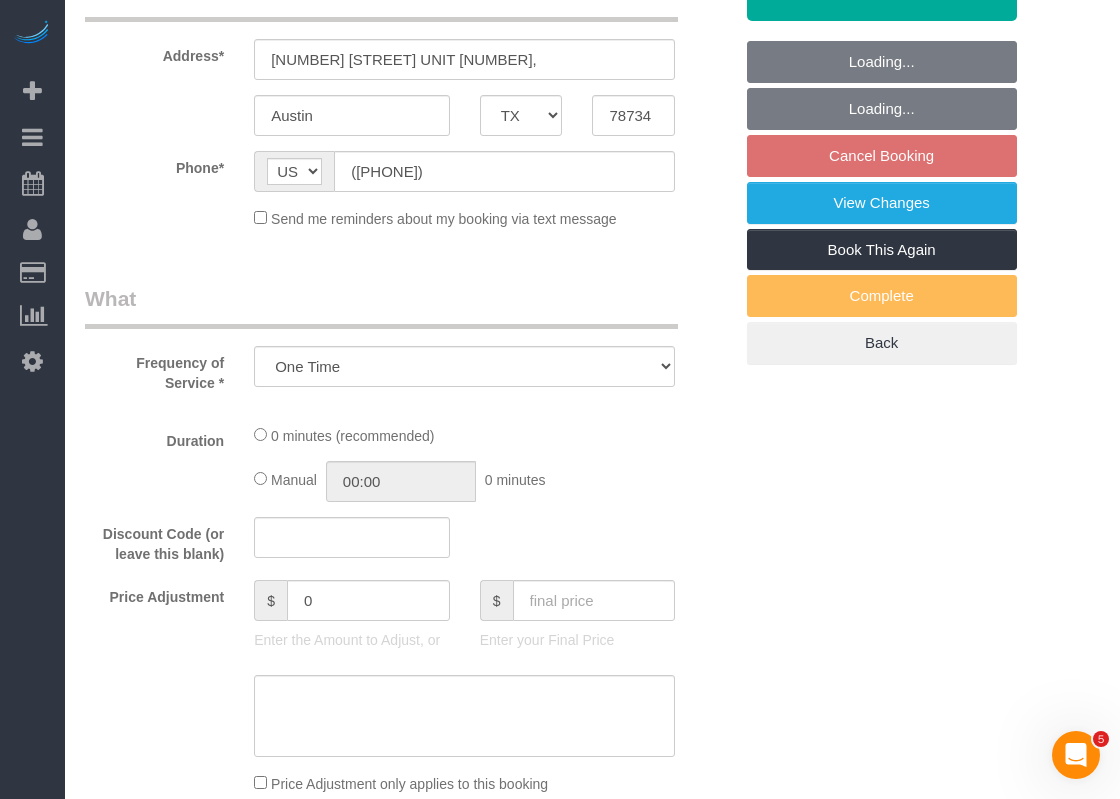 select on "object:14525" 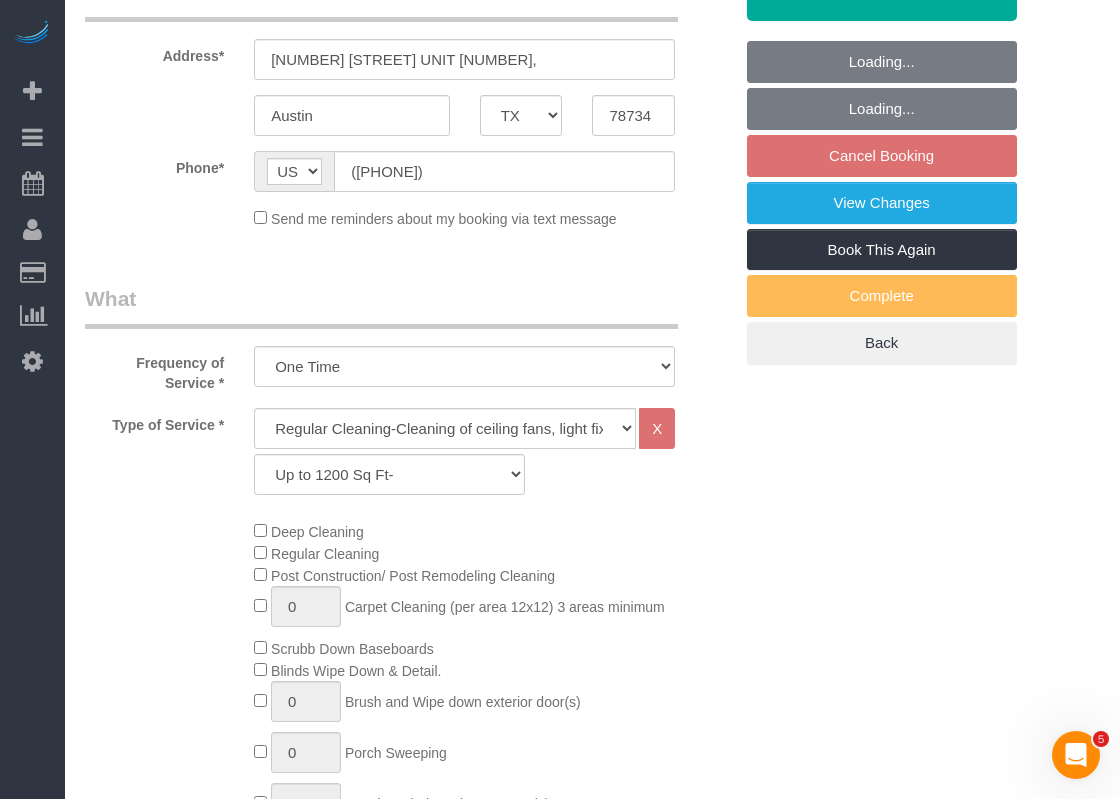 scroll, scrollTop: 800, scrollLeft: 0, axis: vertical 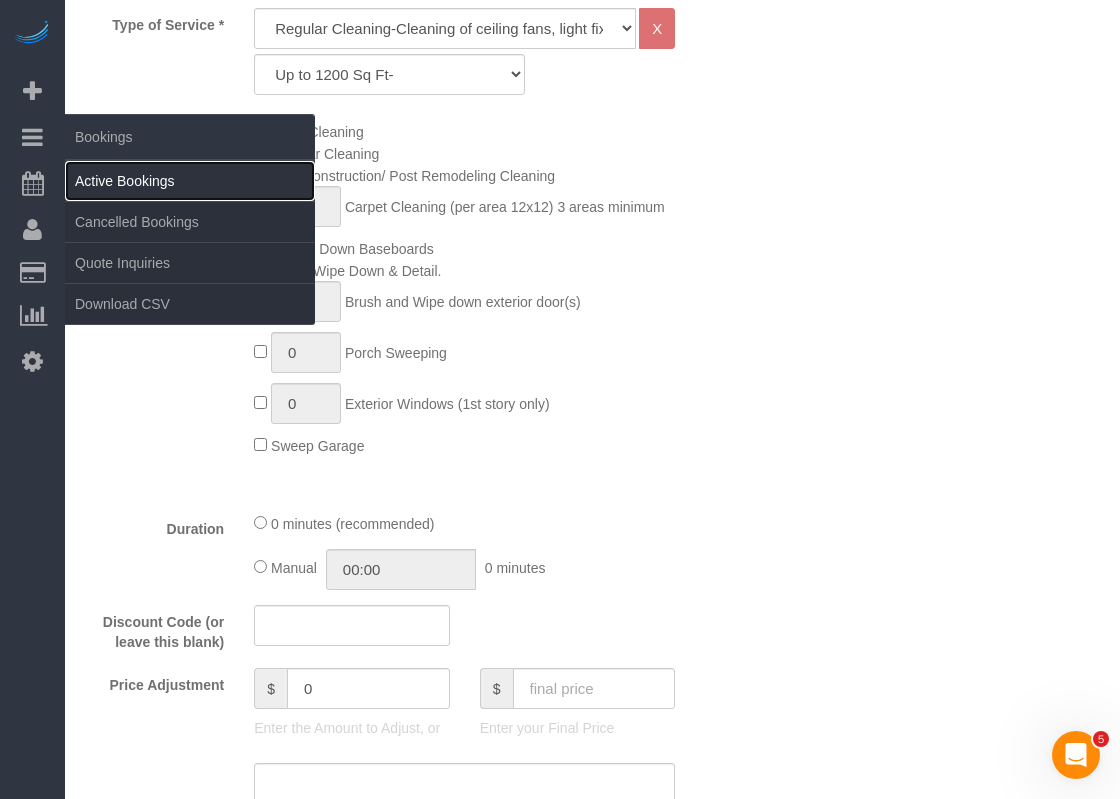 click on "Active Bookings" at bounding box center [190, 181] 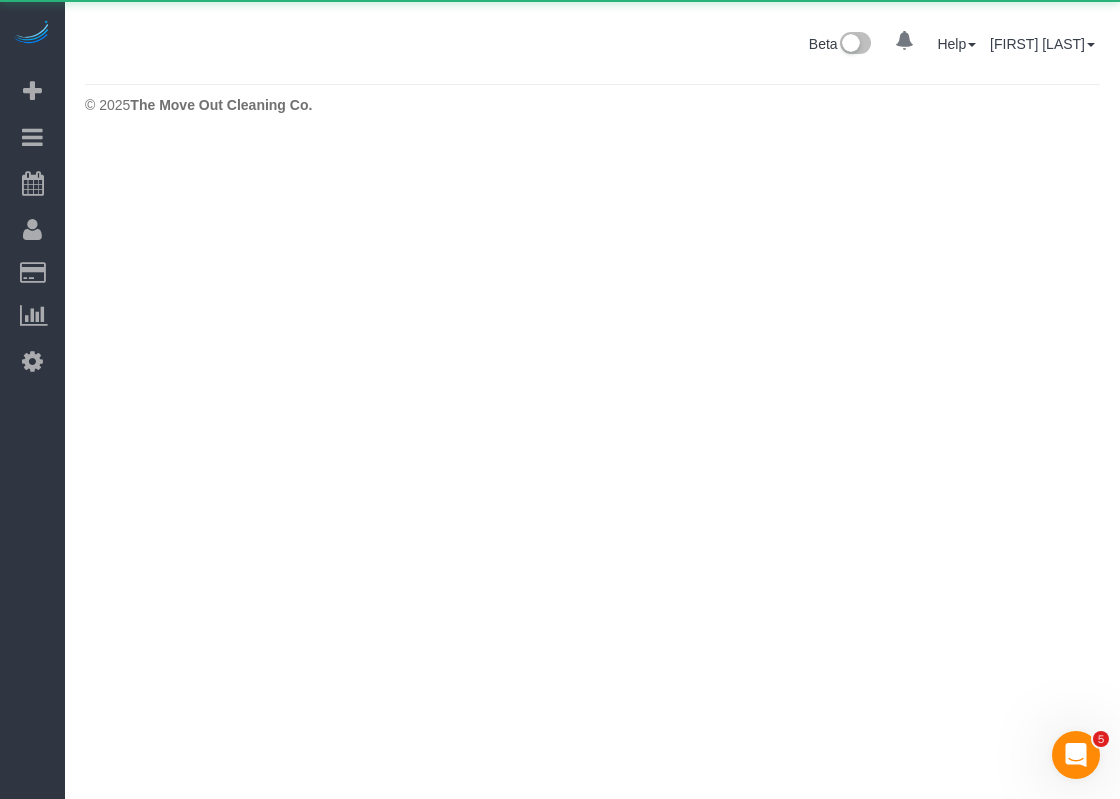 scroll, scrollTop: 0, scrollLeft: 0, axis: both 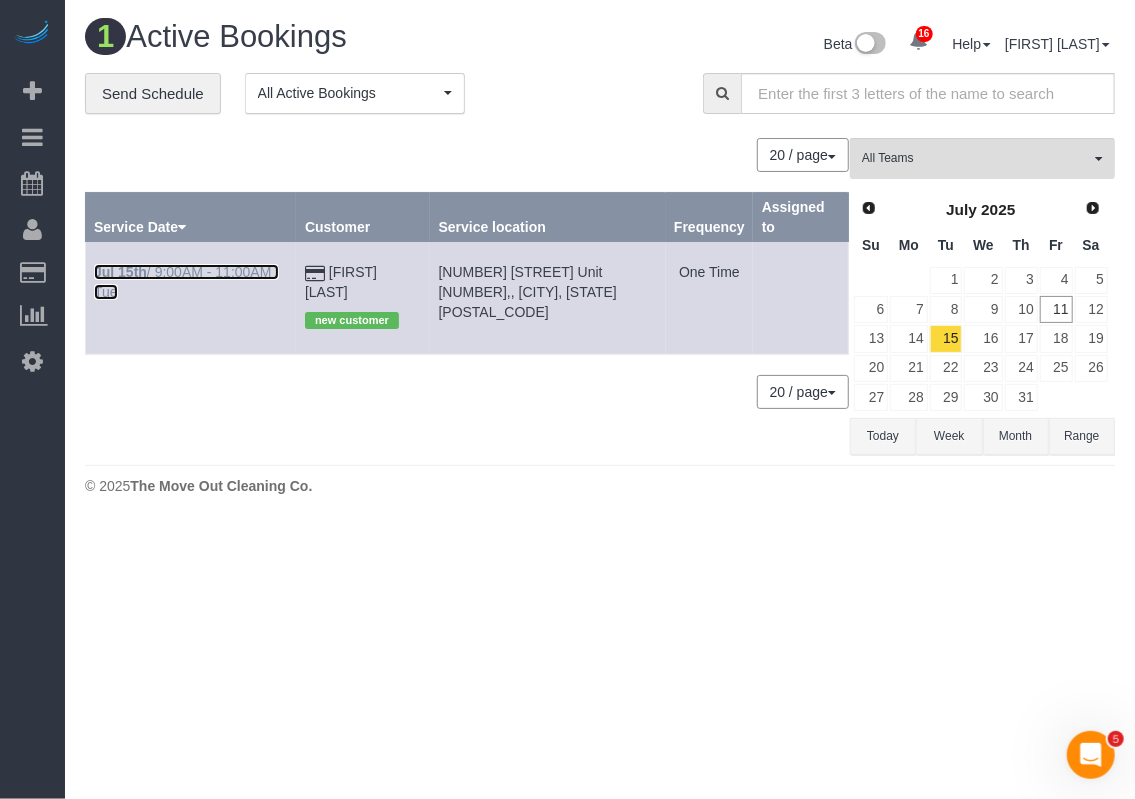 click on "Jul 15th
/ 9:00AM - 11:00AM / Tue" at bounding box center [186, 282] 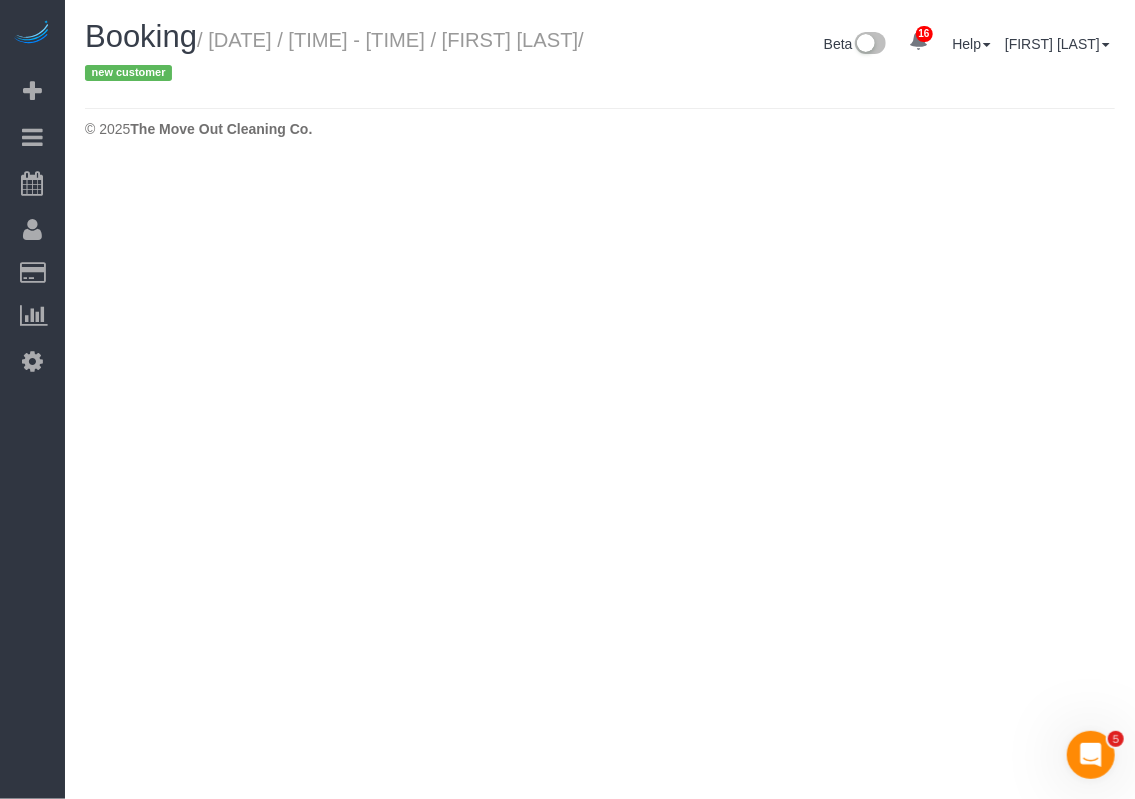 select on "TX" 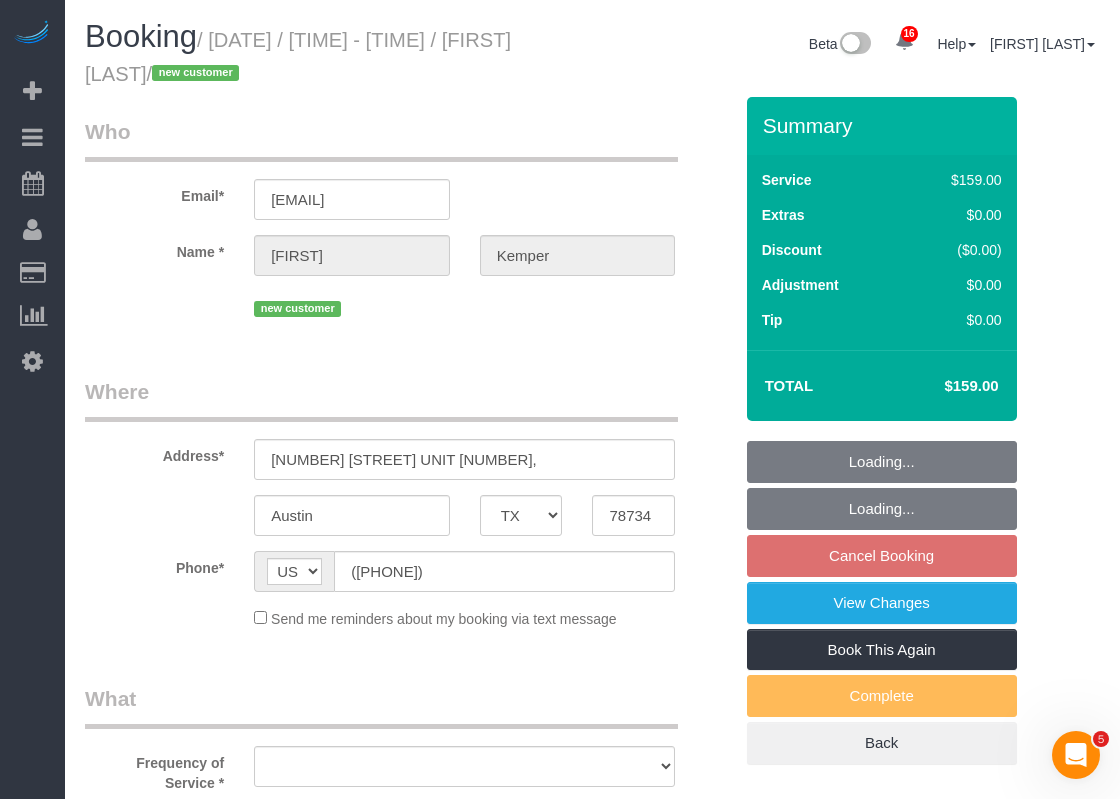 select on "string:fspay-66fc5831-e9b0-491a-bd4c-3ab431b22f2c" 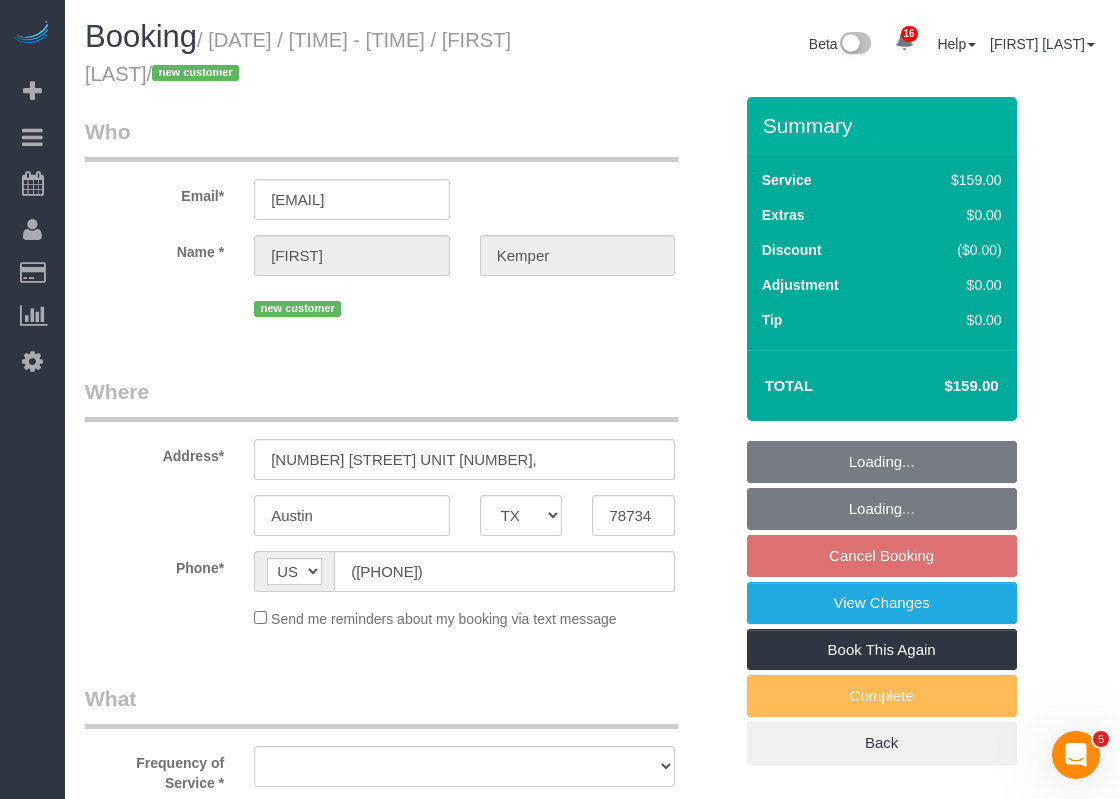 select on "3" 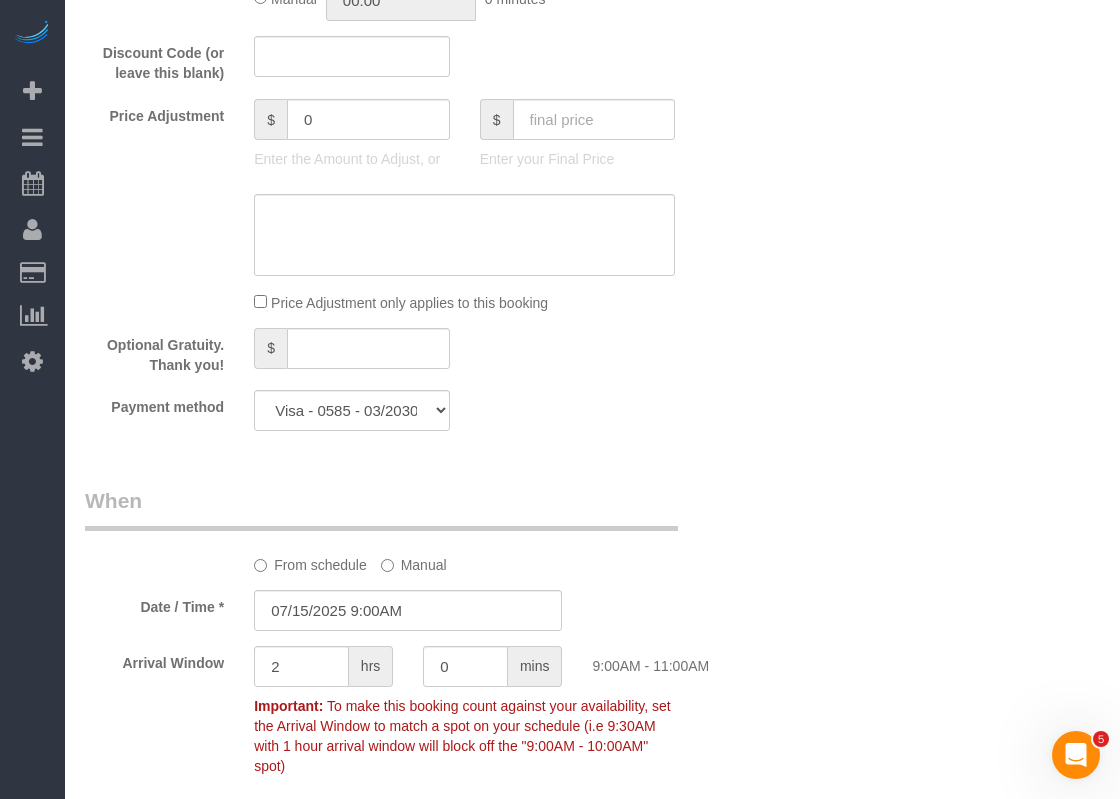 scroll, scrollTop: 1400, scrollLeft: 0, axis: vertical 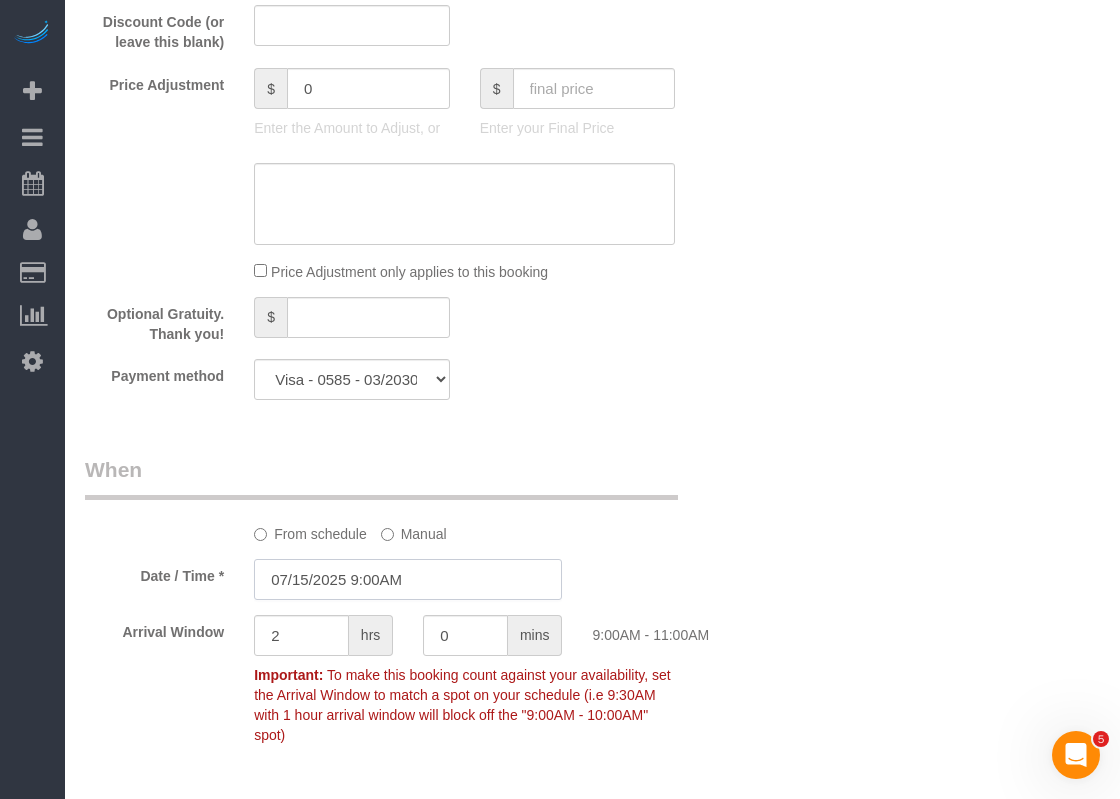 click on "07/15/2025 9:00AM" at bounding box center [408, 579] 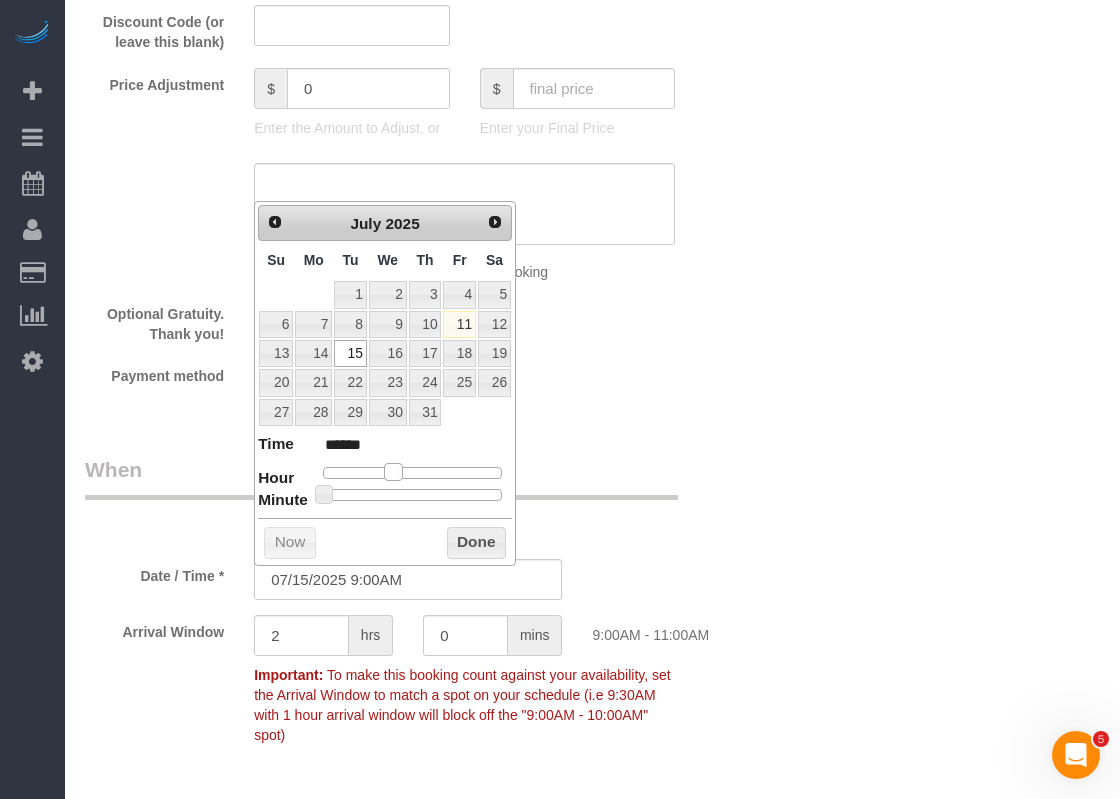 type on "07/15/2025 8:00AM" 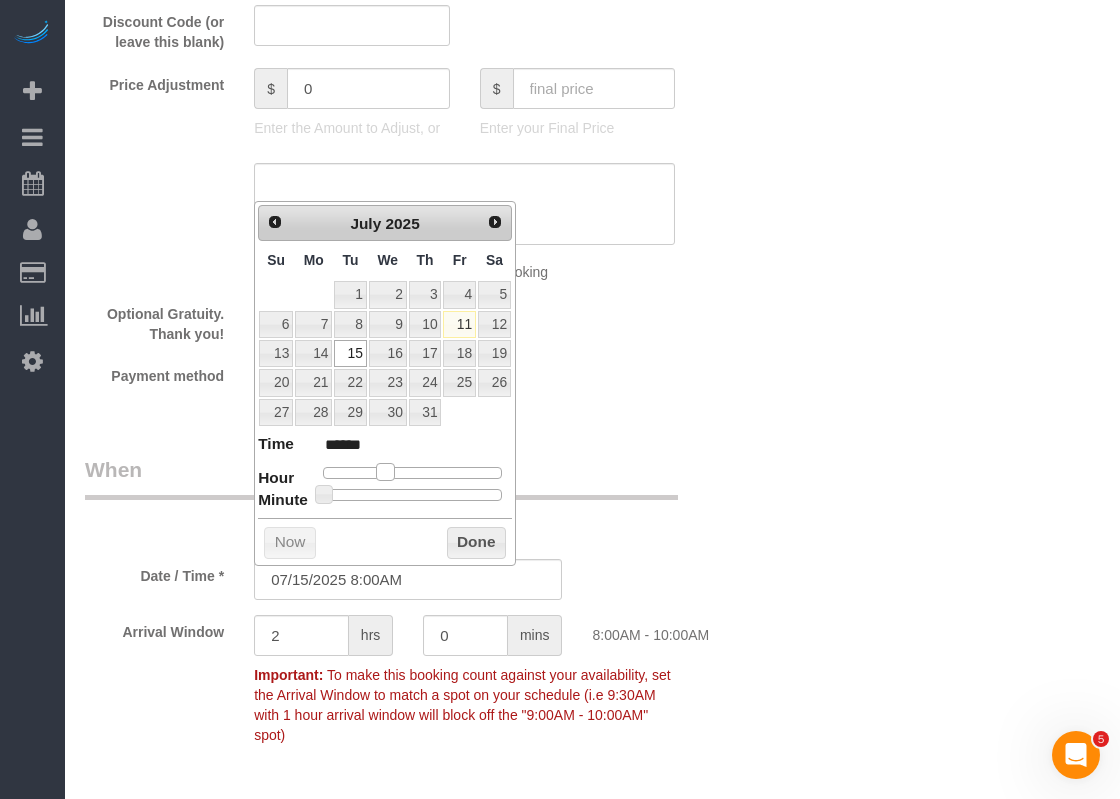 click at bounding box center (385, 472) 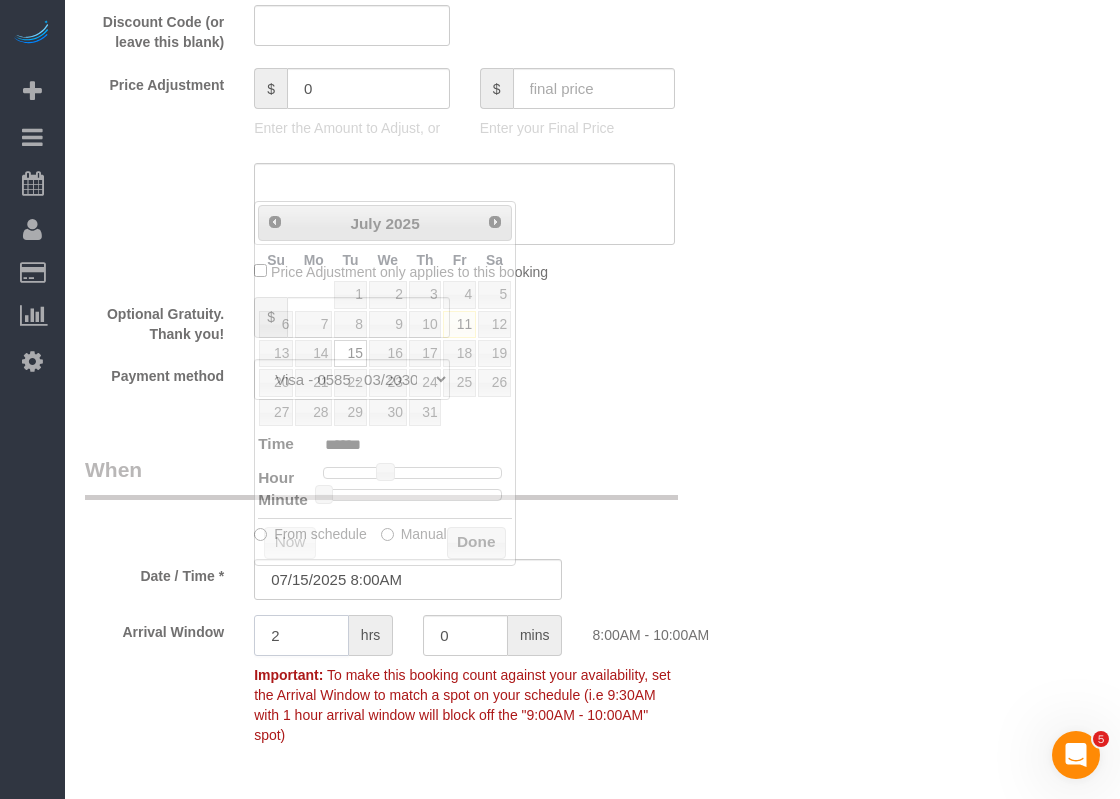 drag, startPoint x: 319, startPoint y: 638, endPoint x: 230, endPoint y: 633, distance: 89.140335 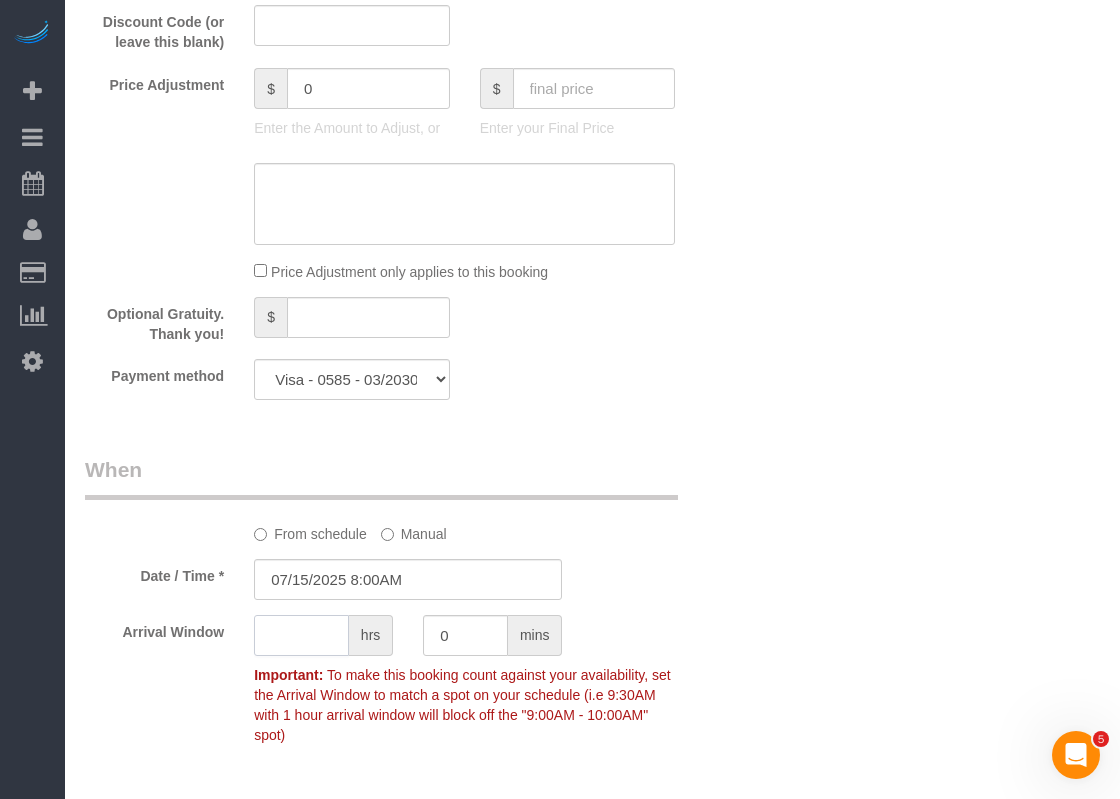 type 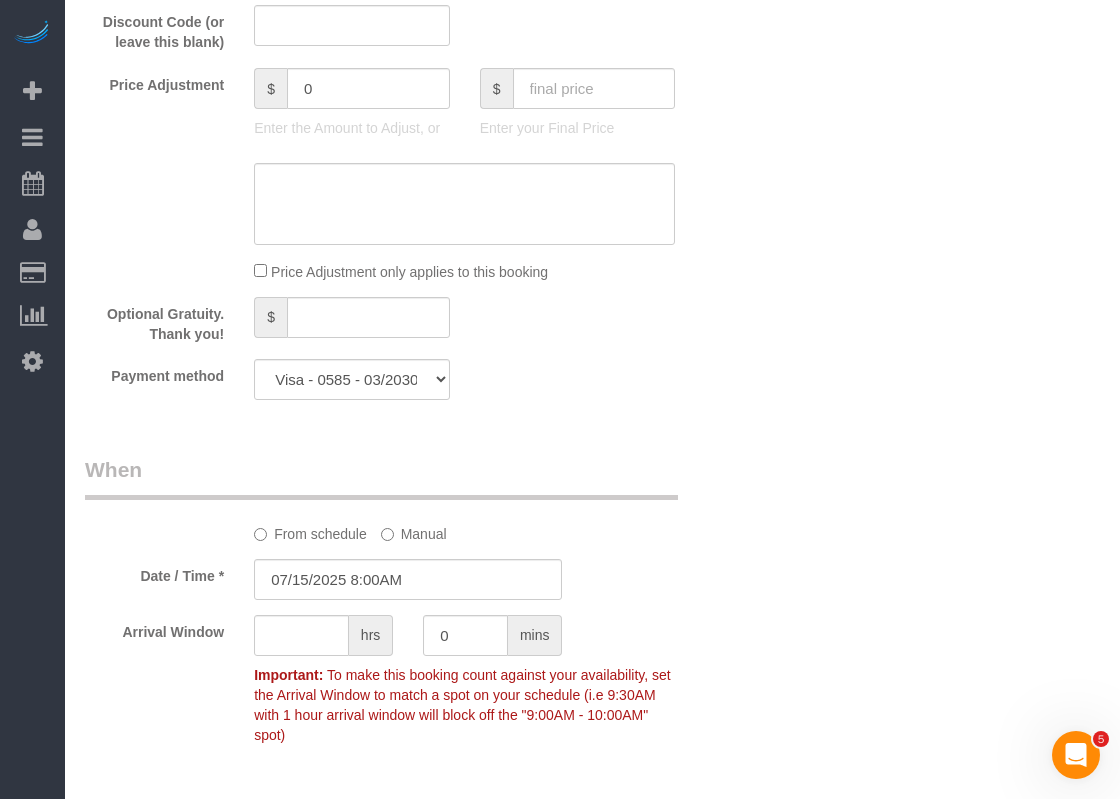 click on "Who
Email*
[EMAIL]
Name *
[FIRST]
[LAST]
new customer
Where
Address*
[NUMBER] [STREET] [APT_NUMBER],
[CITY]
AK
AL
AR
AZ
CA
CO
CT
DC
DE
FL
GA
HI
IA
ID
IL
IN
KS
KY
LA
MA
MD
ME
MI
MN
MO
MS
MT
NC" at bounding box center (592, 131) 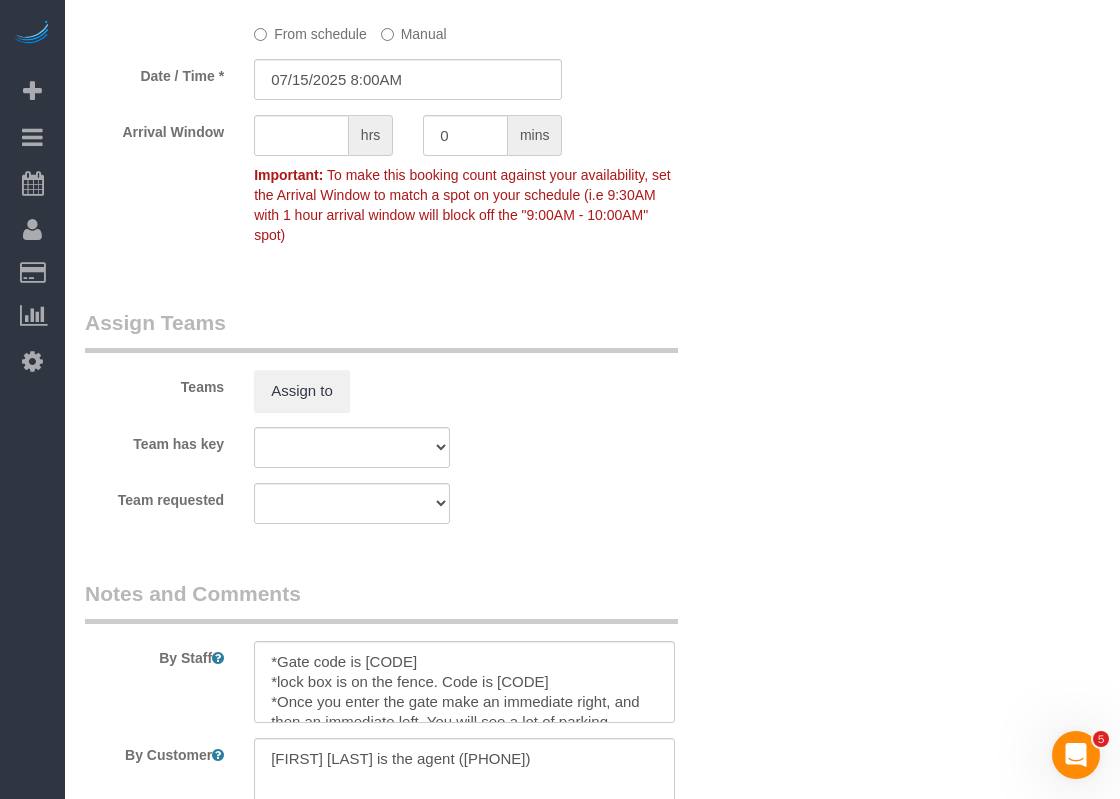 scroll, scrollTop: 2234, scrollLeft: 0, axis: vertical 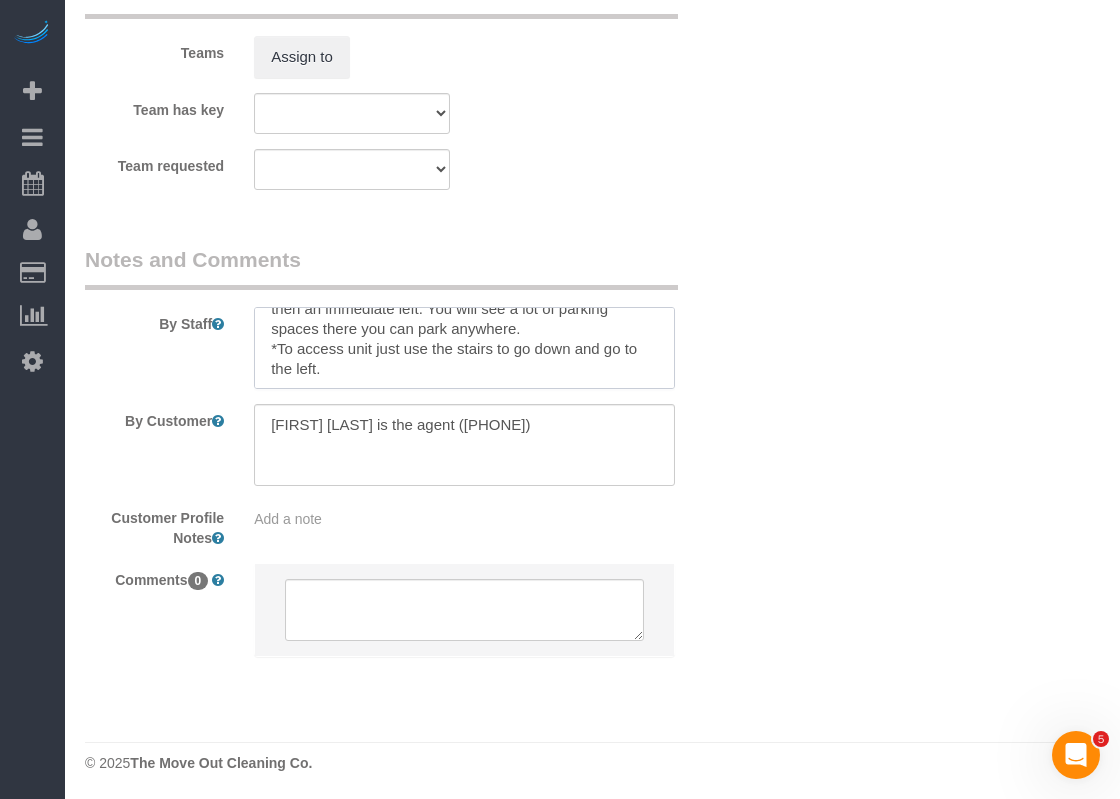 click at bounding box center (464, 348) 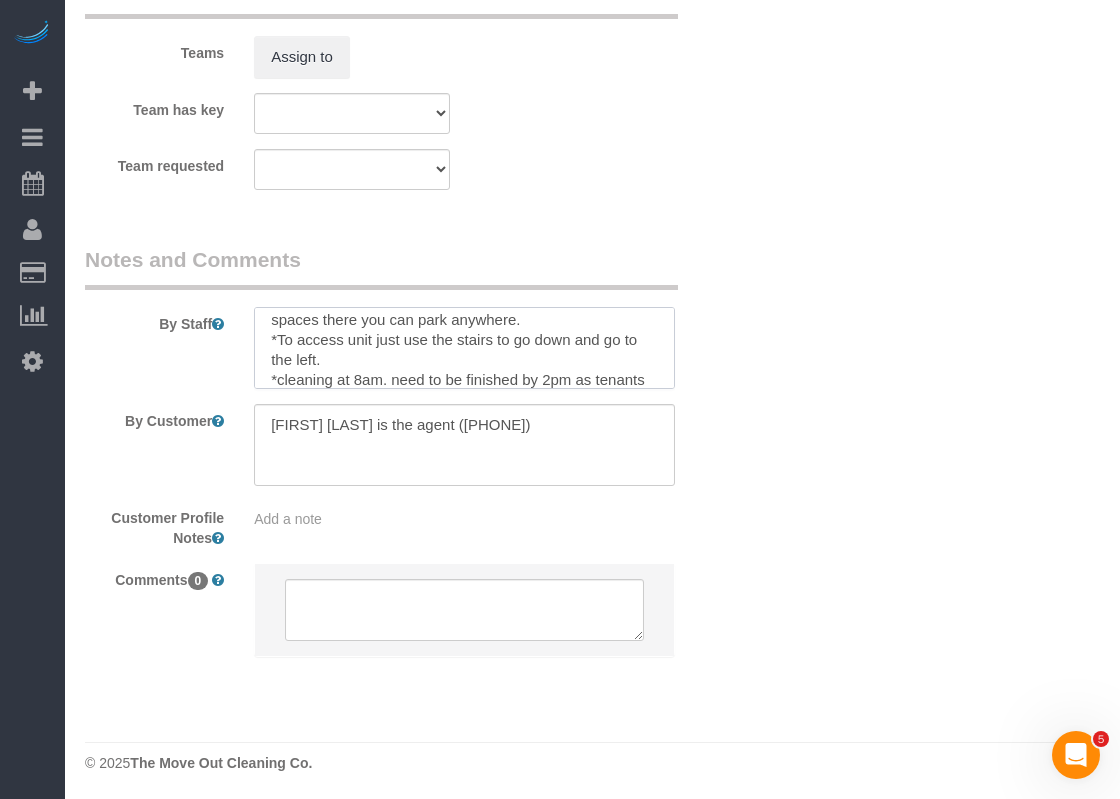 scroll, scrollTop: 108, scrollLeft: 0, axis: vertical 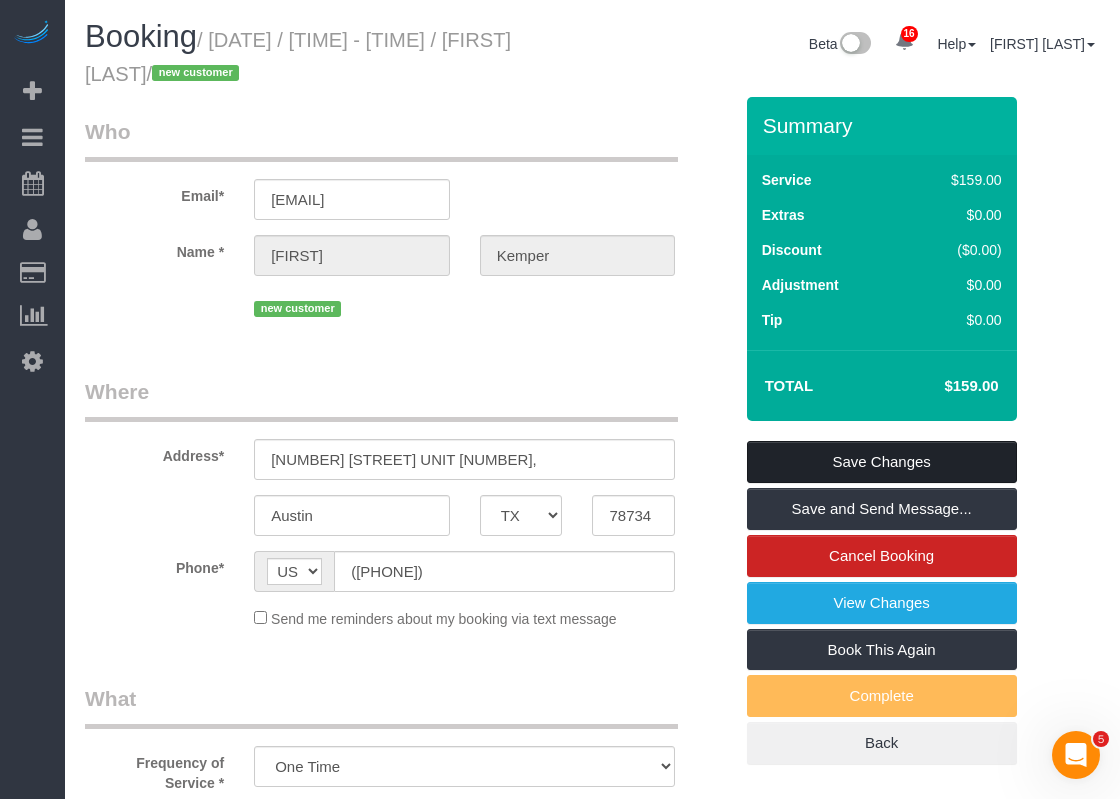 type on "*Gate code is 3881
*lock box is on the fence. Code is 0000
*Once you enter the gate make an immediate right, and then an immediate left. You will see a lot of parking spaces there you can park anywhere.
*To access unit just use the stairs to go down and go to the left.
*cleaning at 8am. need to be finished by 2pm as tenants are moving in" 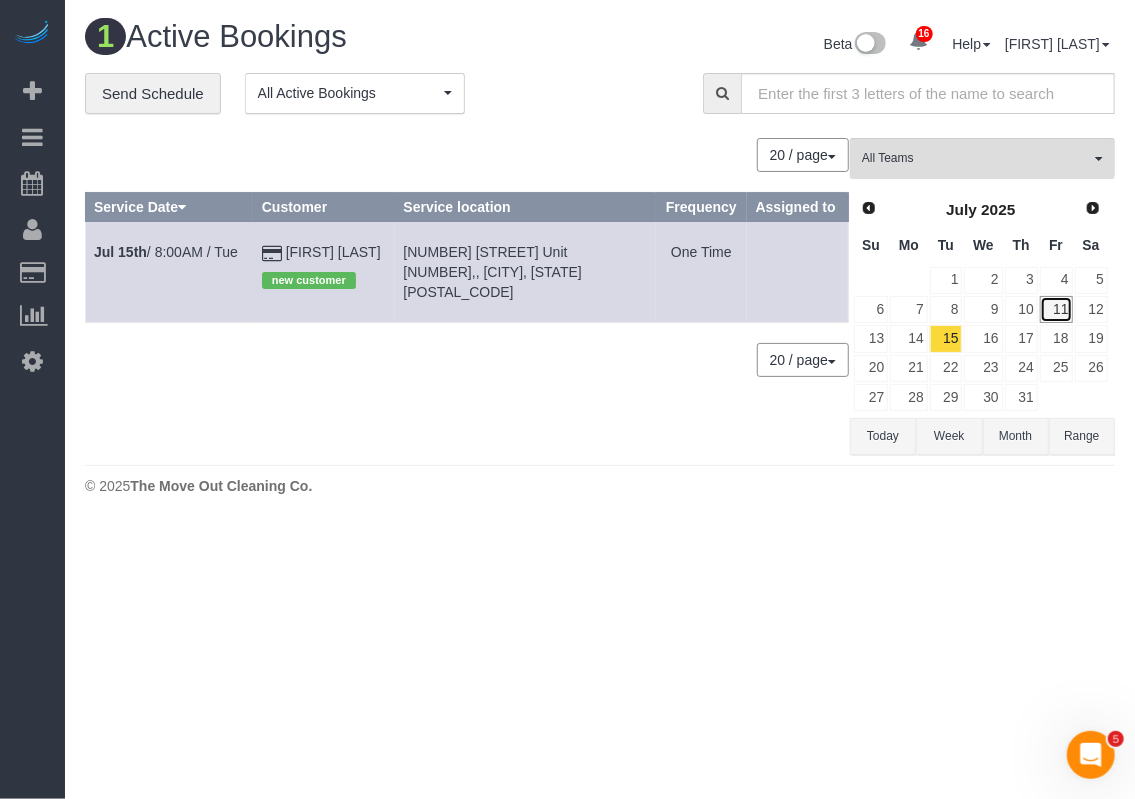click on "11" at bounding box center (1056, 309) 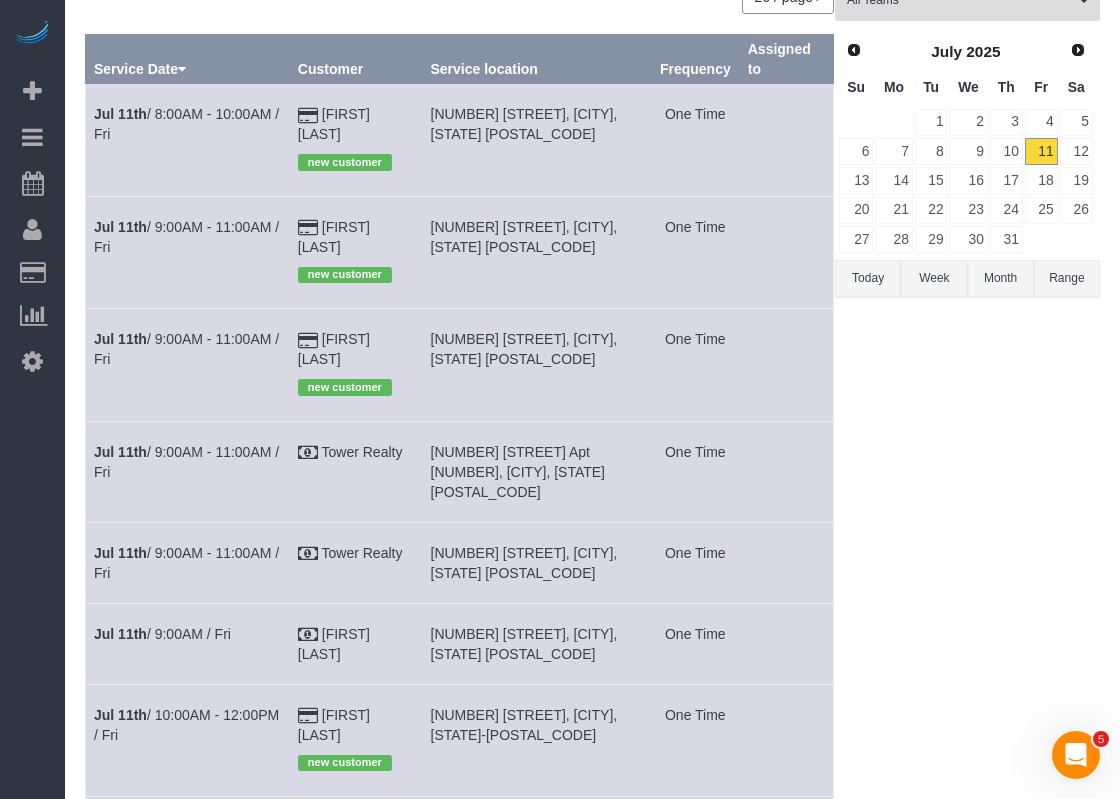 scroll, scrollTop: 200, scrollLeft: 0, axis: vertical 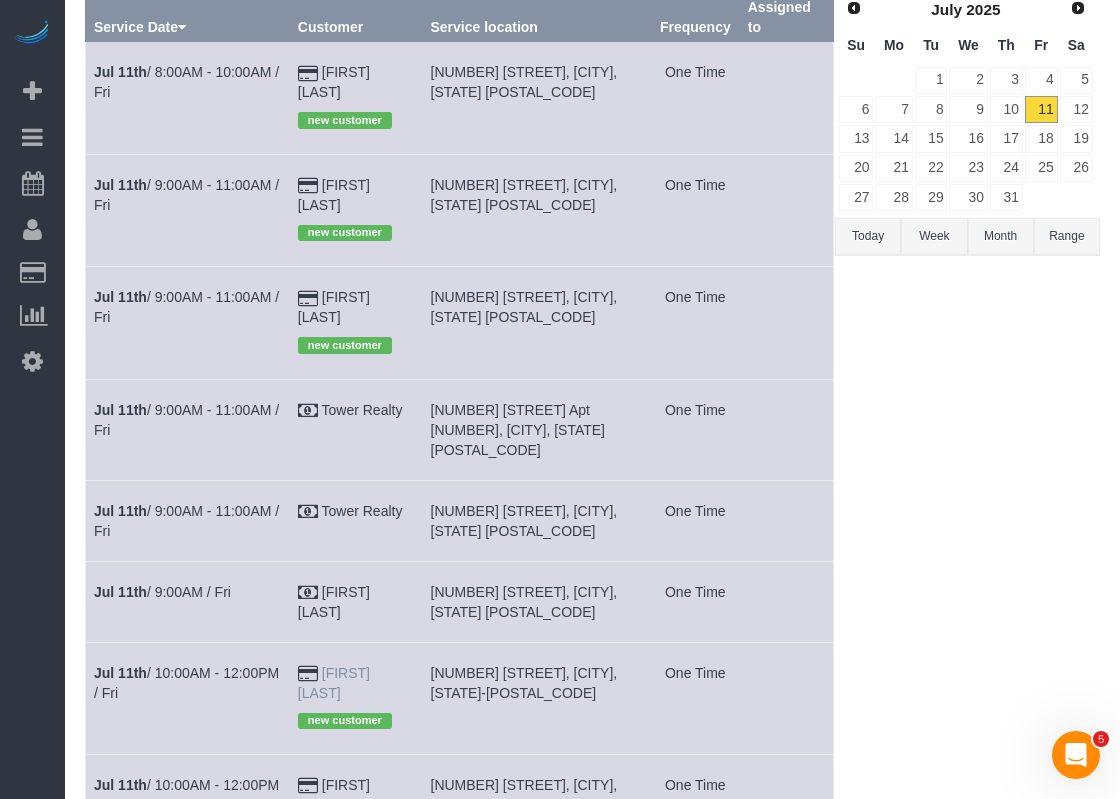 drag, startPoint x: 396, startPoint y: 613, endPoint x: 340, endPoint y: 615, distance: 56.0357 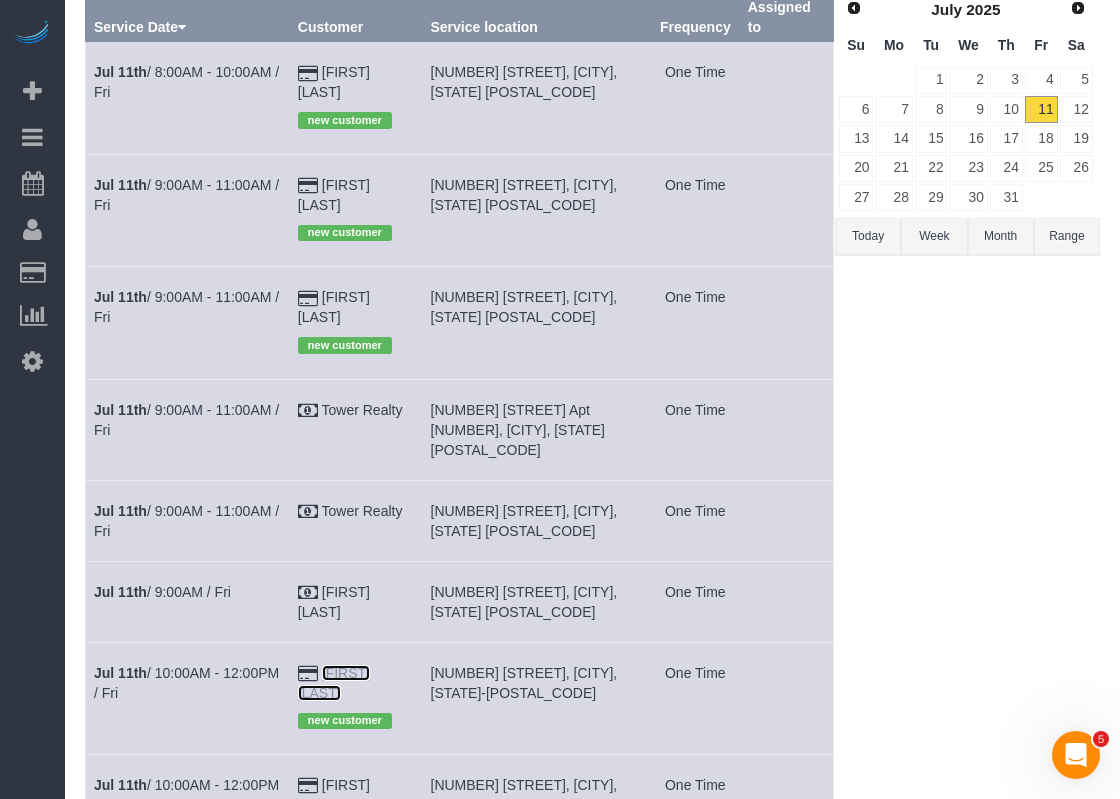 copy on "[FIRST] [LAST]" 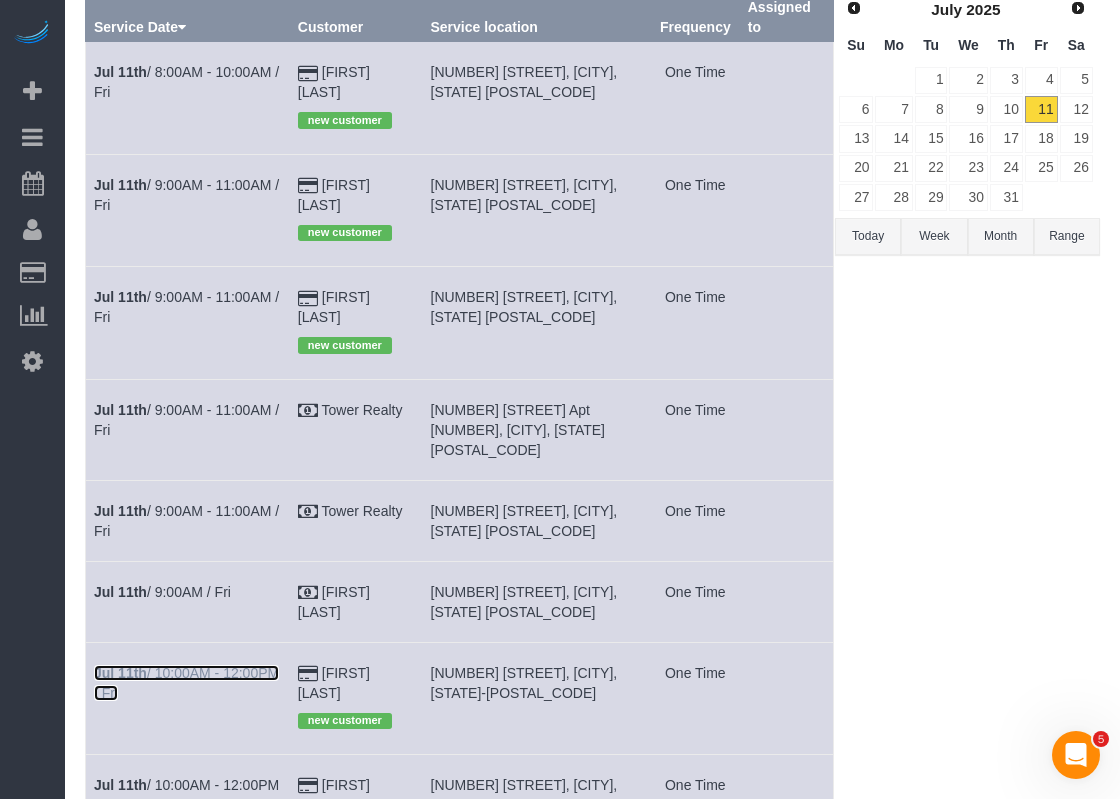 click on "Jul 11th
/ 10:00AM - 12:00PM / Fri" at bounding box center [186, 683] 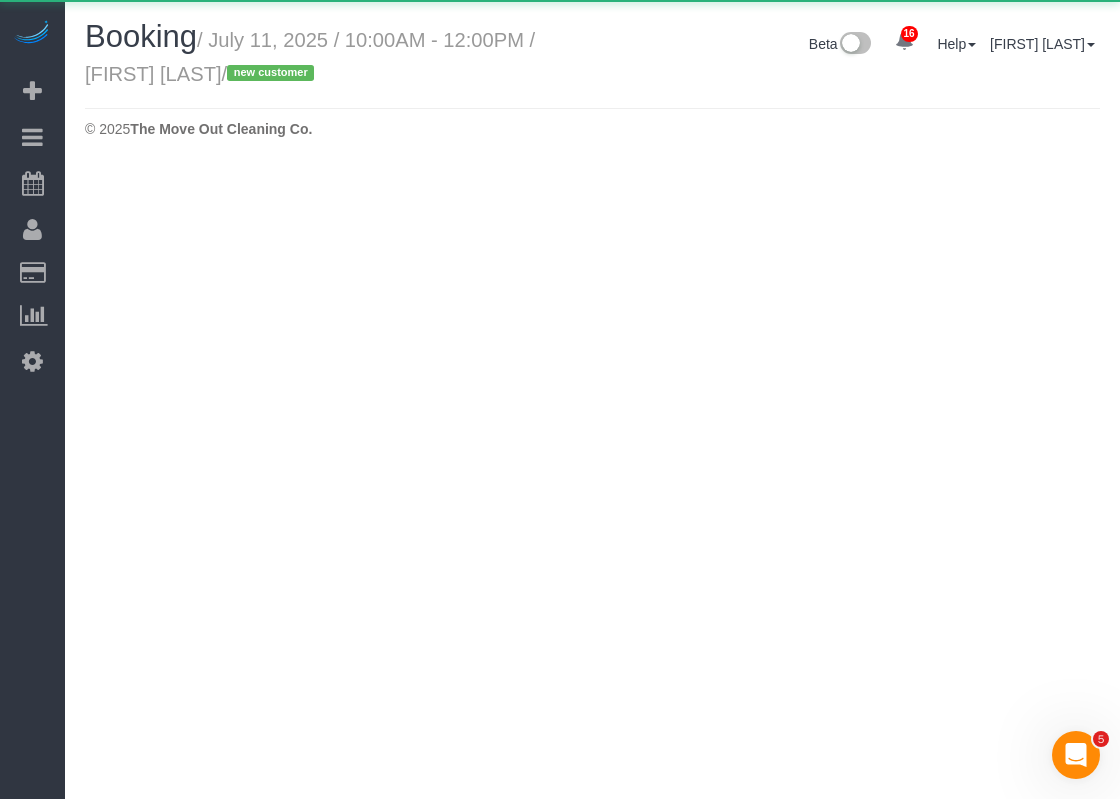 scroll, scrollTop: 0, scrollLeft: 0, axis: both 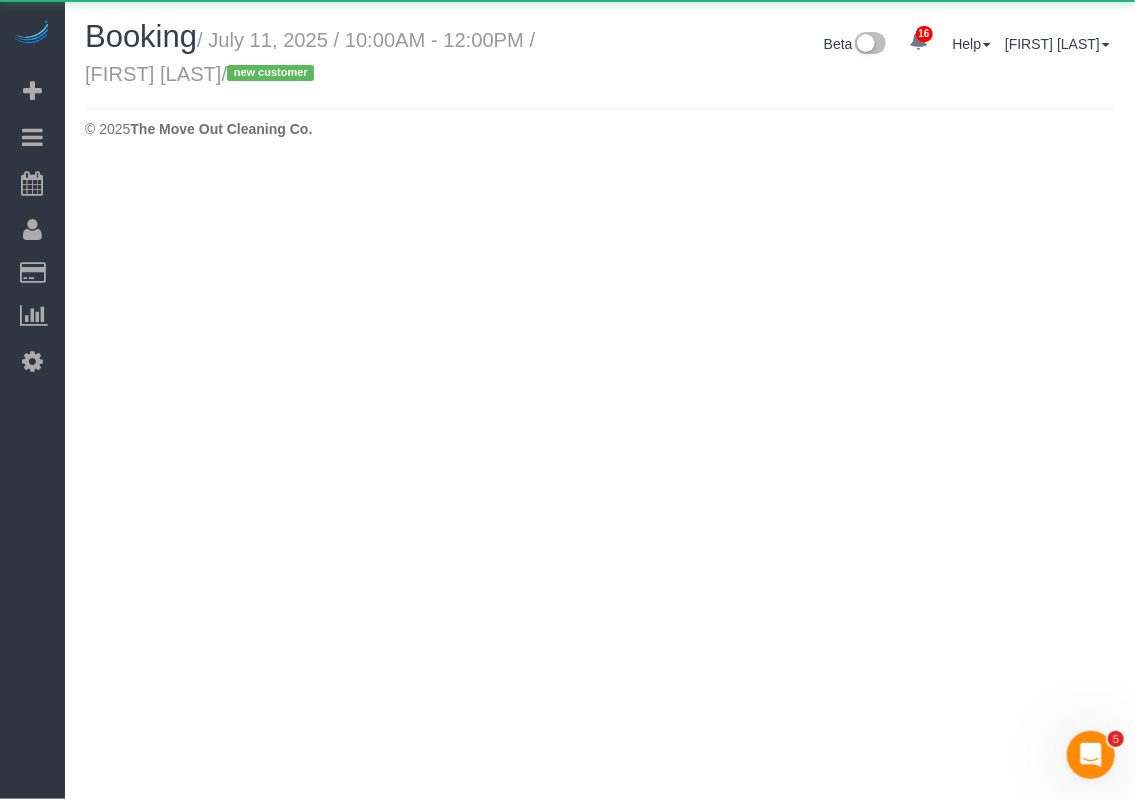 select on "TX" 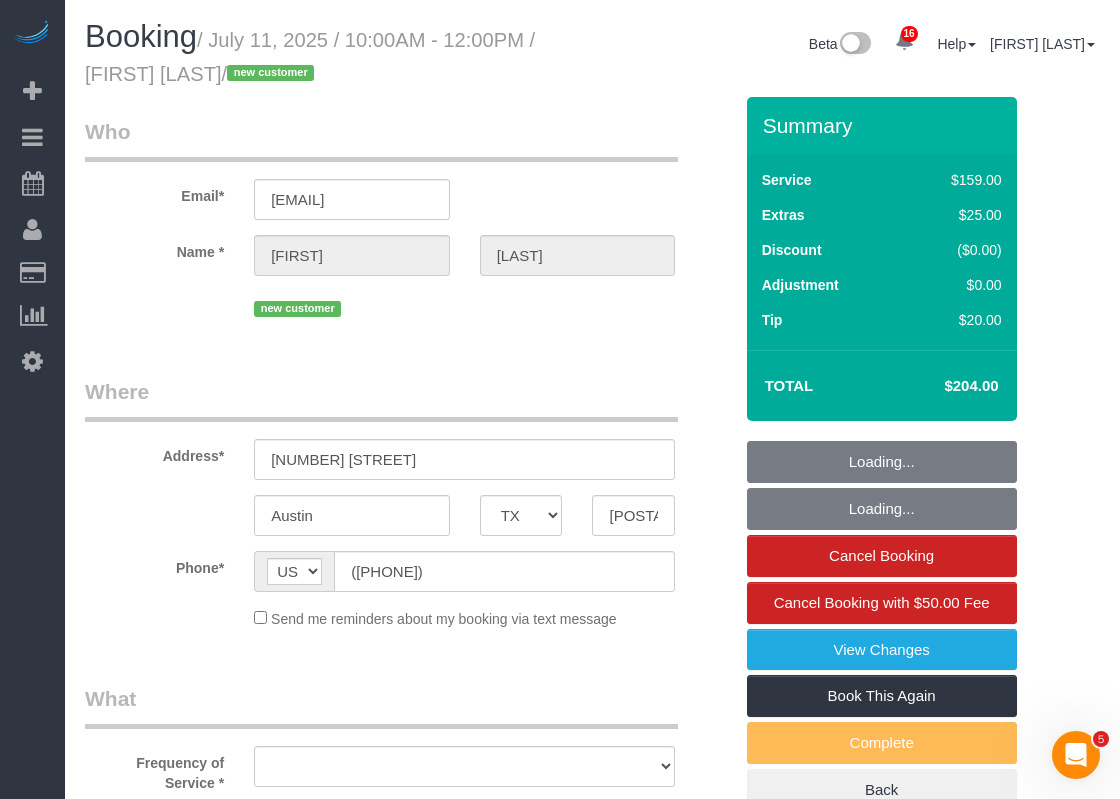 select on "object:15787" 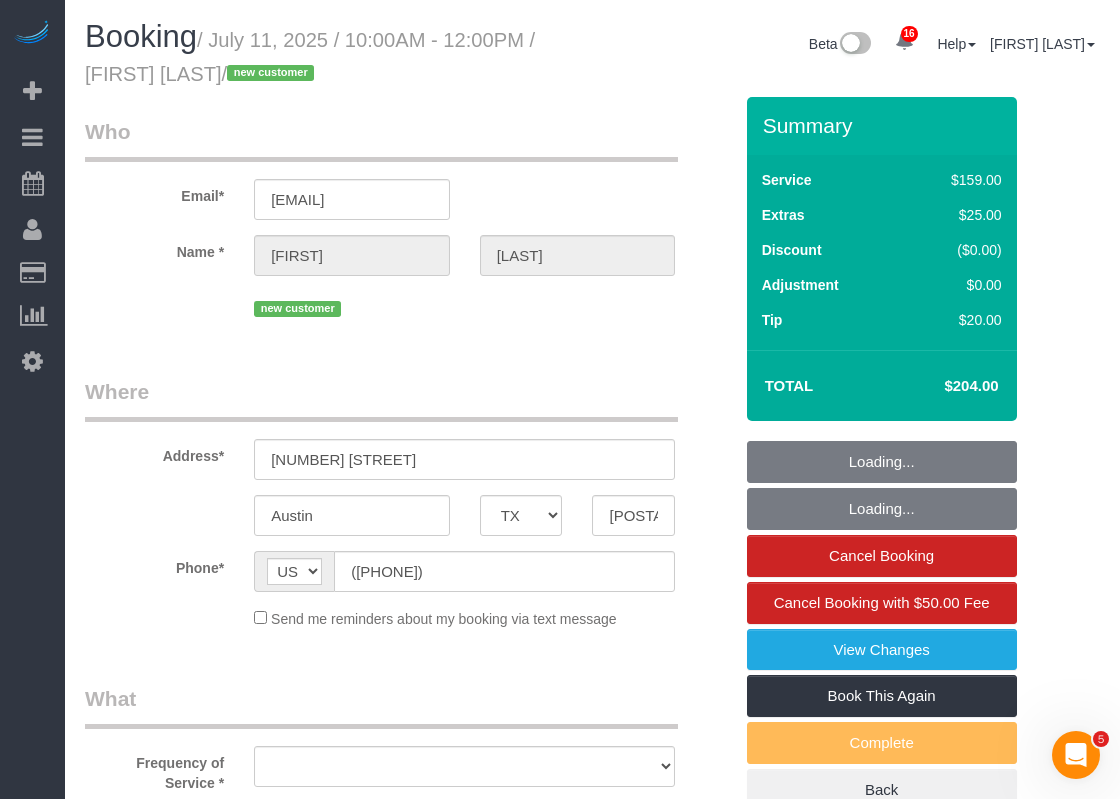 select on "string:fspay-08a979e3-5add-4c43-961d-4b6a84fa16d3" 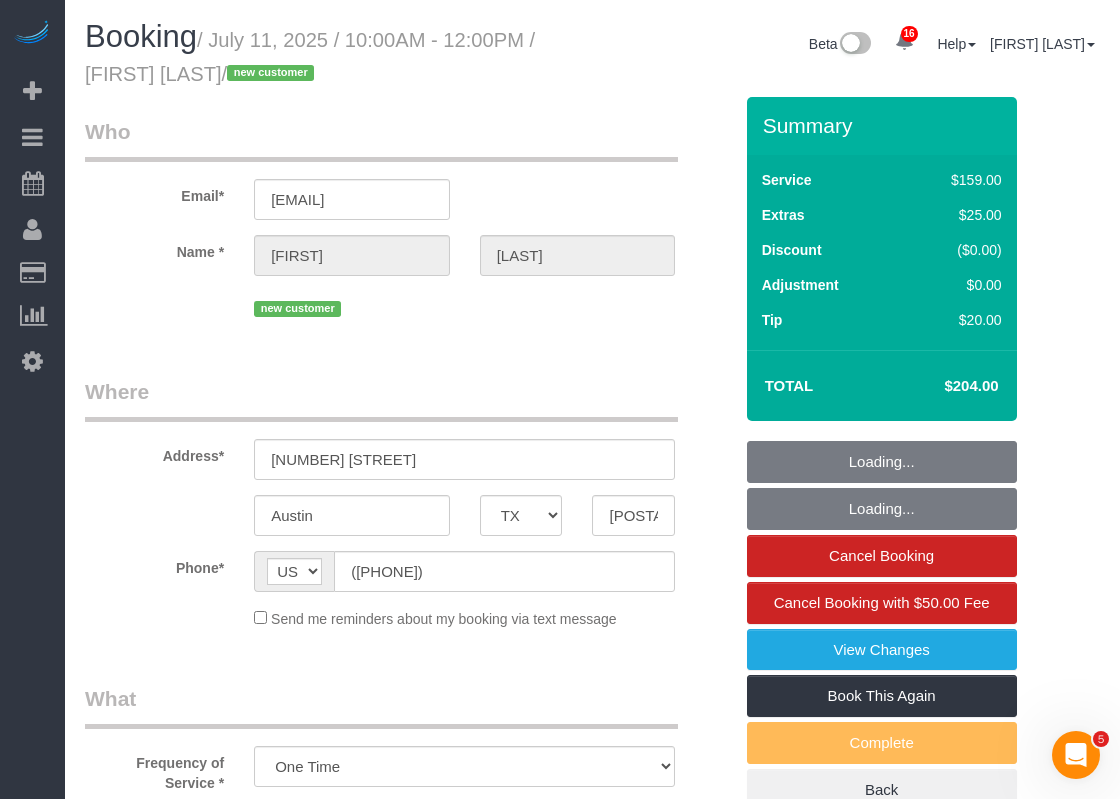 select on "object:15862" 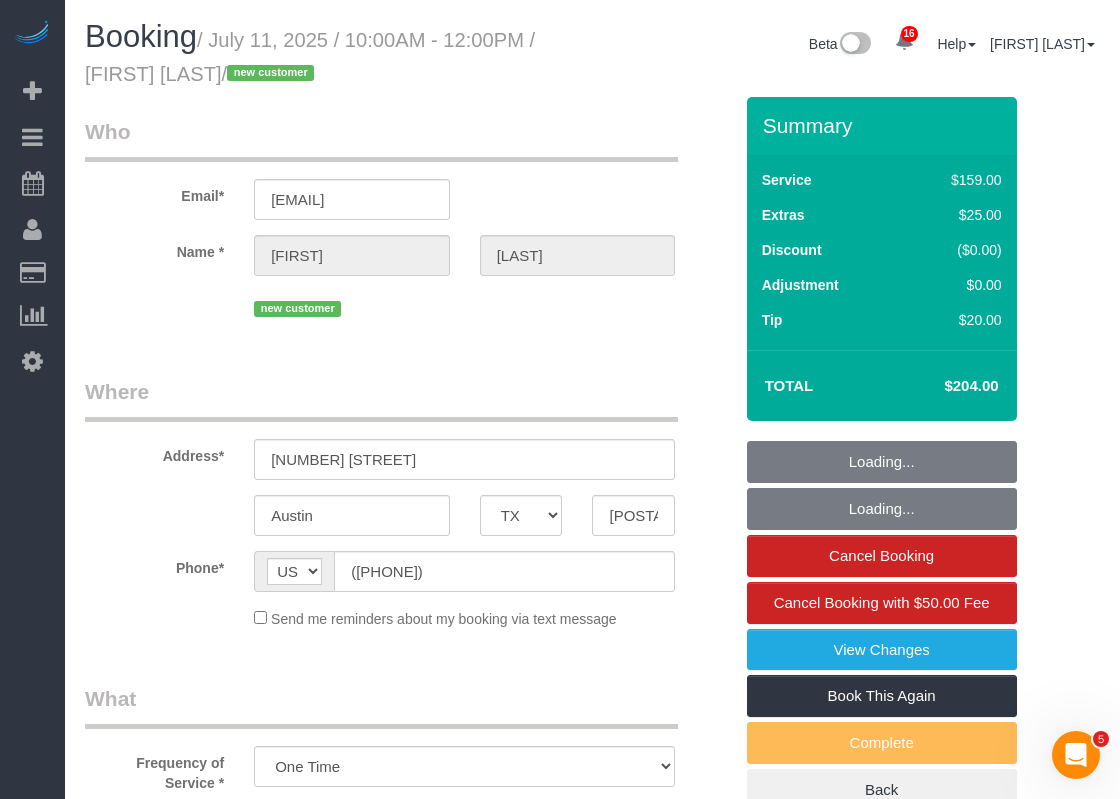 select on "3" 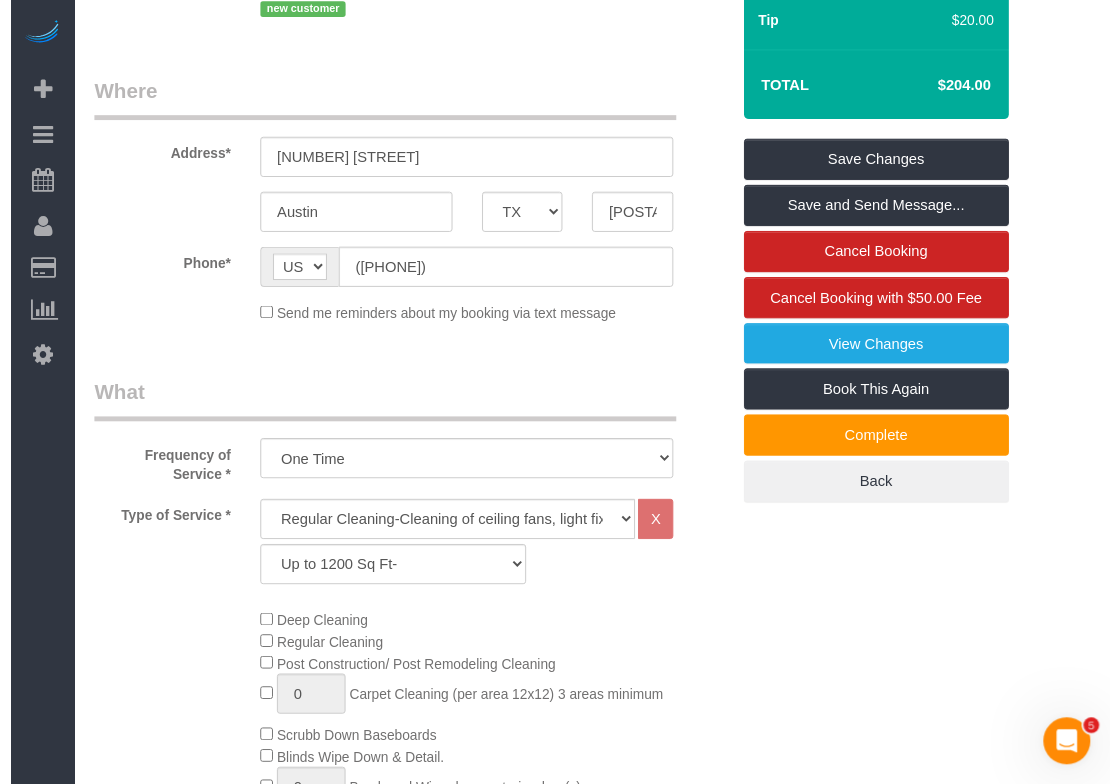 scroll, scrollTop: 0, scrollLeft: 0, axis: both 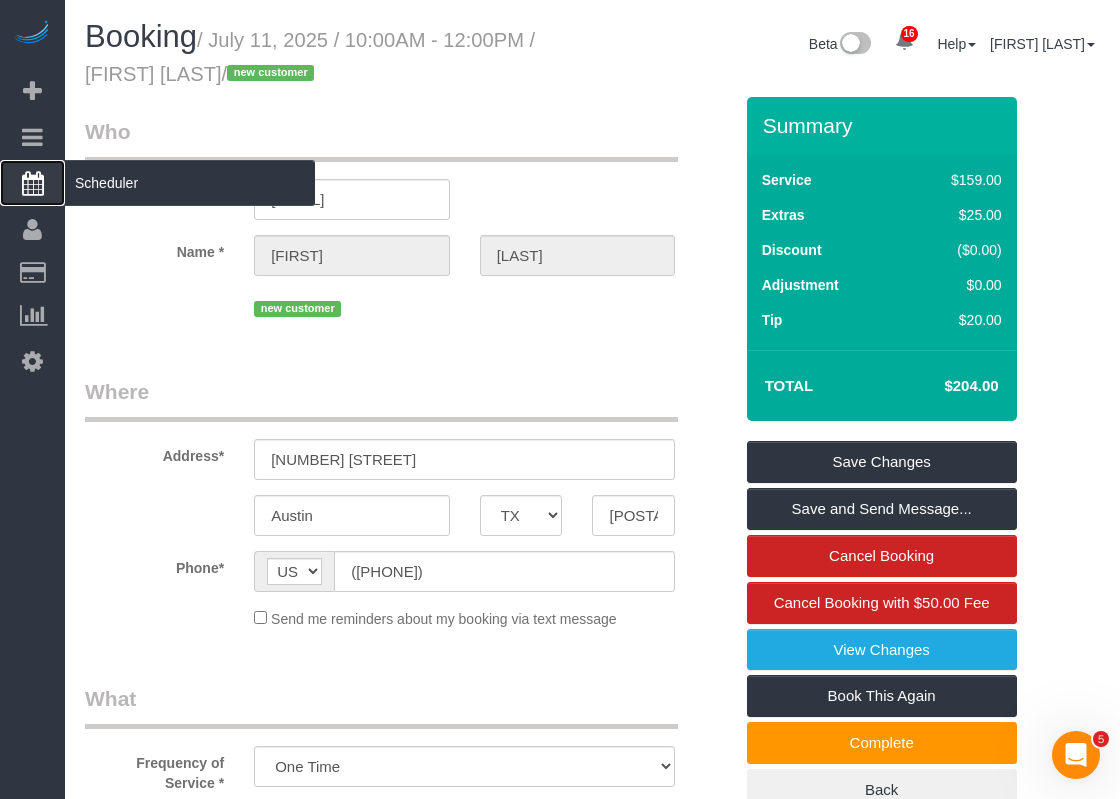 click on "Scheduler" at bounding box center [190, 183] 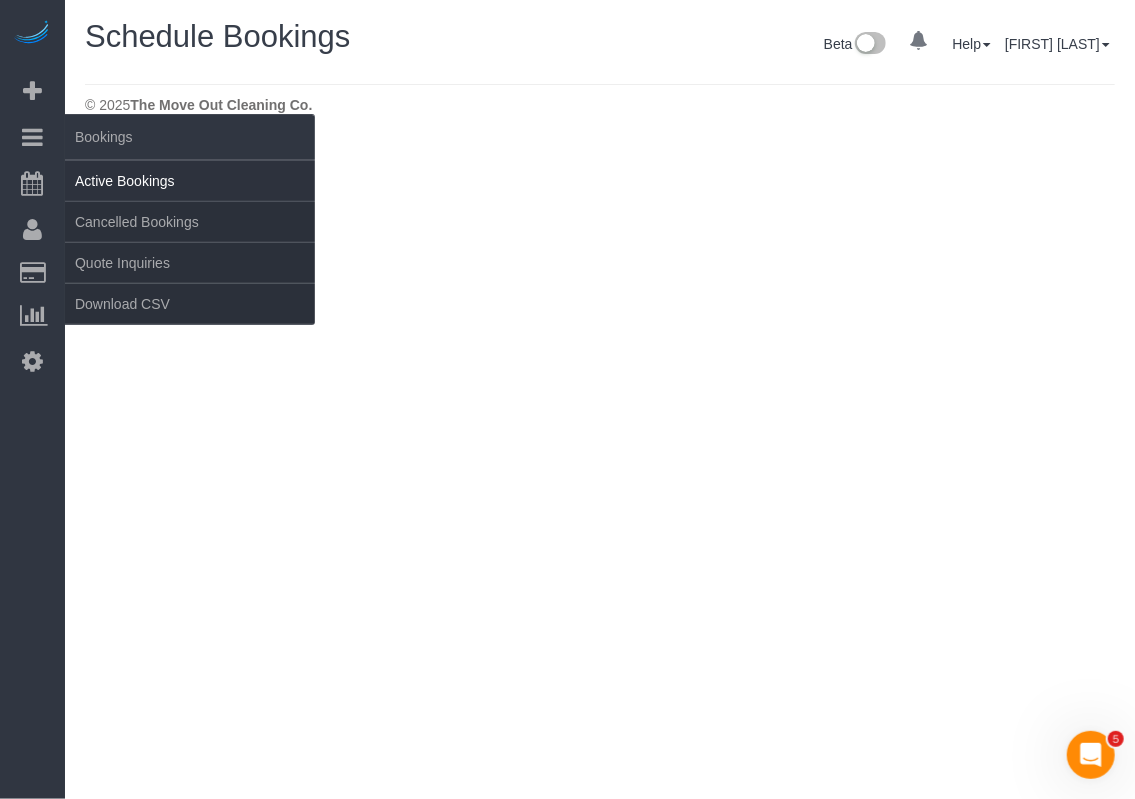 click on "Active Bookings" at bounding box center [190, 181] 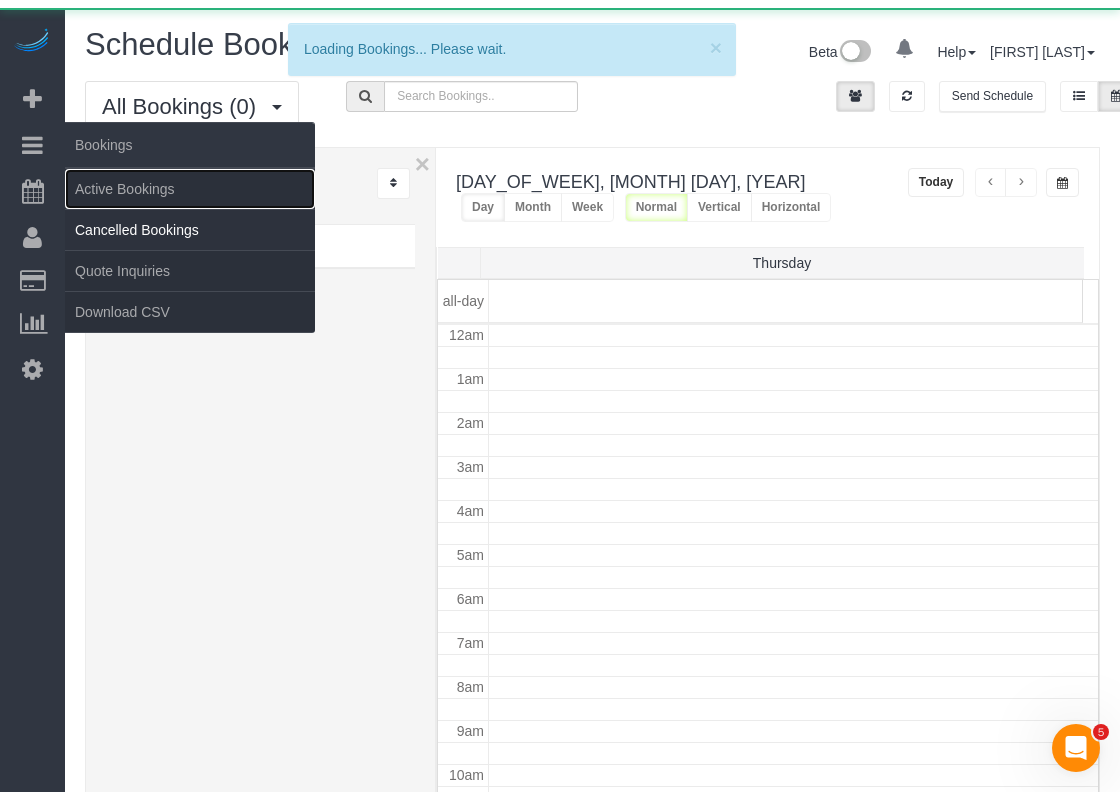 scroll, scrollTop: 261, scrollLeft: 0, axis: vertical 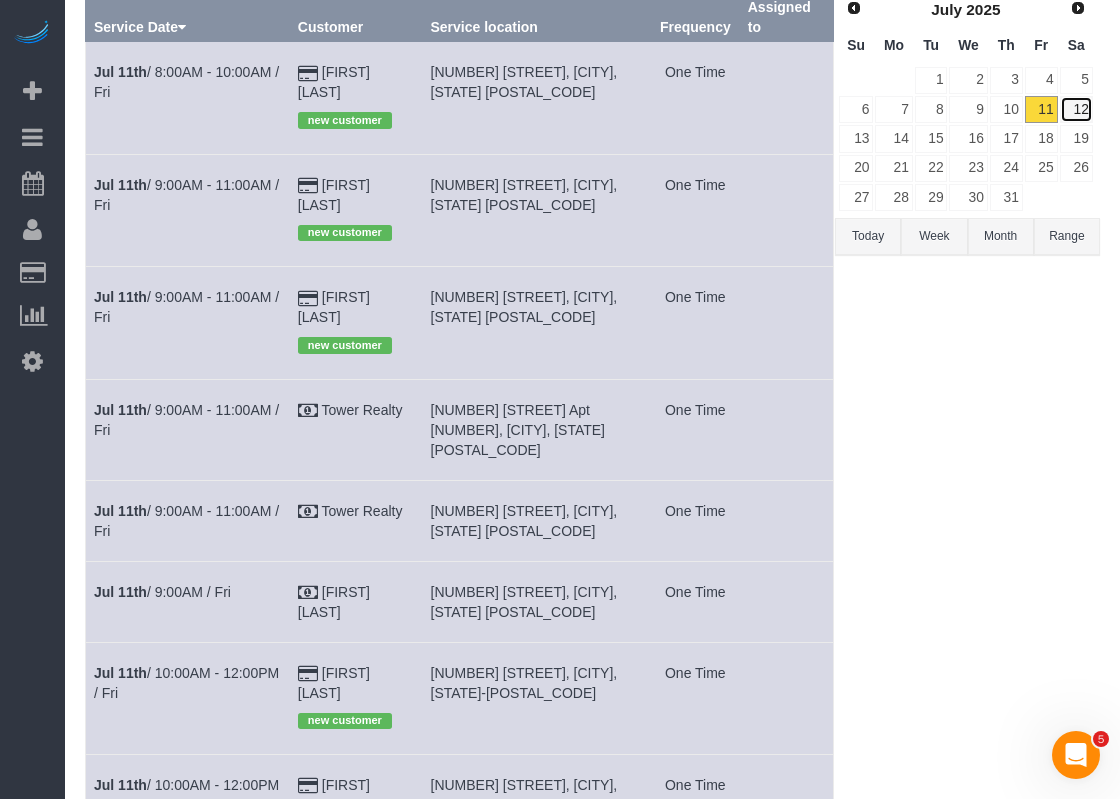 click on "12" at bounding box center (1076, 109) 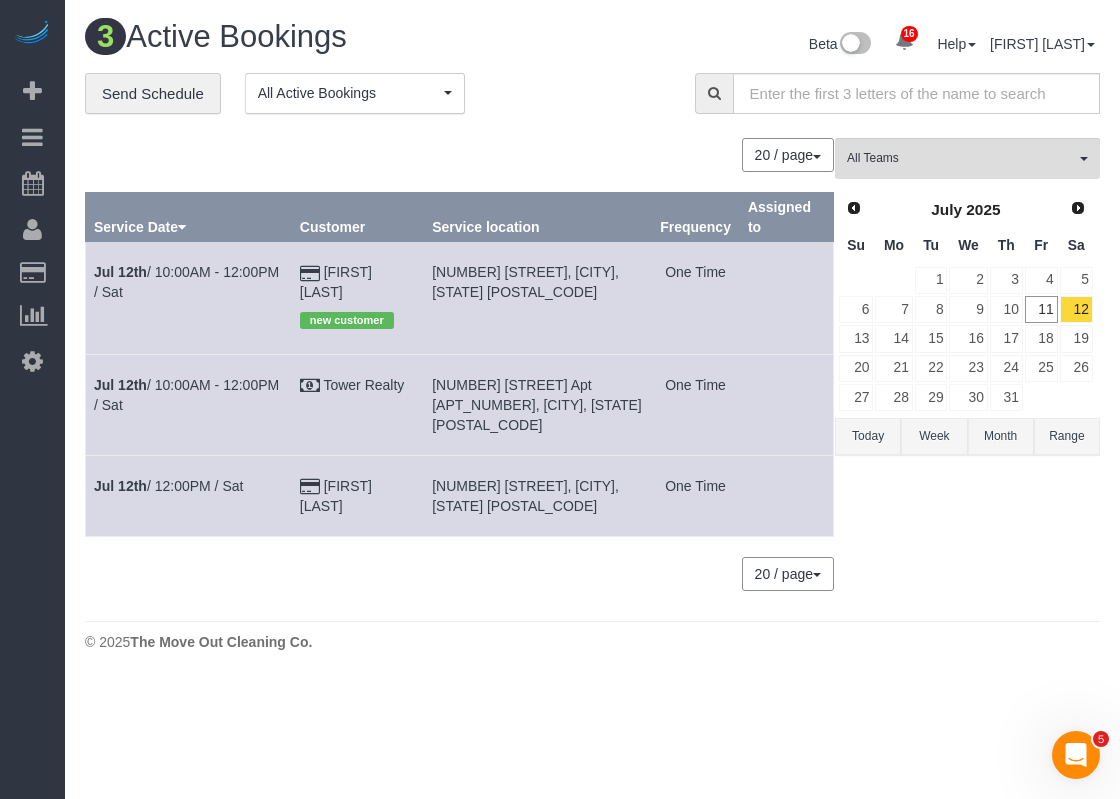 scroll, scrollTop: 0, scrollLeft: 0, axis: both 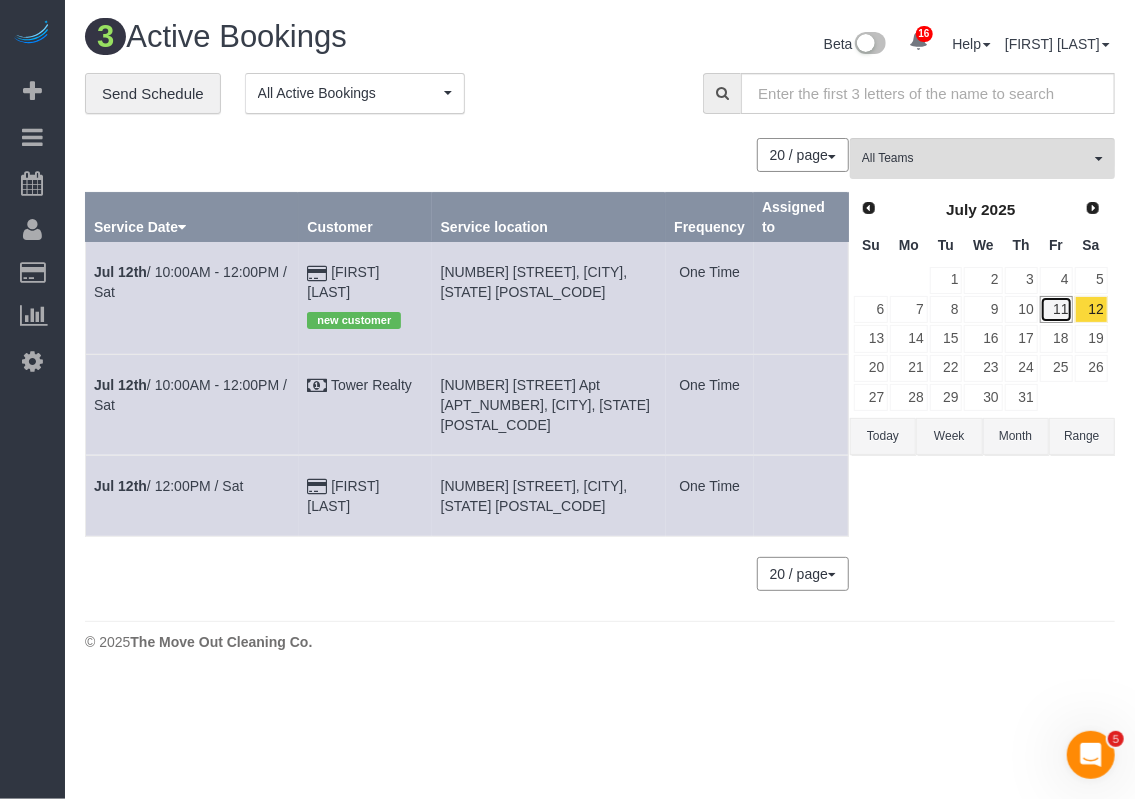 click on "11" at bounding box center (1056, 309) 